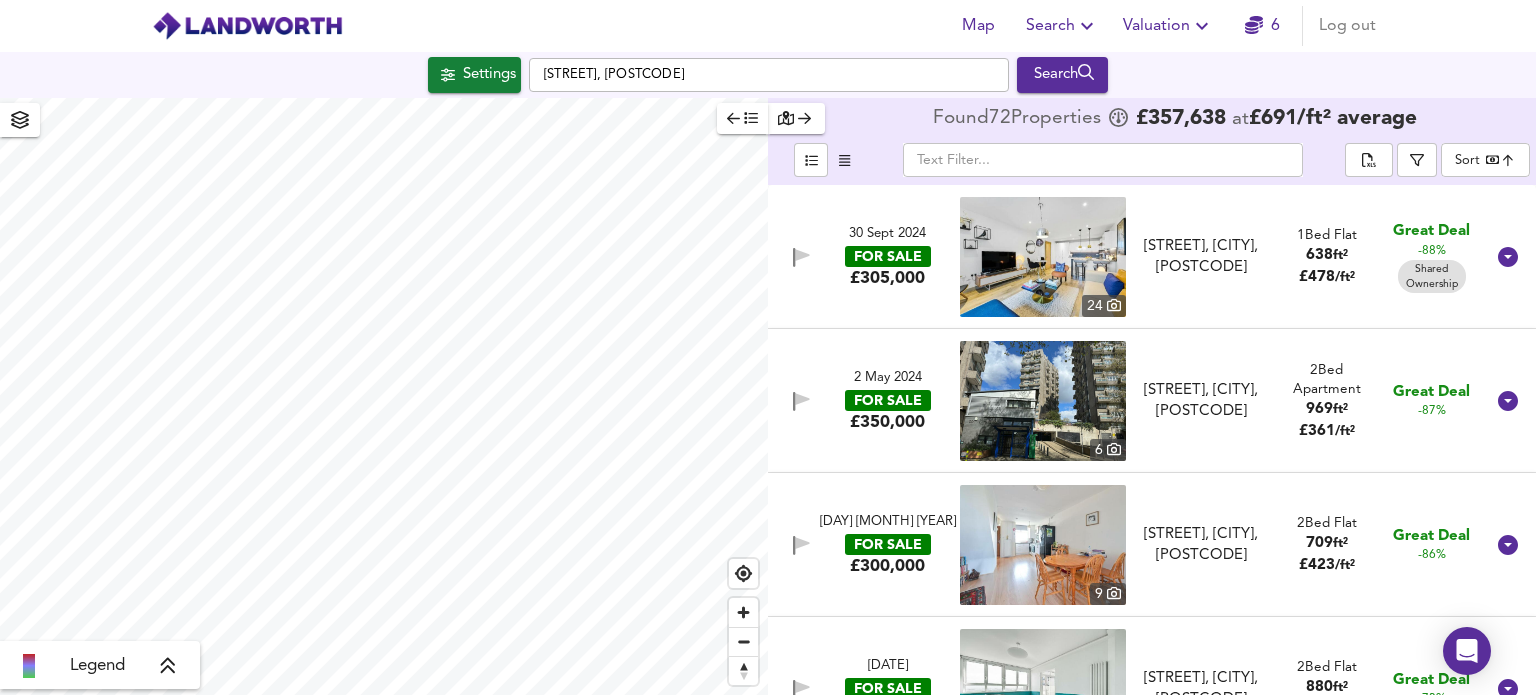 scroll, scrollTop: 0, scrollLeft: 0, axis: both 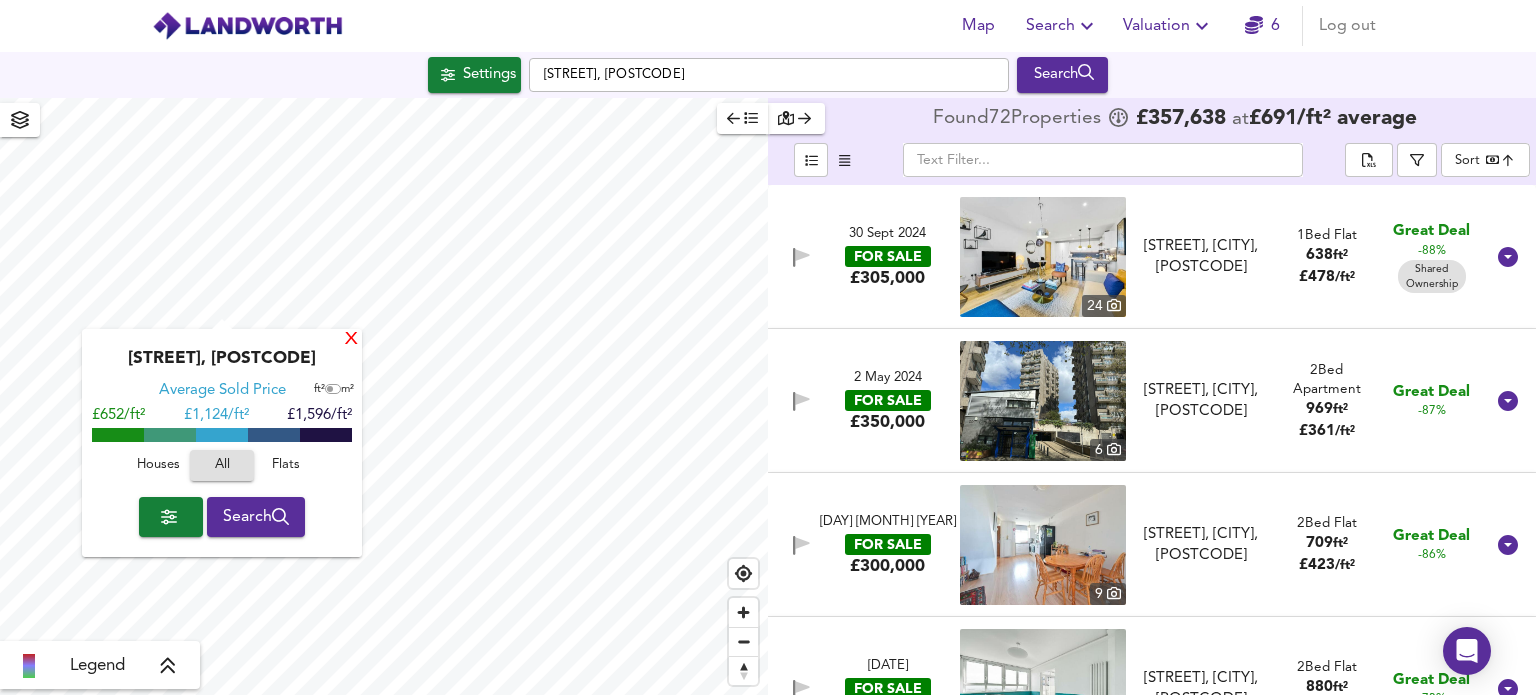click on "X" at bounding box center [351, 340] 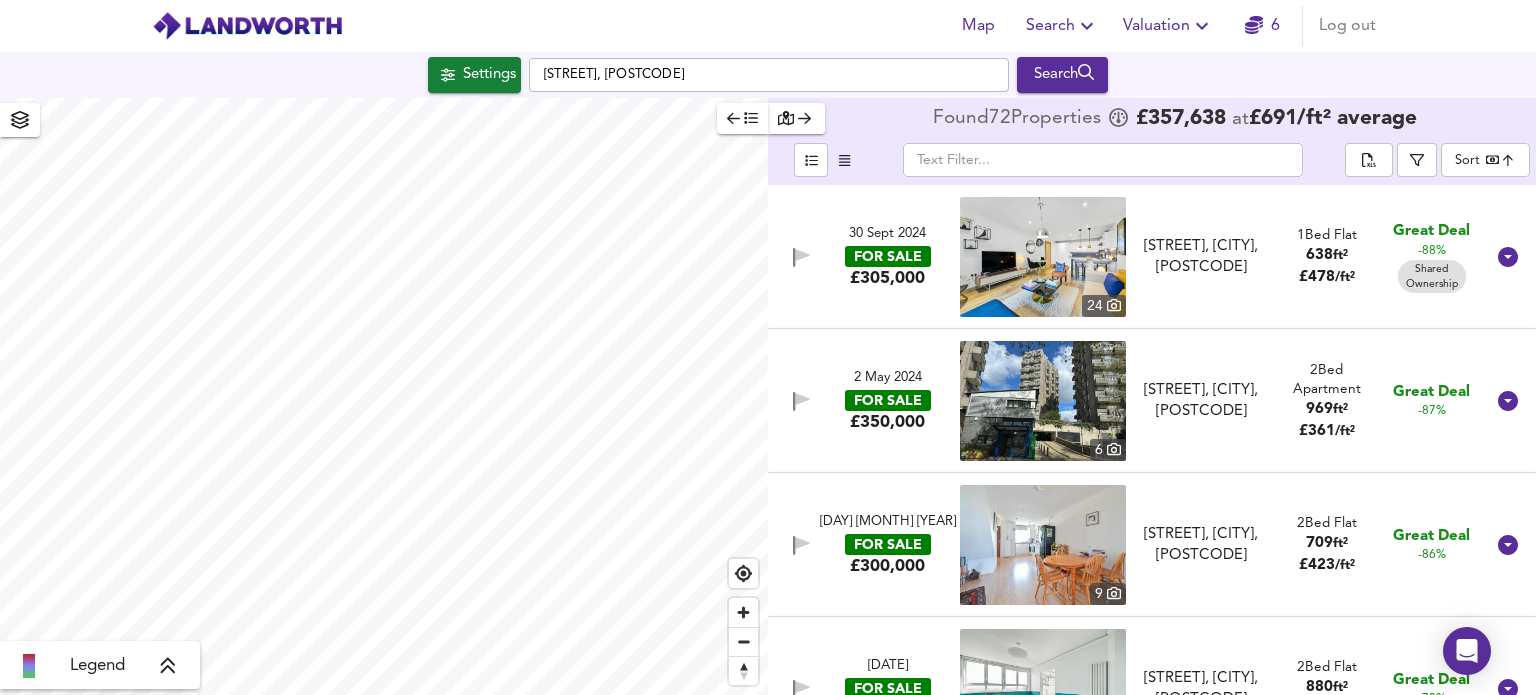 click at bounding box center (168, 666) 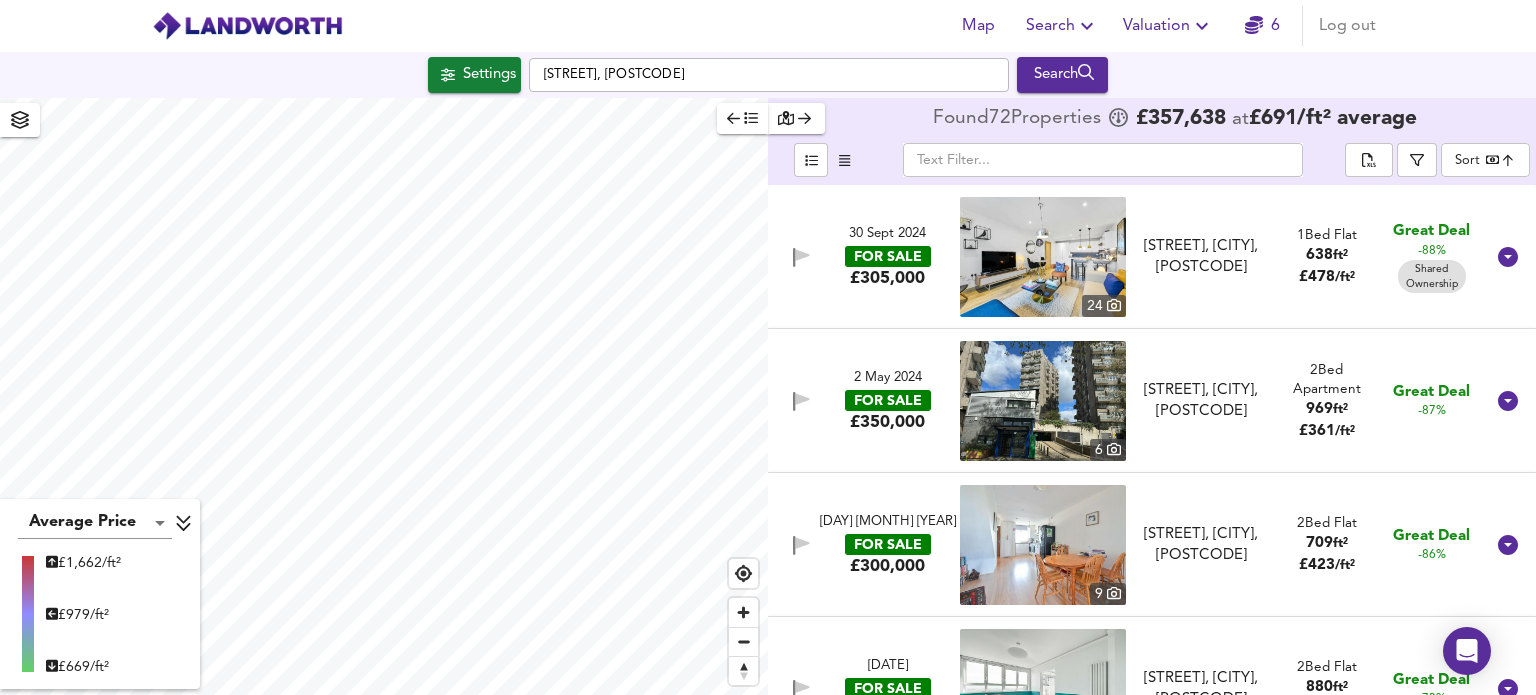 click on "FOR SALE" at bounding box center [888, 256] 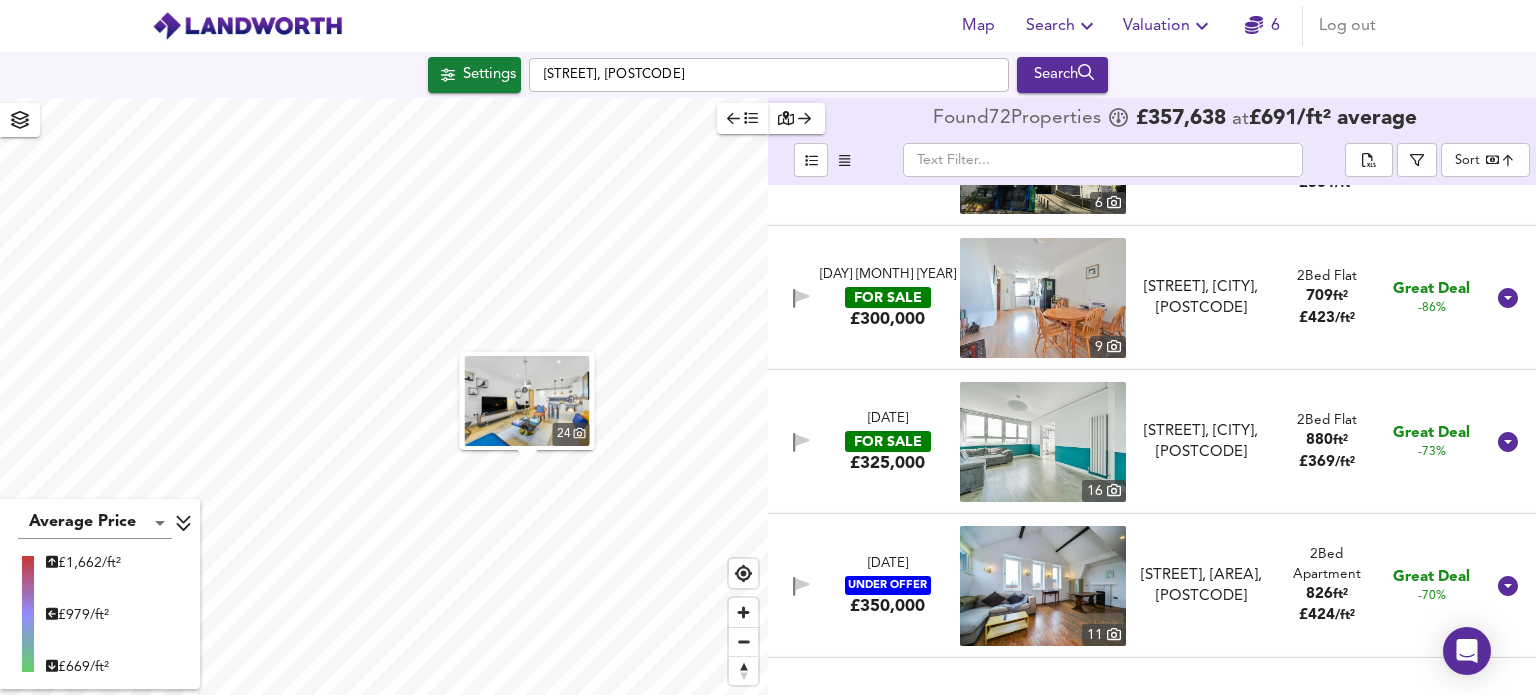 scroll, scrollTop: 700, scrollLeft: 0, axis: vertical 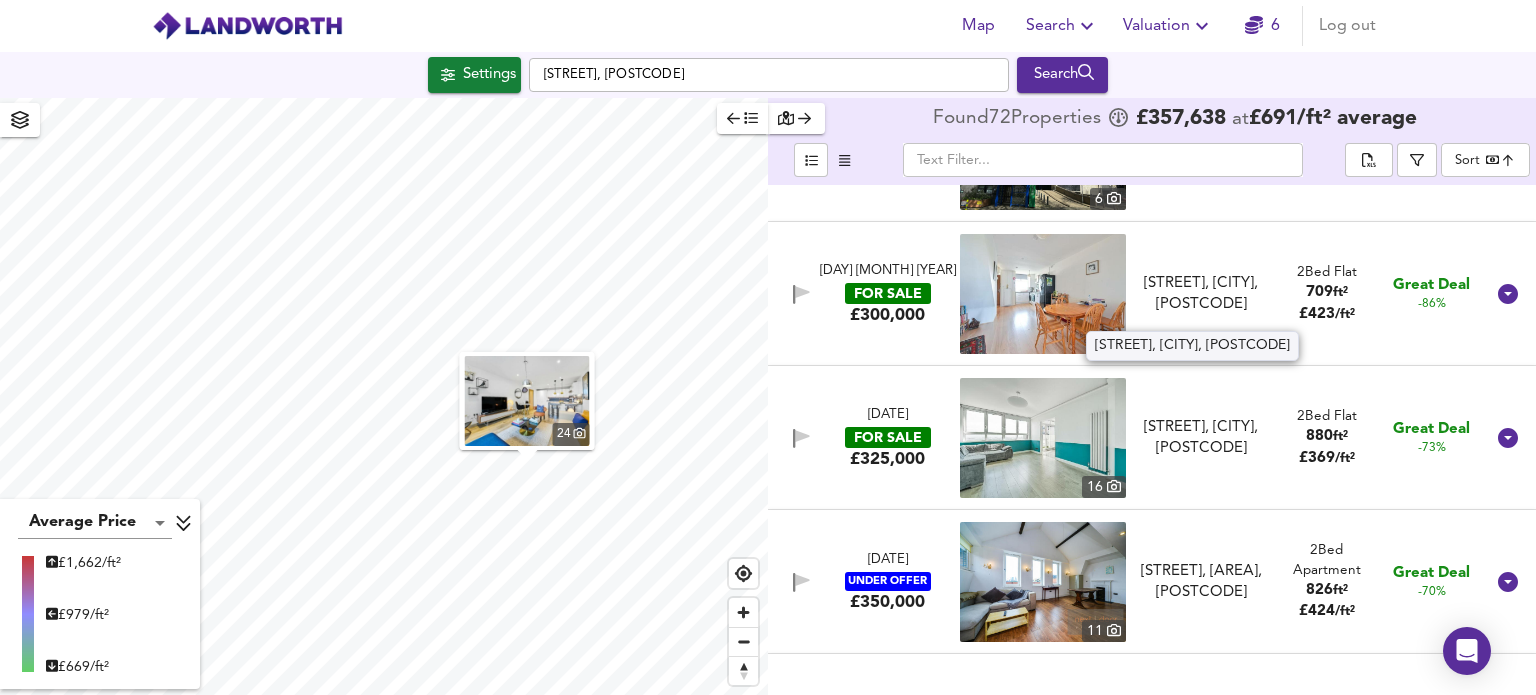 click on "[STREET], [CITY], [POSTCODE]" at bounding box center [1201, 294] 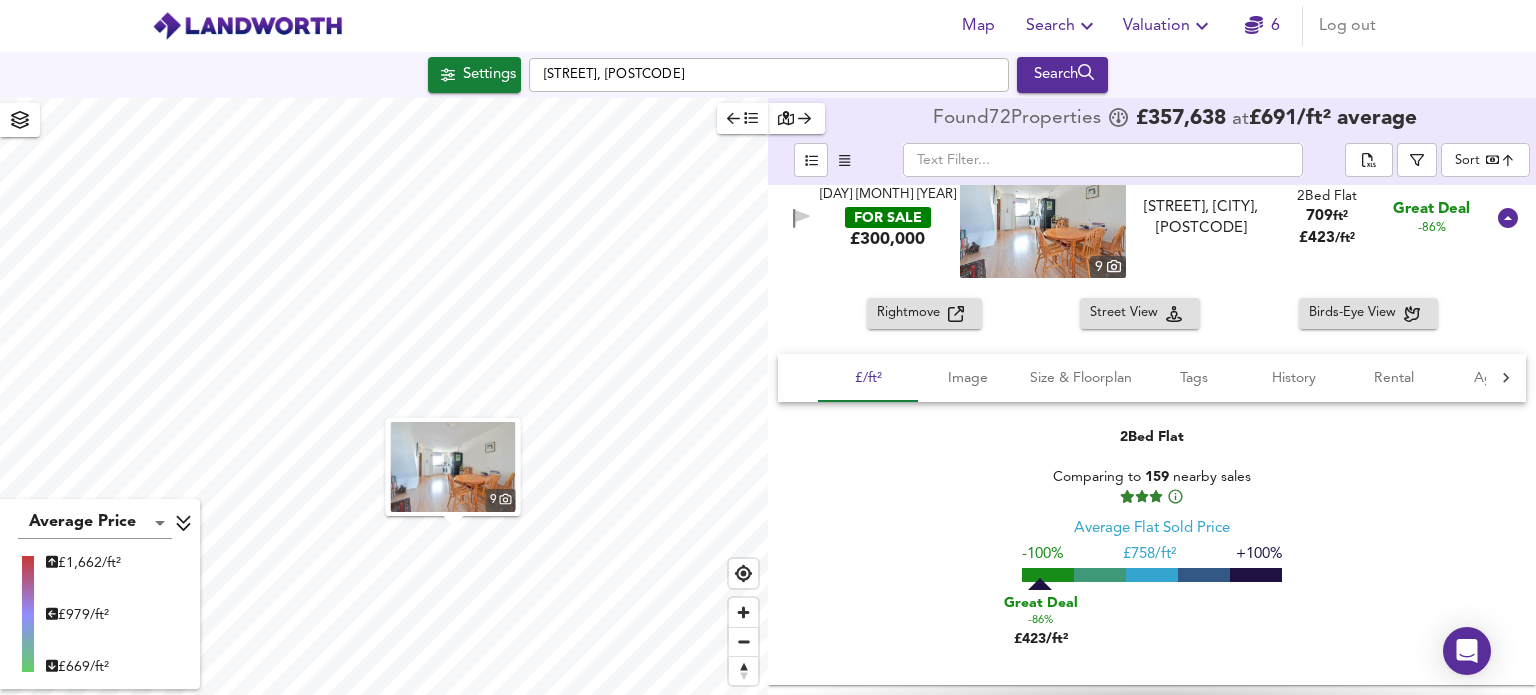 scroll, scrollTop: 800, scrollLeft: 0, axis: vertical 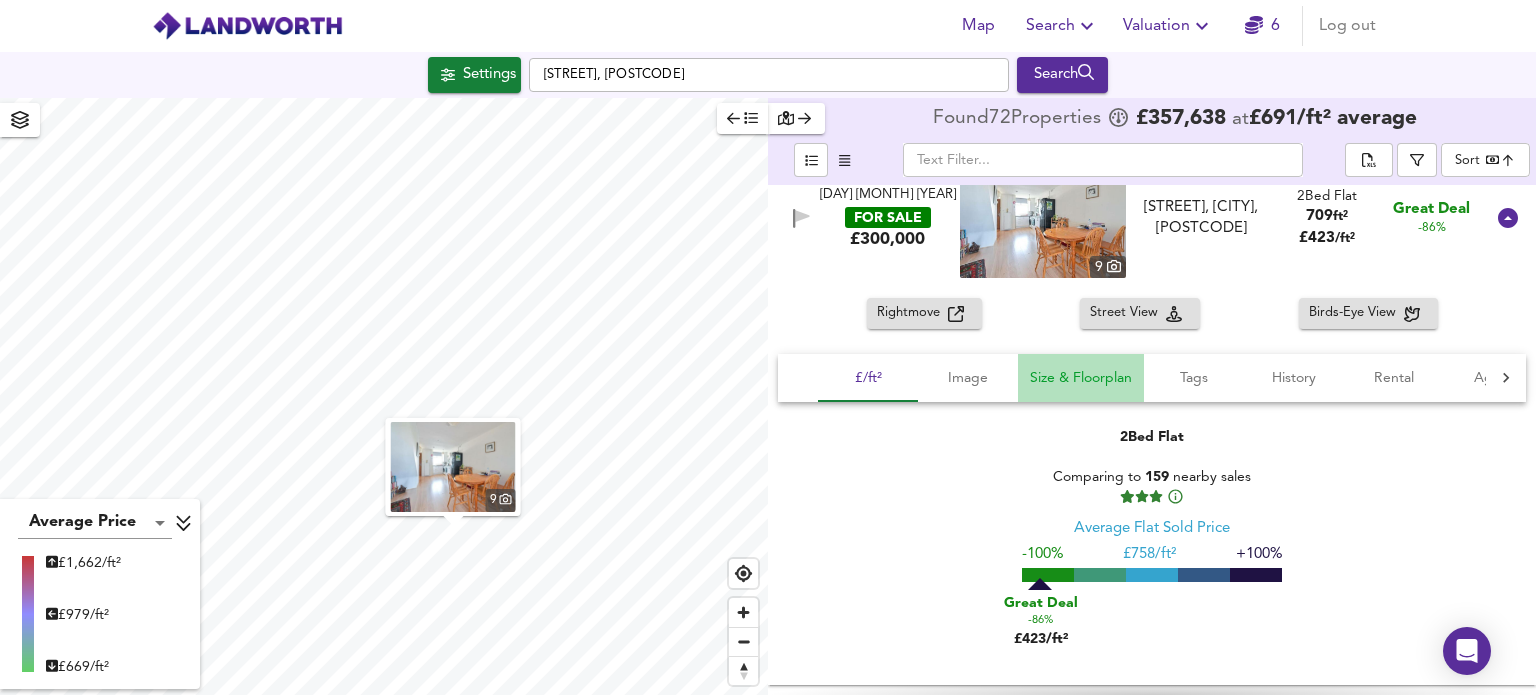 click on "Size & Floorplan" at bounding box center [868, 378] 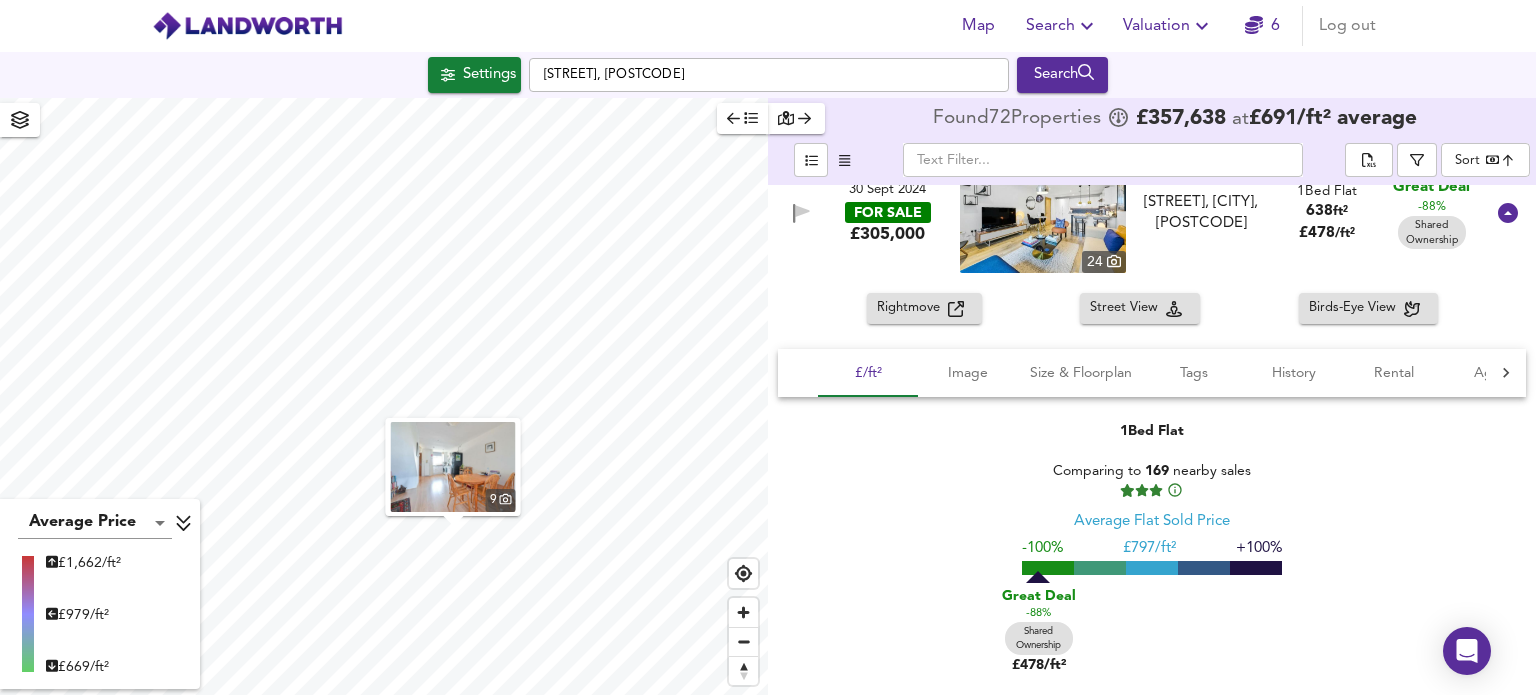 scroll, scrollTop: 0, scrollLeft: 0, axis: both 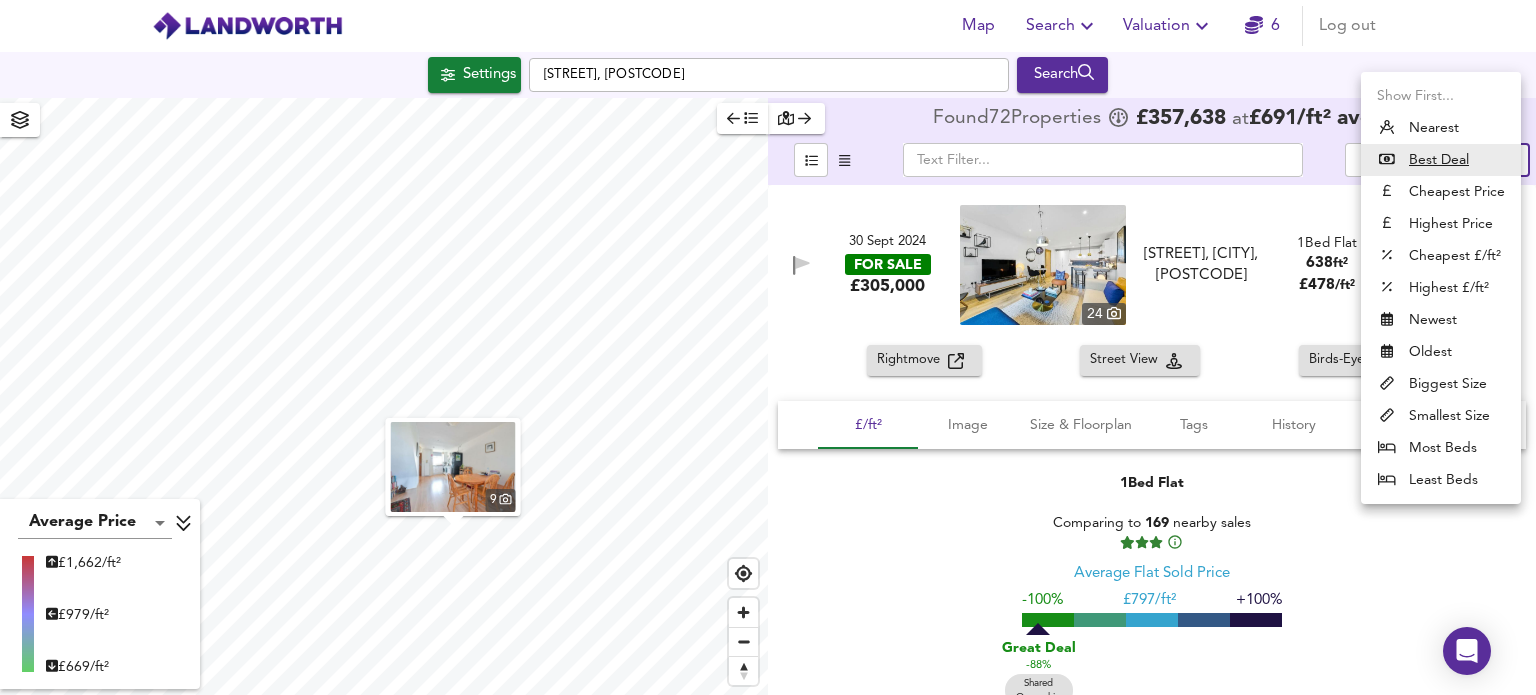 click on "Map Search Valuation    6 Log out        Settings     [STREET], [POSTCODE]        Search        9             Average Price landworth    £ 1,662/ft²    £ 979/ft²    £ 669/ft²     Found  72  Propert ies     £ 357,638   at  £ 691 / ft²   average              ​         Sort   bestdeal ​ [DATE] FOR SALE £305,000     24     [STREET], [CITY], [POSTCODE] [STREET], [CITY], [POSTCODE] 1  Bed   Flat 638 ft² £ 478 / ft²   Great Deal -88% Shared Ownership Rightmove       Street View       Birds-Eye View       £/ft² Image Size & Floorplan Tags History Rental Agent 1  Bed   Flat Comparing to   169   nearby sales   Average Flat Sold Price -100% £ 797/ft² +100% Great Deal -88% Shared Ownership £478/ft²   24     Floorplan Size: 59m² = 638ft² Balcony Communal Garden Garden Shared Ownership Spacious [DATE] :  Listed for  £ 305,000 You can find average rental prices for  [POSTCODE]  on   Home.co.uk SO Sales - London" at bounding box center (768, 347) 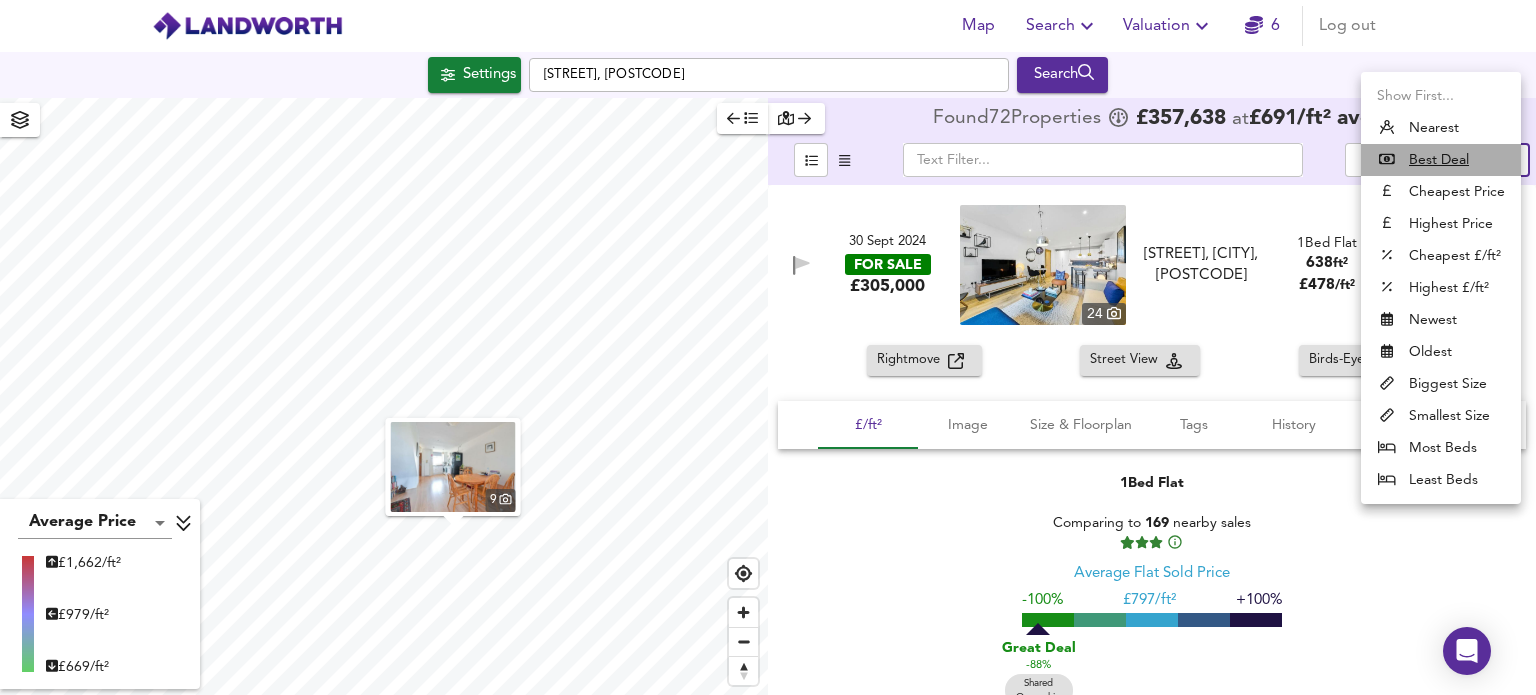 click on "Best Deal" at bounding box center [1441, 160] 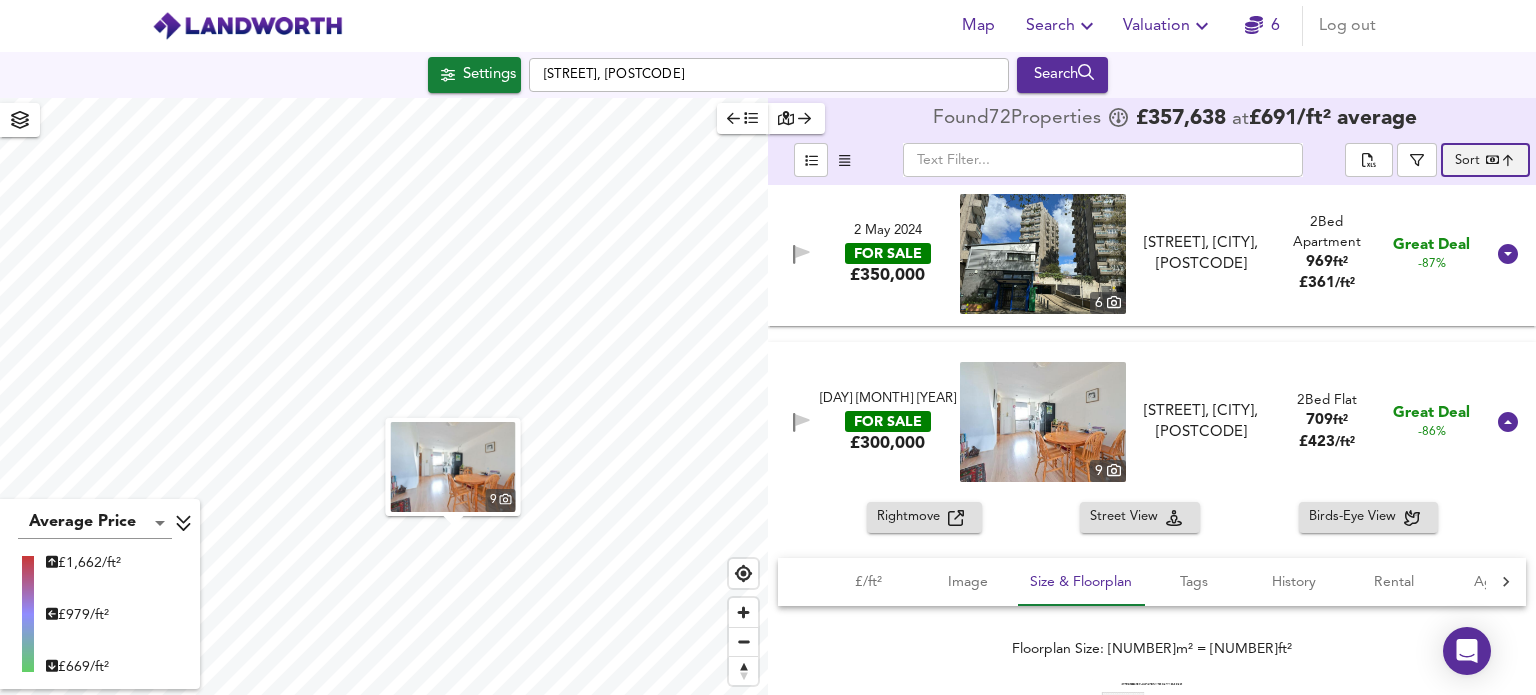 scroll, scrollTop: 700, scrollLeft: 0, axis: vertical 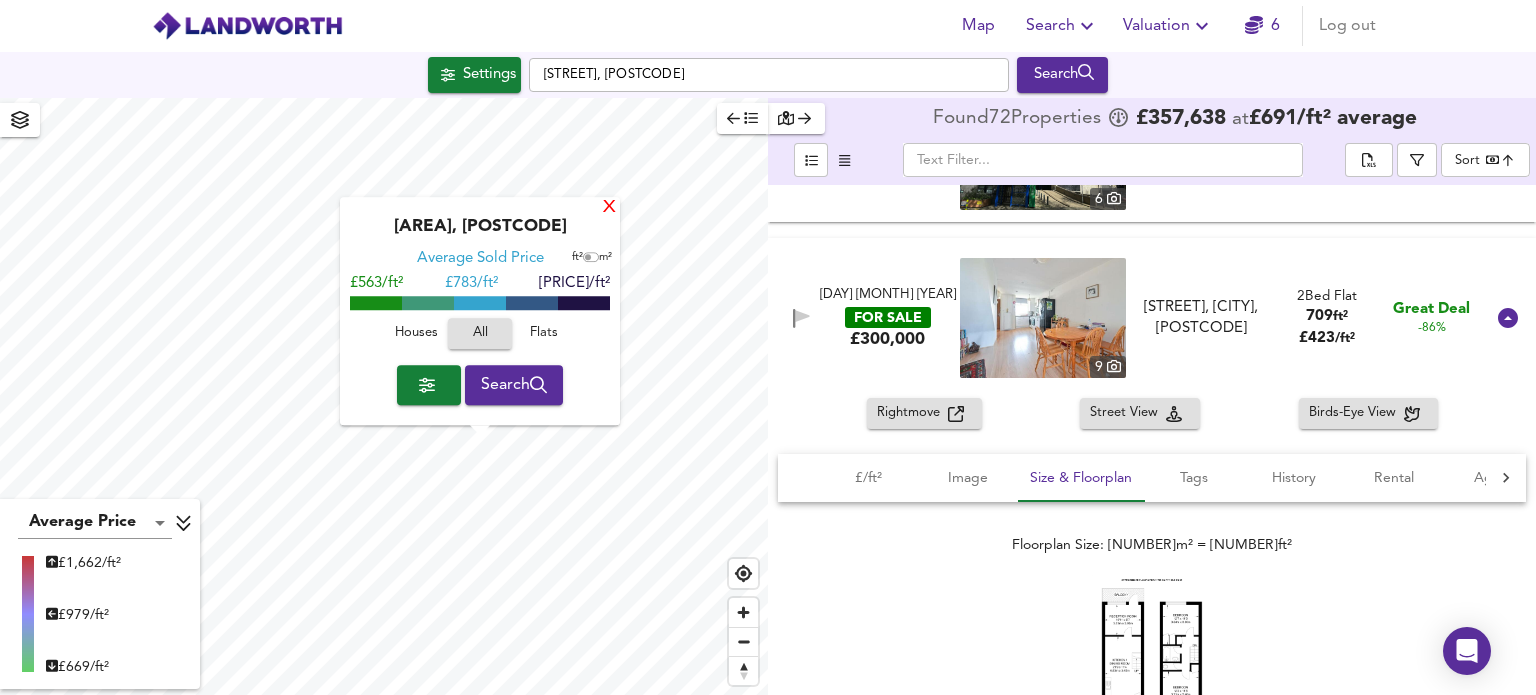 click on "X" at bounding box center (609, 208) 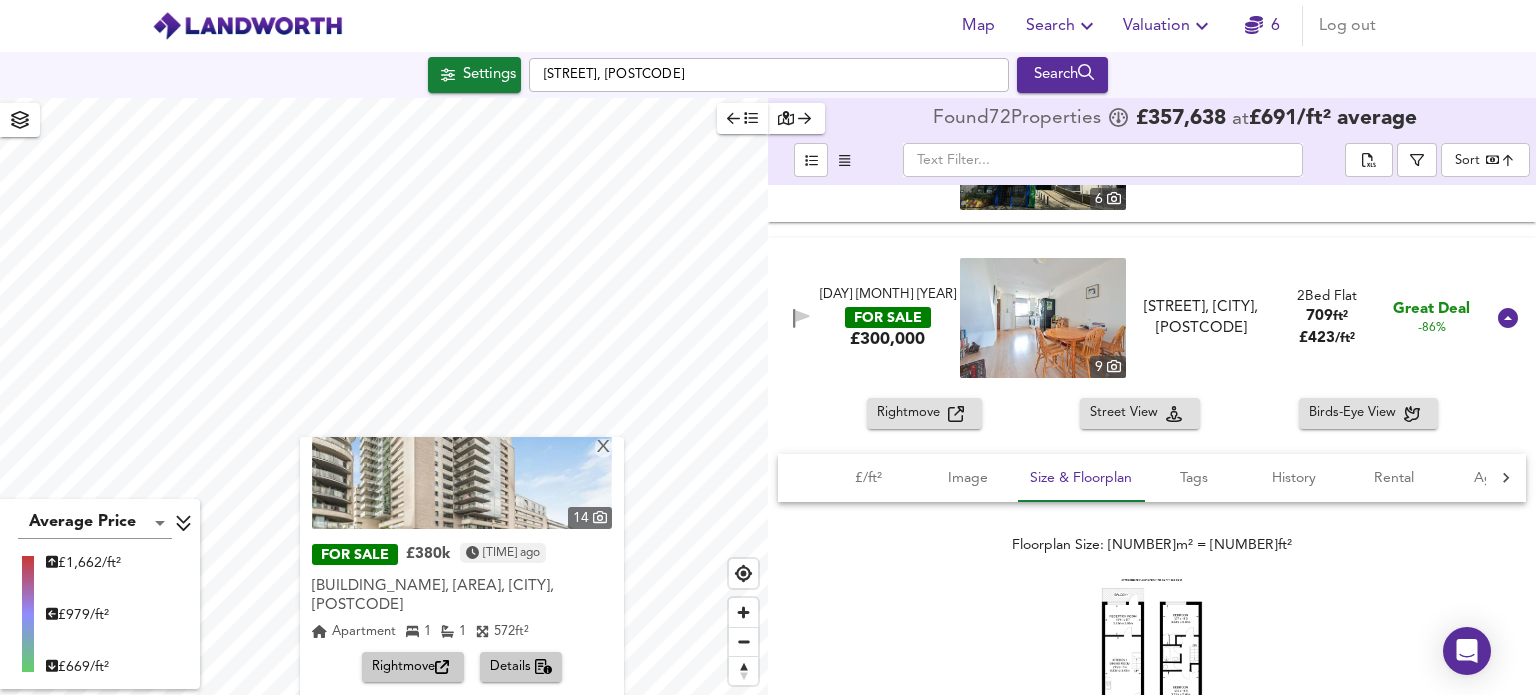 scroll, scrollTop: 100, scrollLeft: 0, axis: vertical 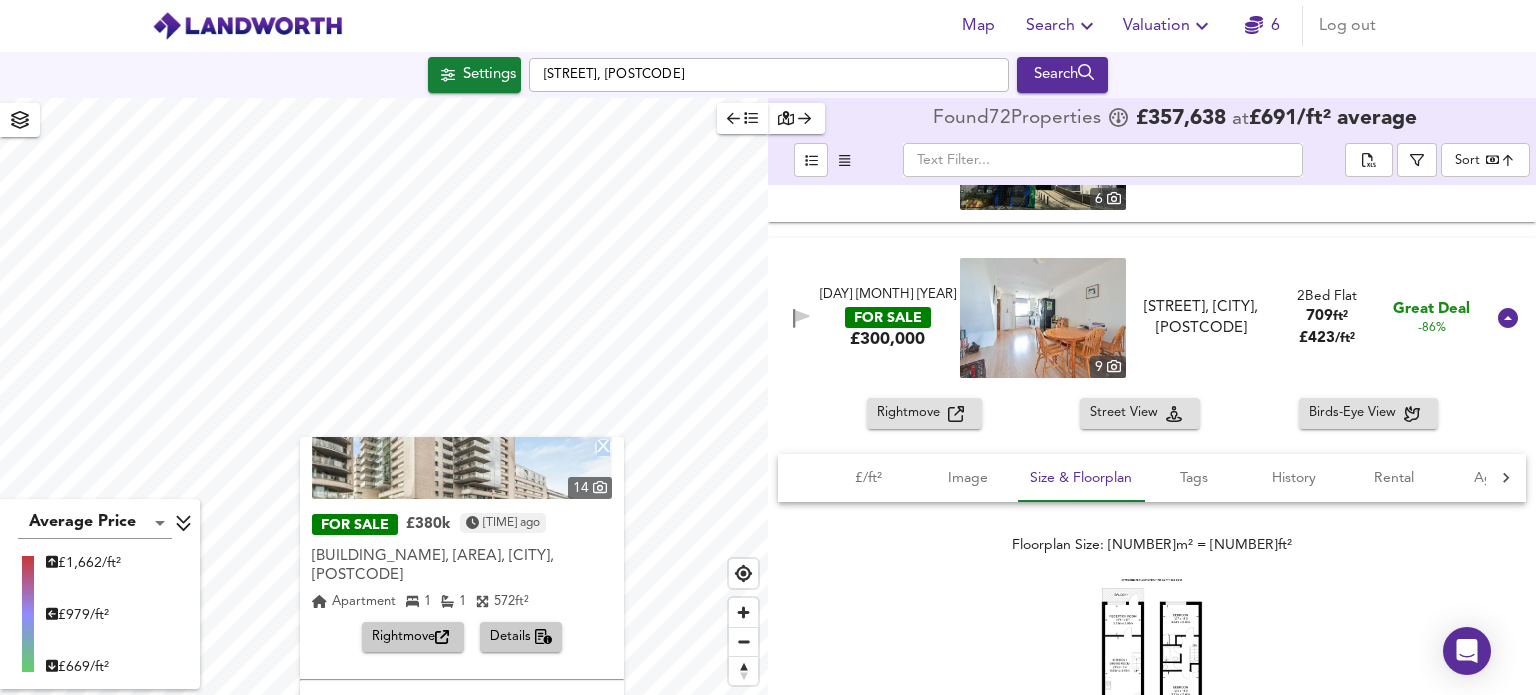 click on "X" at bounding box center (603, 448) 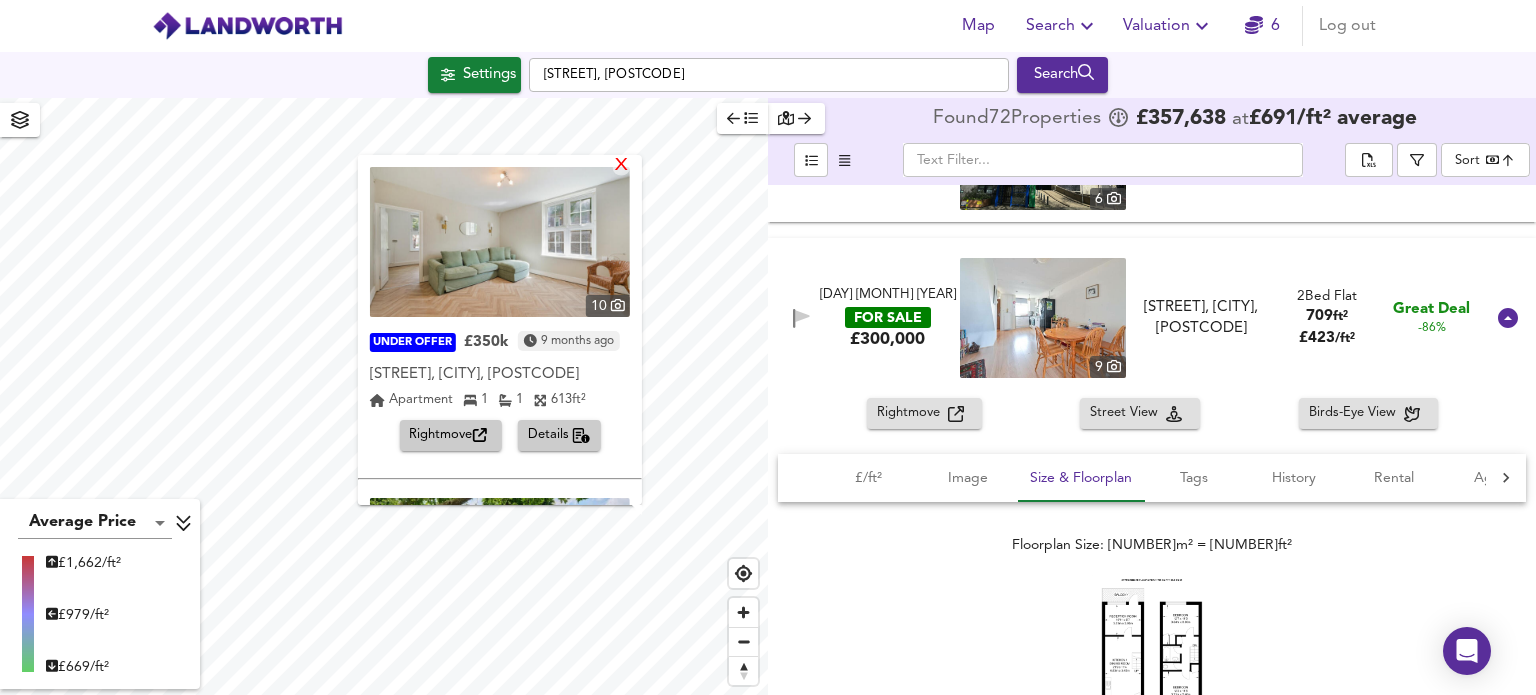 click on "X" at bounding box center (621, 166) 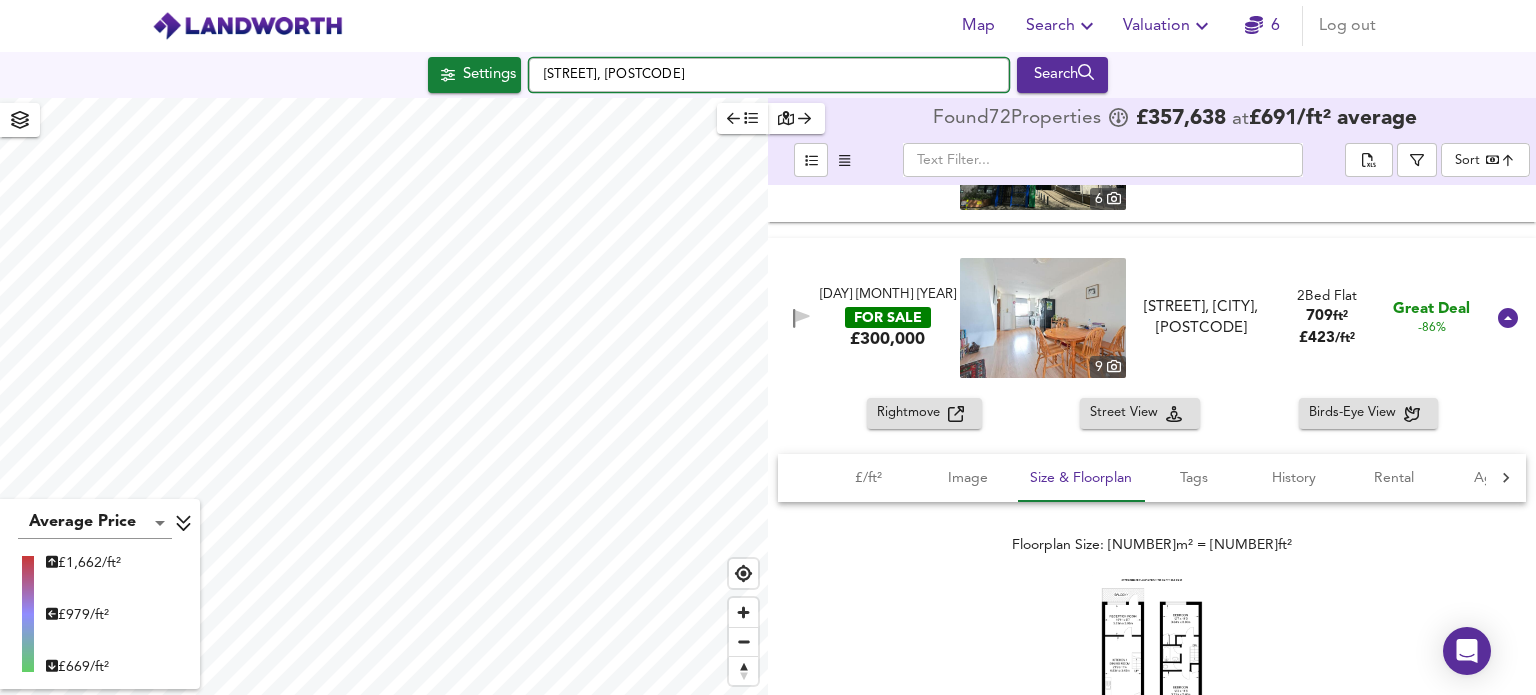 click on "[STREET], [POSTCODE]" at bounding box center (769, 75) 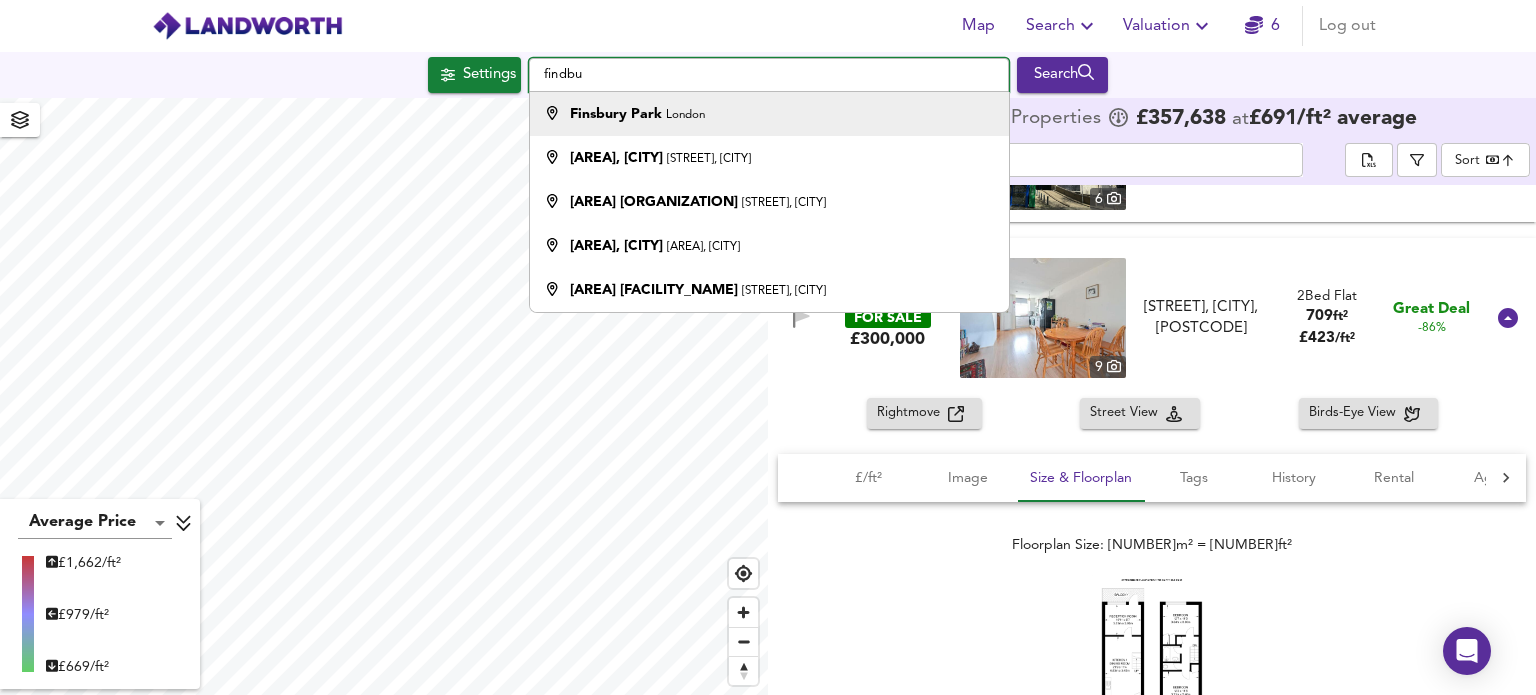 type on "findbu" 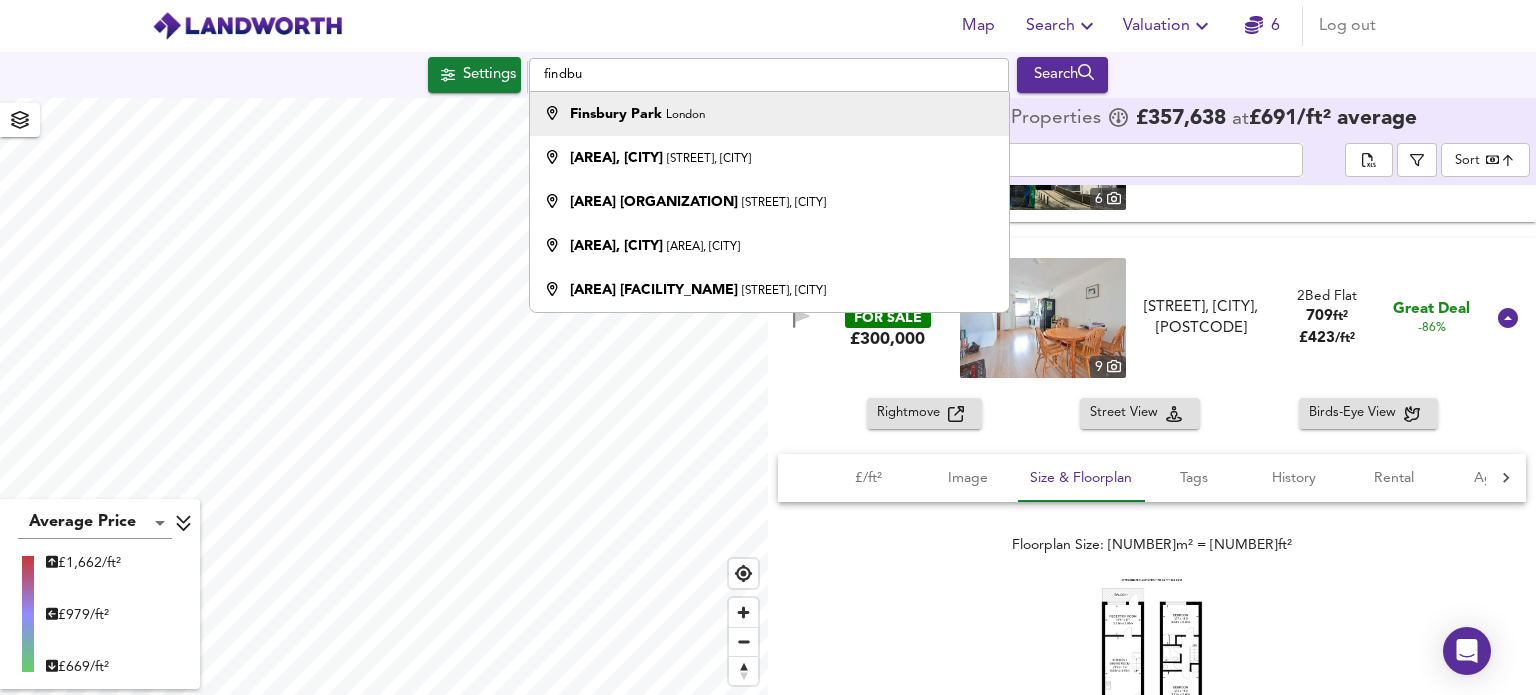 click on "Finsbury Park" at bounding box center (616, 114) 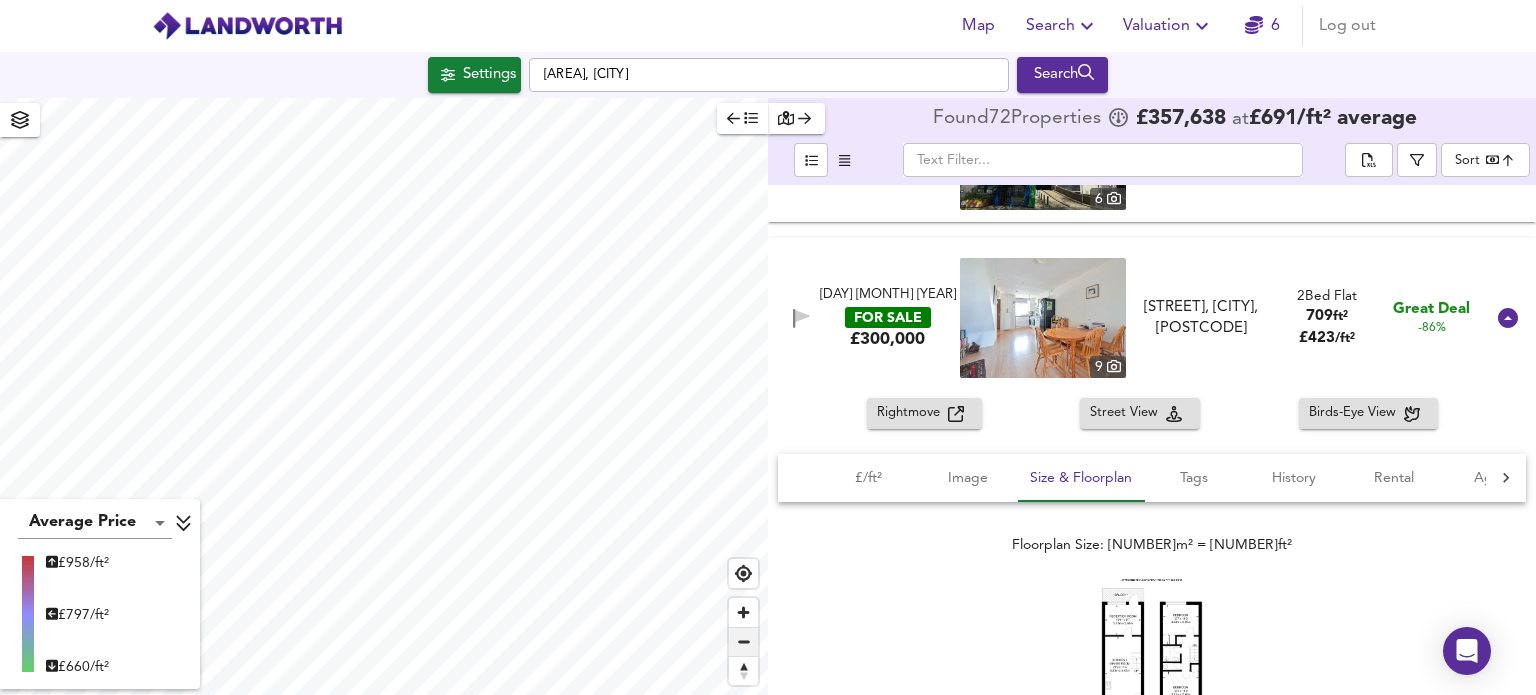 click at bounding box center (743, 642) 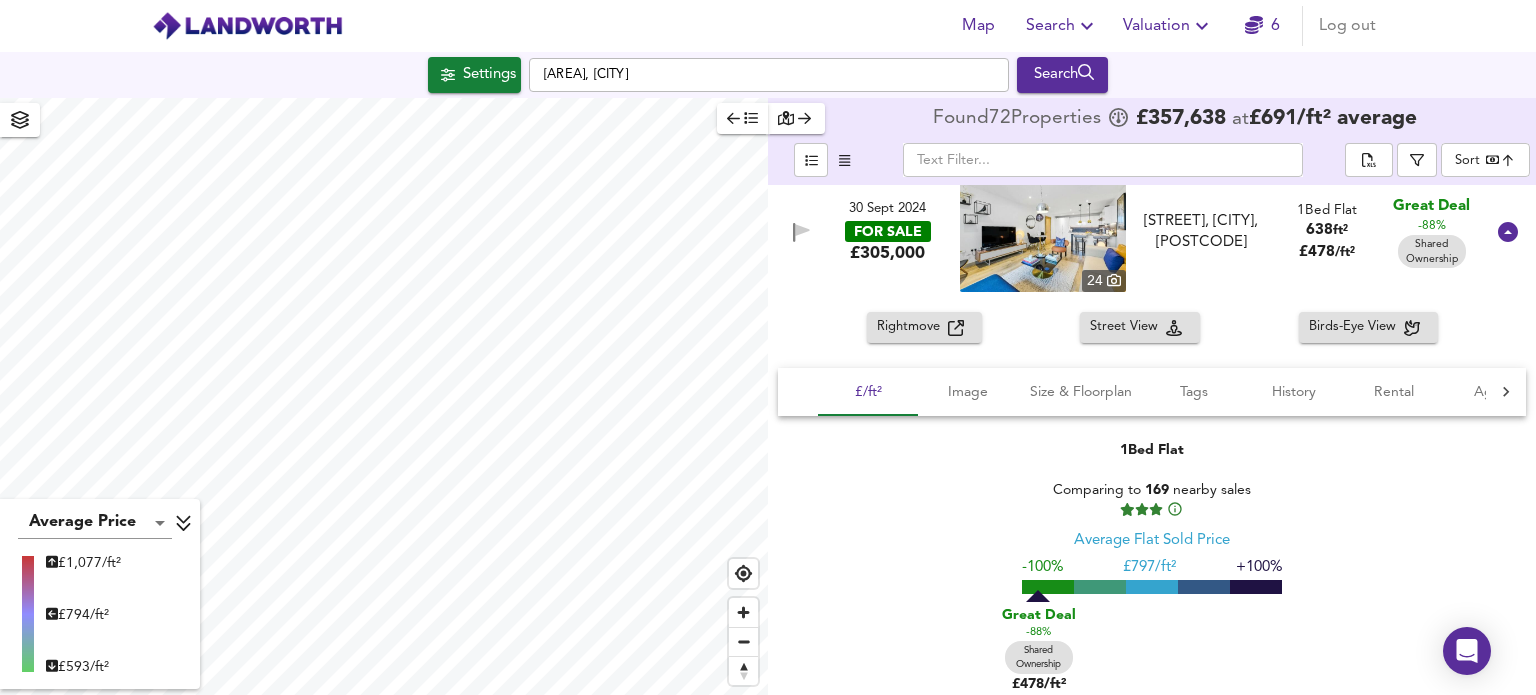 scroll, scrollTop: 0, scrollLeft: 0, axis: both 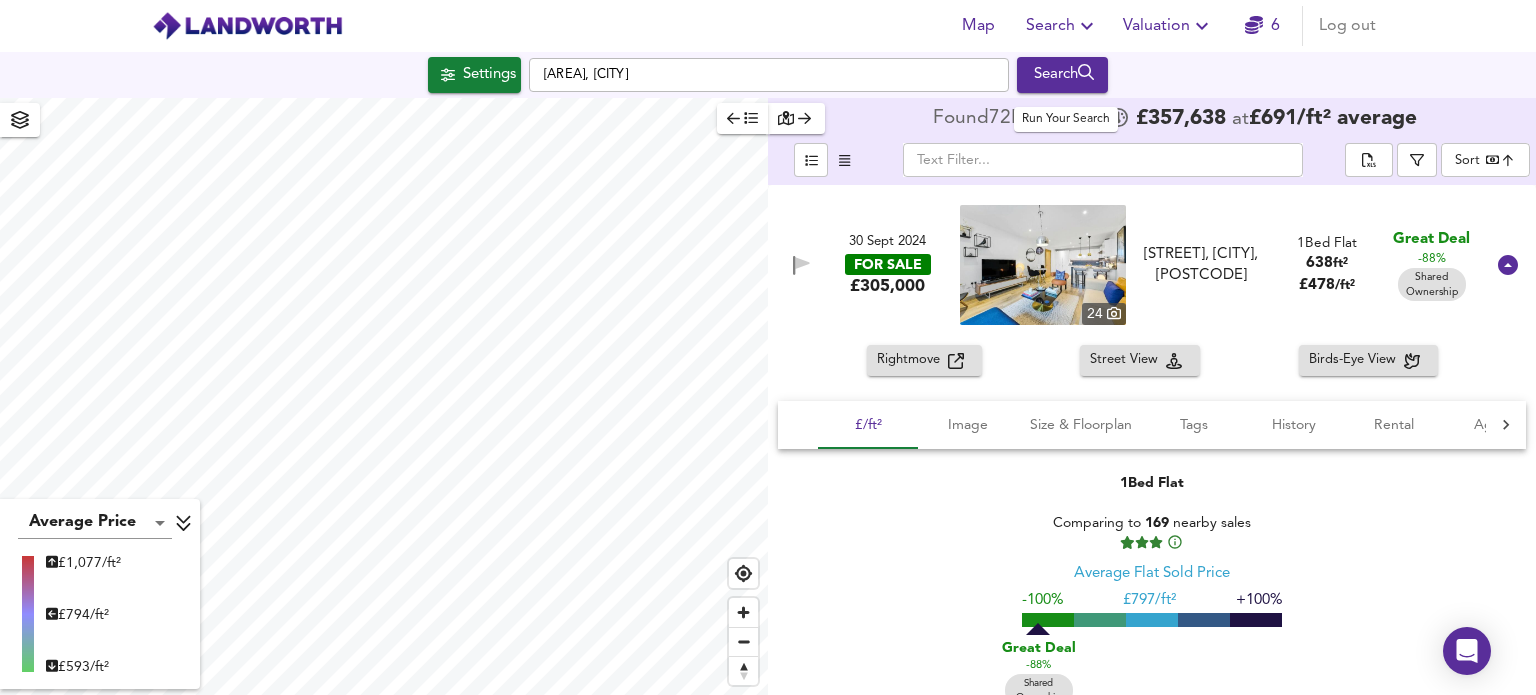 click on "Search" at bounding box center (1062, 75) 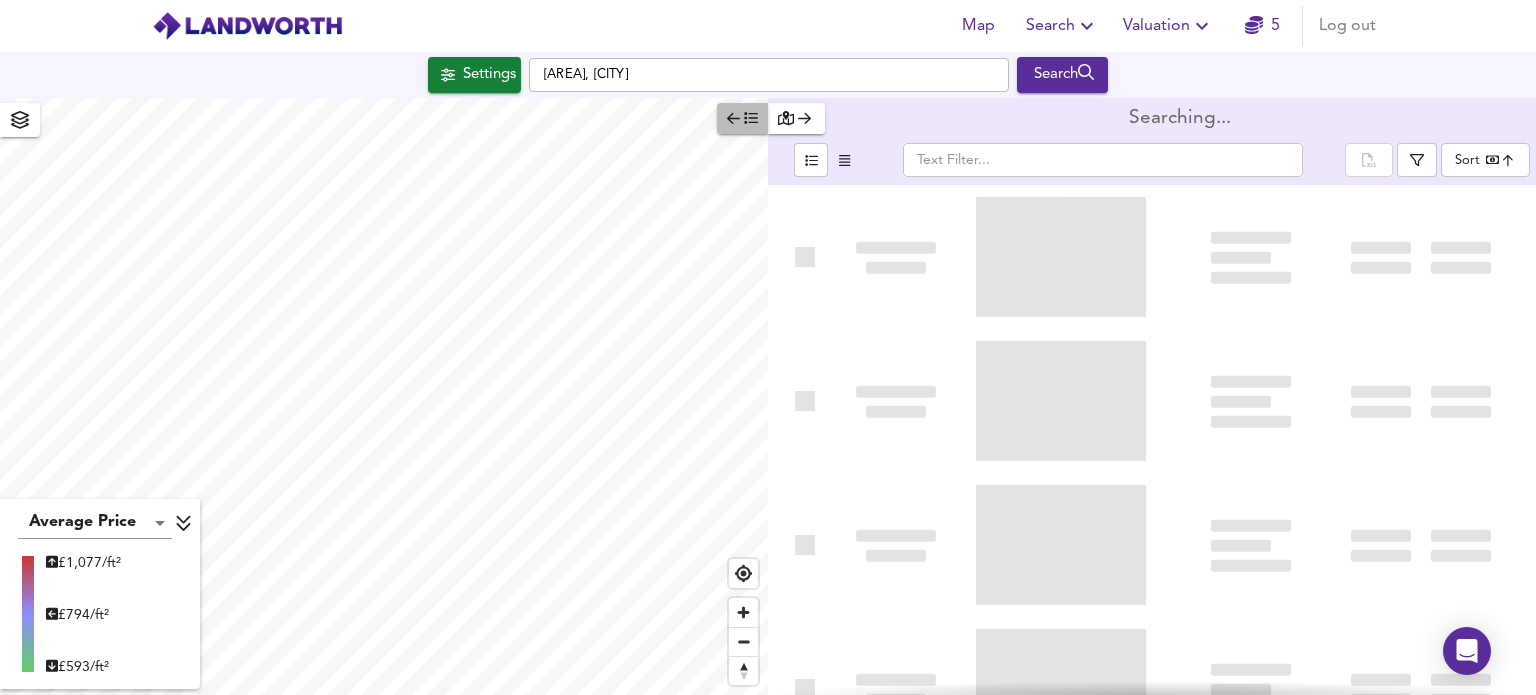 click at bounding box center [742, 118] 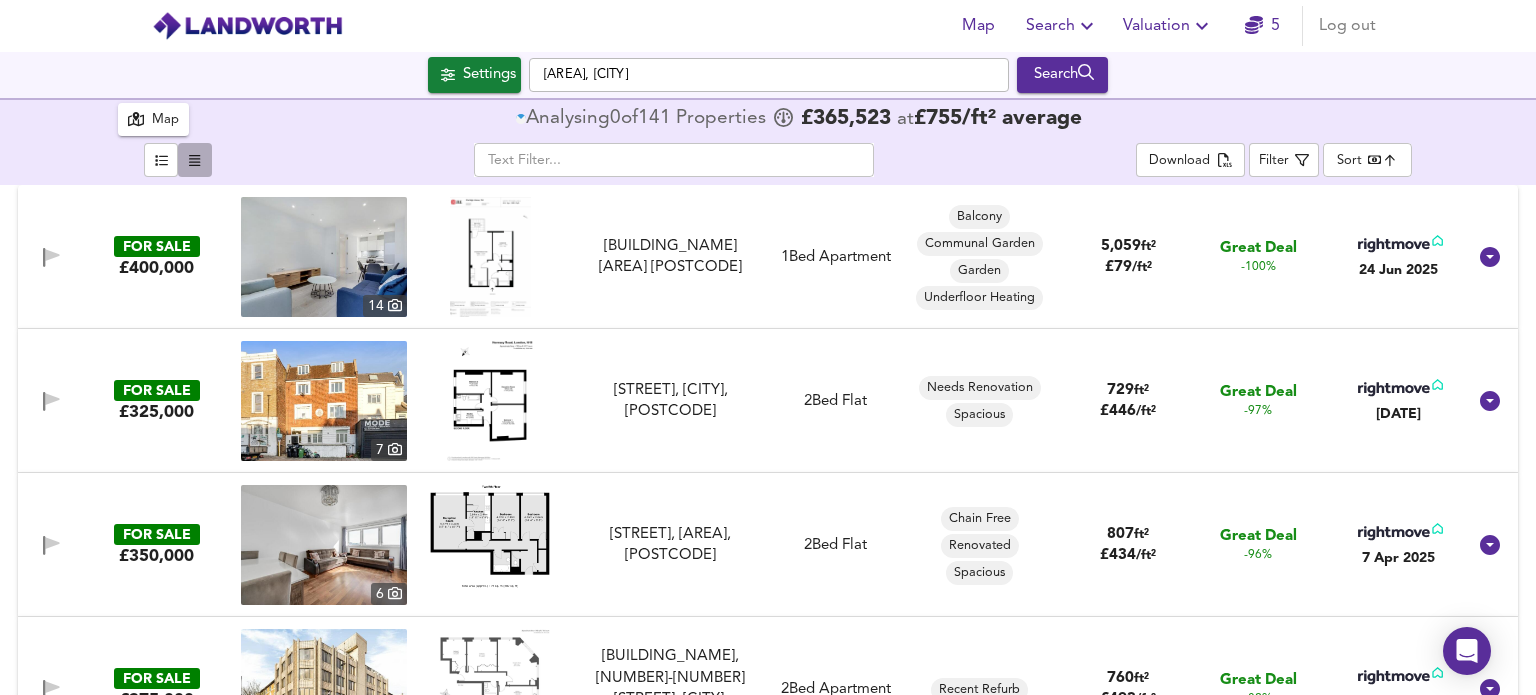 click at bounding box center (194, 160) 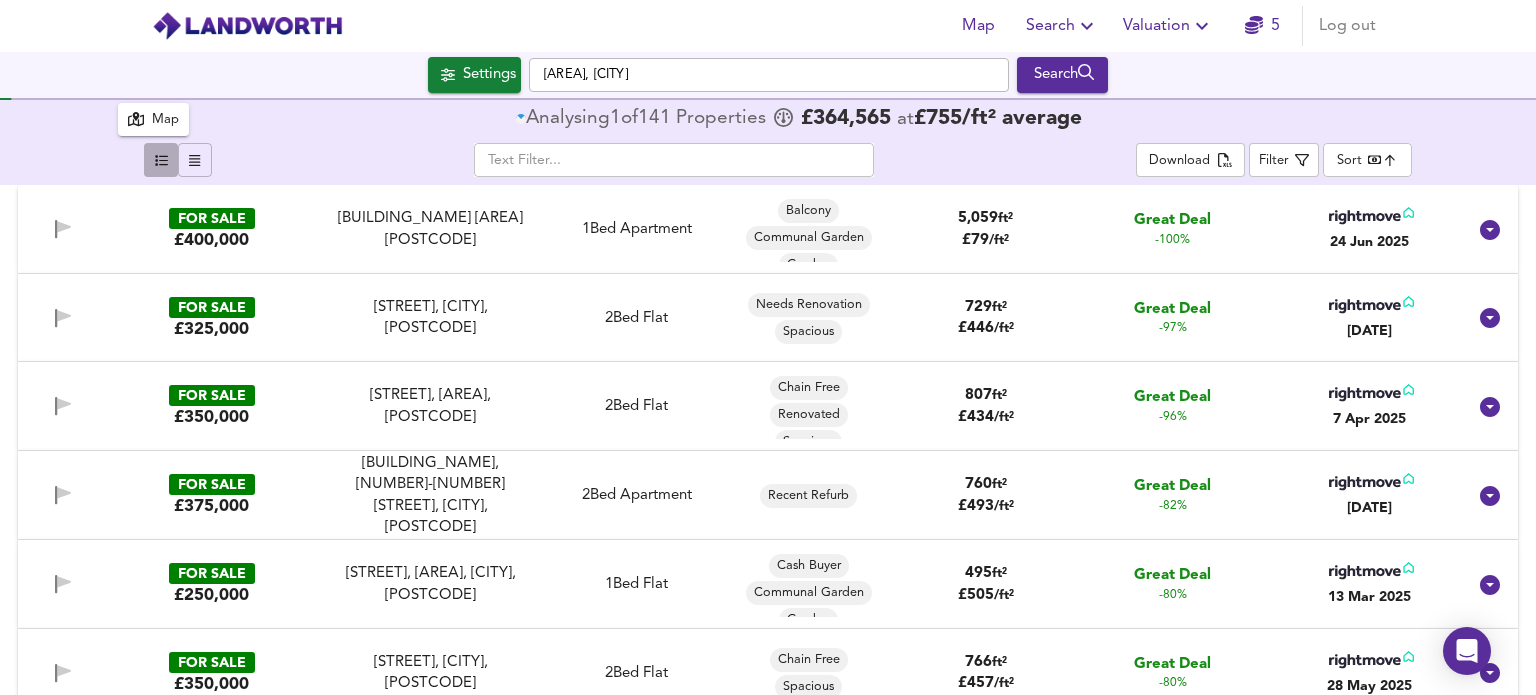 click at bounding box center [161, 160] 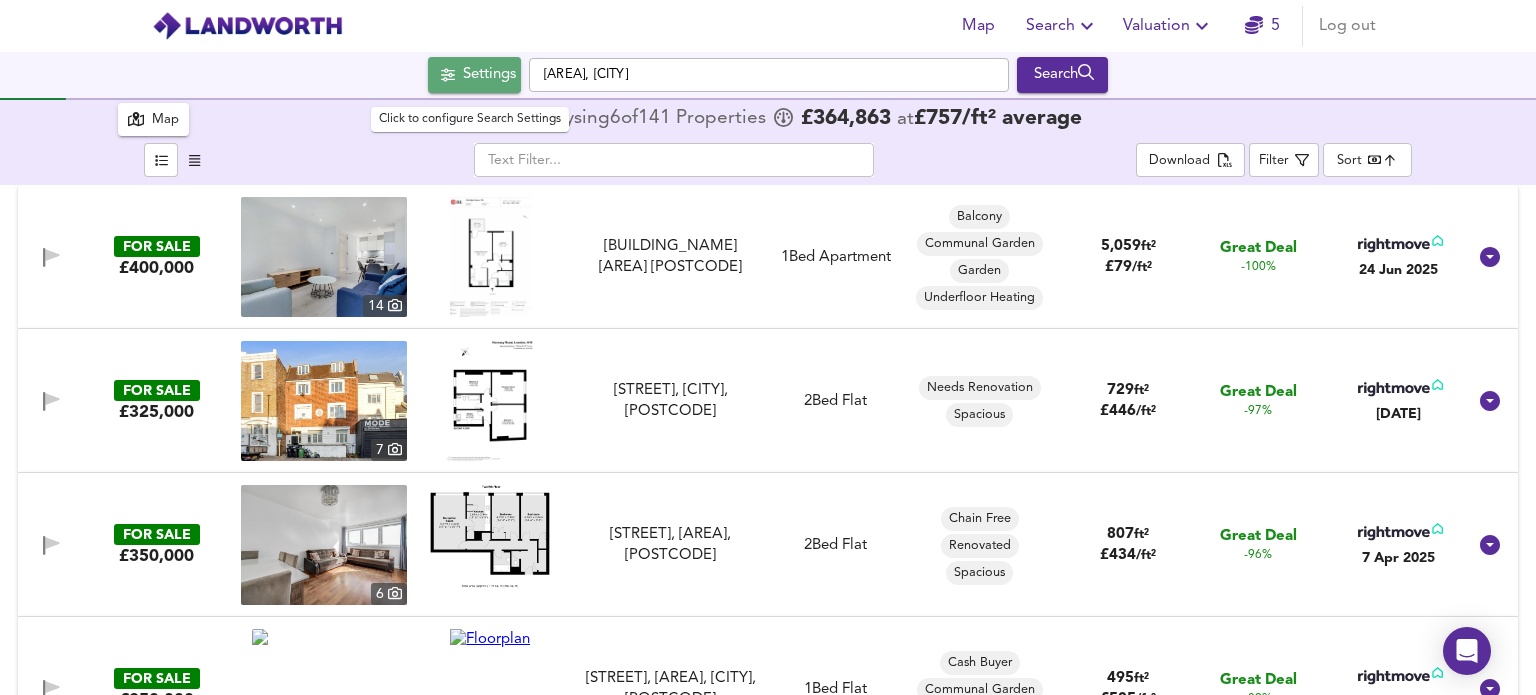click on "Settings" at bounding box center (474, 75) 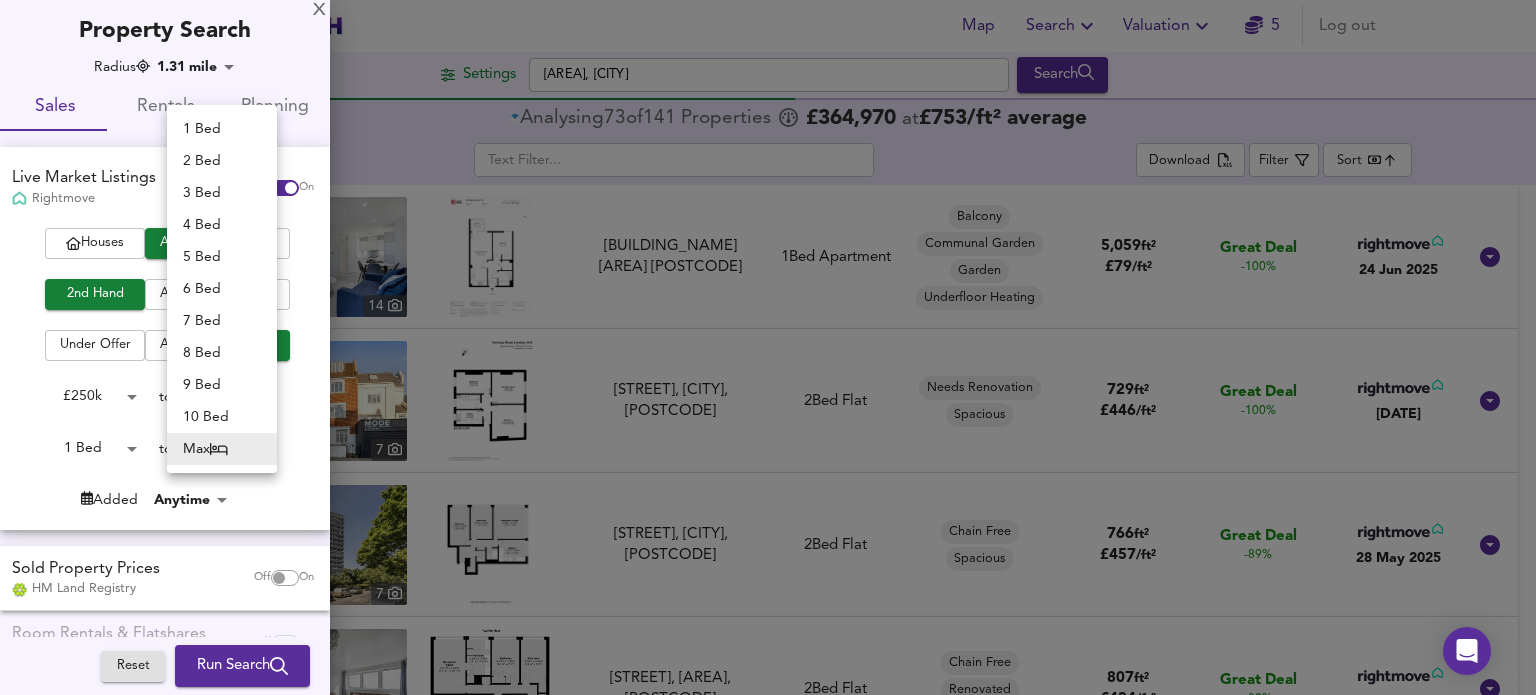 click on "Map Search Valuation    5 Log out        Settings     [AREA], [CITY]        Search            141  Results     Average Price landworth    £ 1,077/ft²    £ 794/ft²    £ 593/ft² Map   Analysing  73  of  141   Propert ies     £ 364,970   at  £ 753 / ft²   average              ​ Download   Filter   Sort   bestdeal ​ FOR SALE £400,000     14     [STREET] [AREA] [POSTCODE] [STREET] [AREA] [POSTCODE] 1  Bed   Apartment Balcony Communal Garden Garden Underfloor Heating 5,059 ft² £ 79 / ft² Great Deal -100% [DATE] FOR SALE £325,000     7     [STREET], [CITY], [POSTCODE] [STREET], [CITY], [POSTCODE] 2  Bed   Flat Needs Renovation Spacious 729 ft² £ 446 / ft² Great Deal -100% [DATE] FOR SALE £350,000     7     [STREET], [CITY], [POSTCODE] [STREET], [CITY] 2  Bed   Flat Chain Free Spacious 766 ft² £ 457 / ft² Great Deal -89% [DATE] FOR SALE £350,000     6     2  Bed   Flat 807 £" at bounding box center [768, 347] 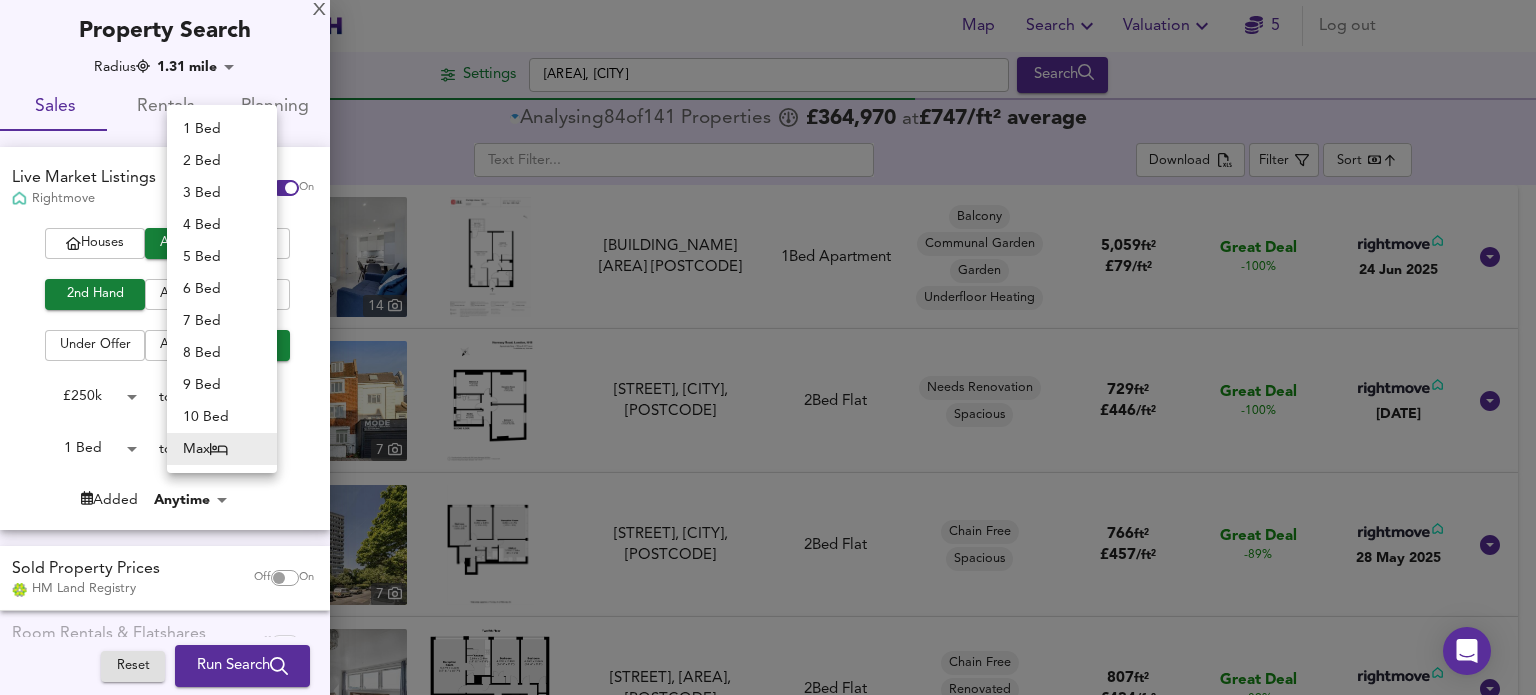 click on "3 Bed" at bounding box center (222, 193) 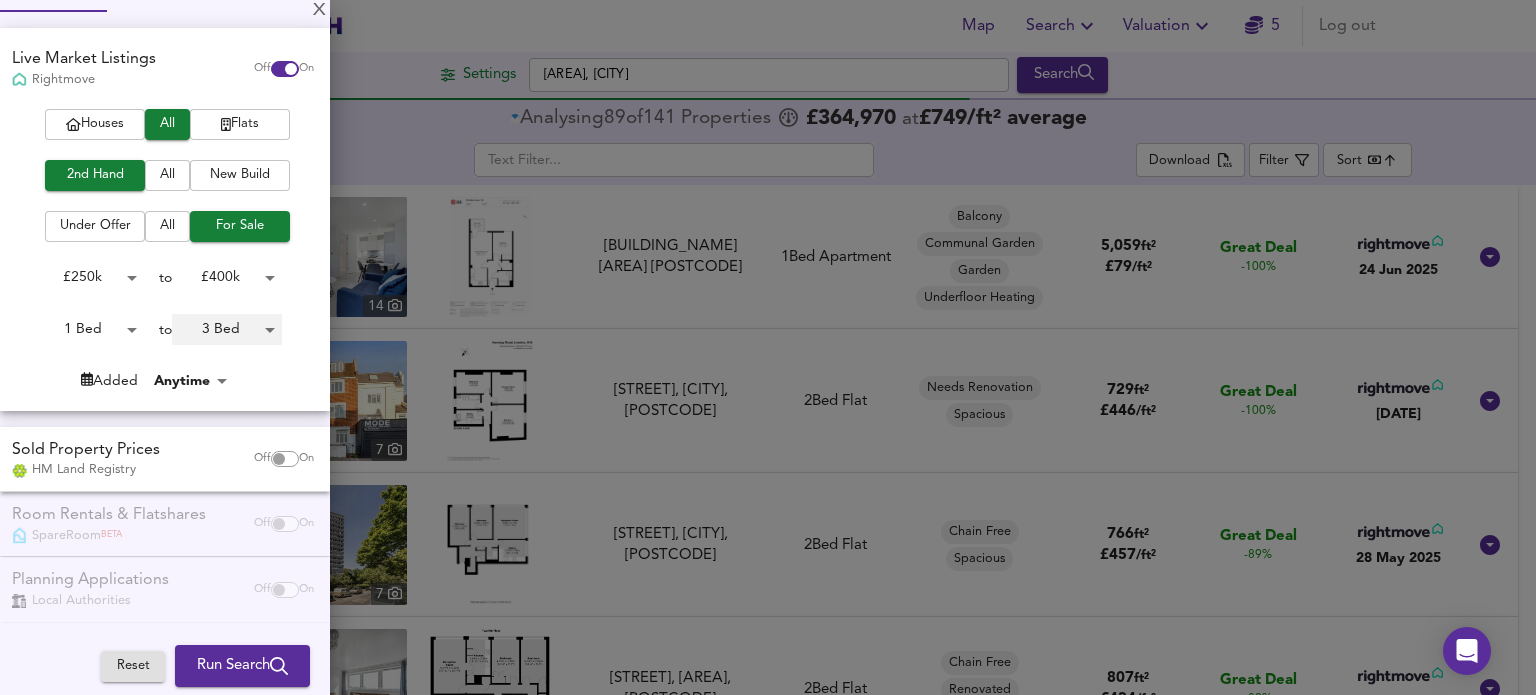 scroll, scrollTop: 124, scrollLeft: 0, axis: vertical 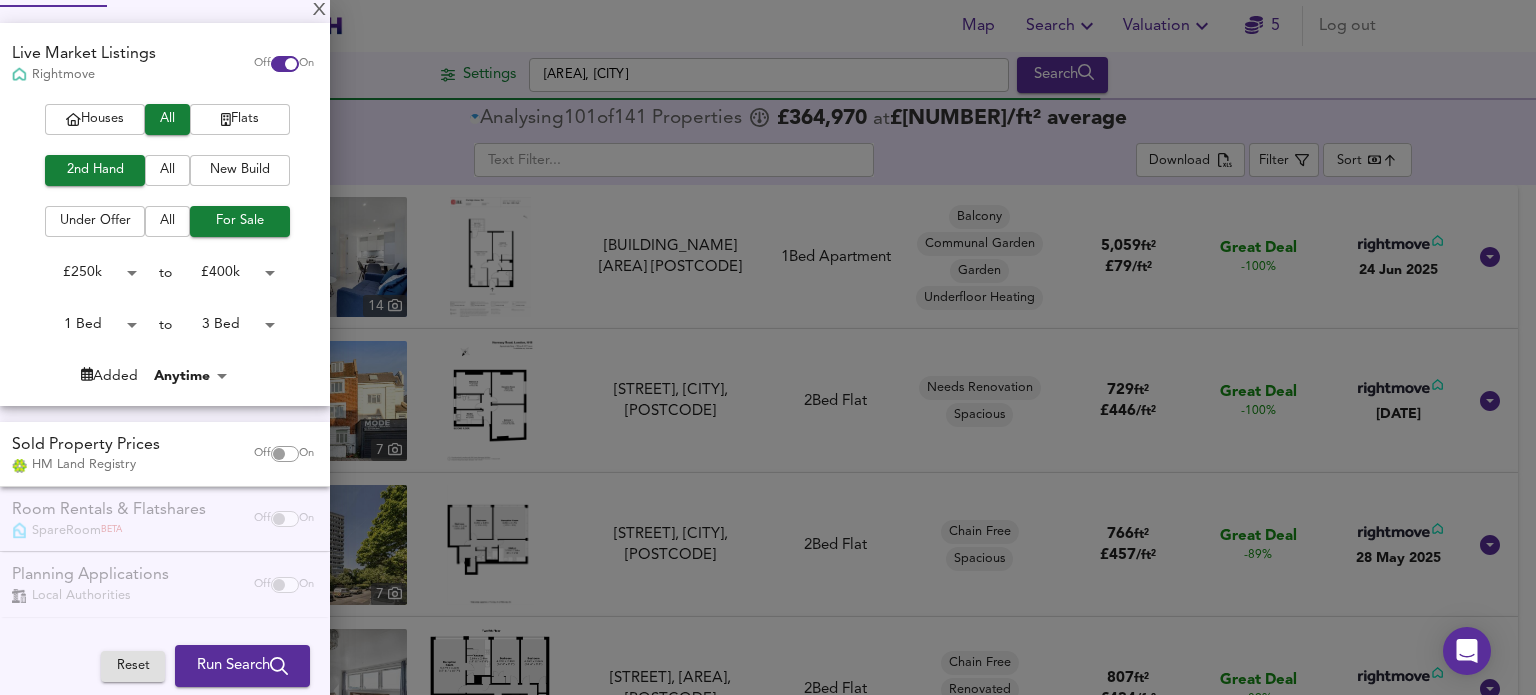 click on "Map Search Valuation Settings [AREA], [CITY] Search 141 Results Average Price landworth £ [PRICE]/ft² £ [PRICE]/ft² £ [PRICE]/ft² Map Analysing 101 of 141 Properties £ [PRICE] at £ [PRICE] / ft² average Download Filter Sort bestdeal FOR SALE £ [PRICE] 14 City North Place [AREA] N4 3FS City North Place [AREA] N4 1 Bed Apartment Balcony Communal Garden Garden Underfloor Heating 5,059 ft² £ [PRICE] / ft² Great Deal -100% 24 Jun 2025 FOR SALE £ [PRICE] 7 Hornsey Road, [CITY], UK, N19 4EF Hornsey Road, [CITY], UK, N19 4EF 2 Bed Flat Needs Renovation Spacious 729 ft² £ [PRICE] / ft² Great Deal -100% 3 Feb 2025 FOR SALE £ [PRICE] 7 Bethune Road, [CITY], N16 5DZ Bethune Road, [CITY] 2 Bed Flat Chain Free Spacious 766 ft² £ [PRICE] / ft² Great Deal -89% 28 May 2025 FOR SALE £ [PRICE] 6 2 Bed Flat [NUMBER]" at bounding box center (768, 347) 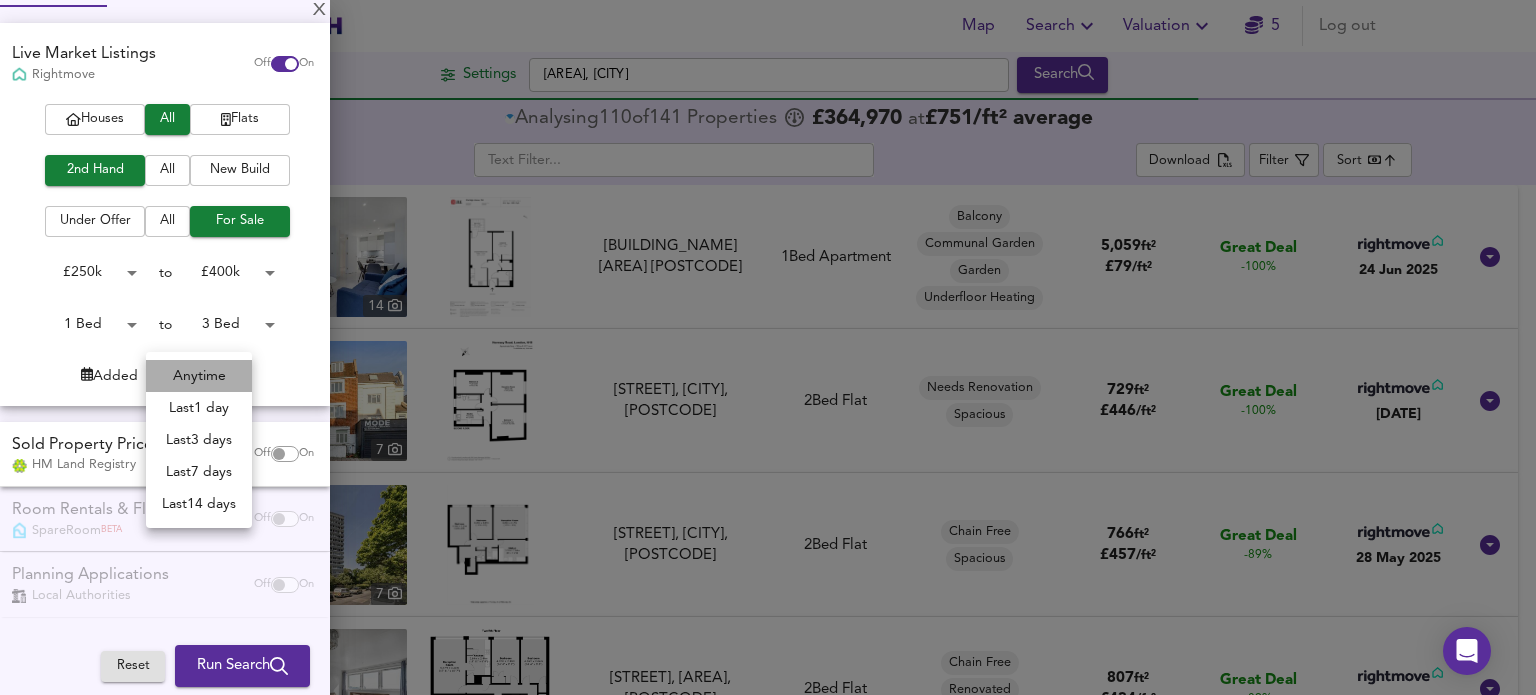 click on "Anytime" at bounding box center (199, 376) 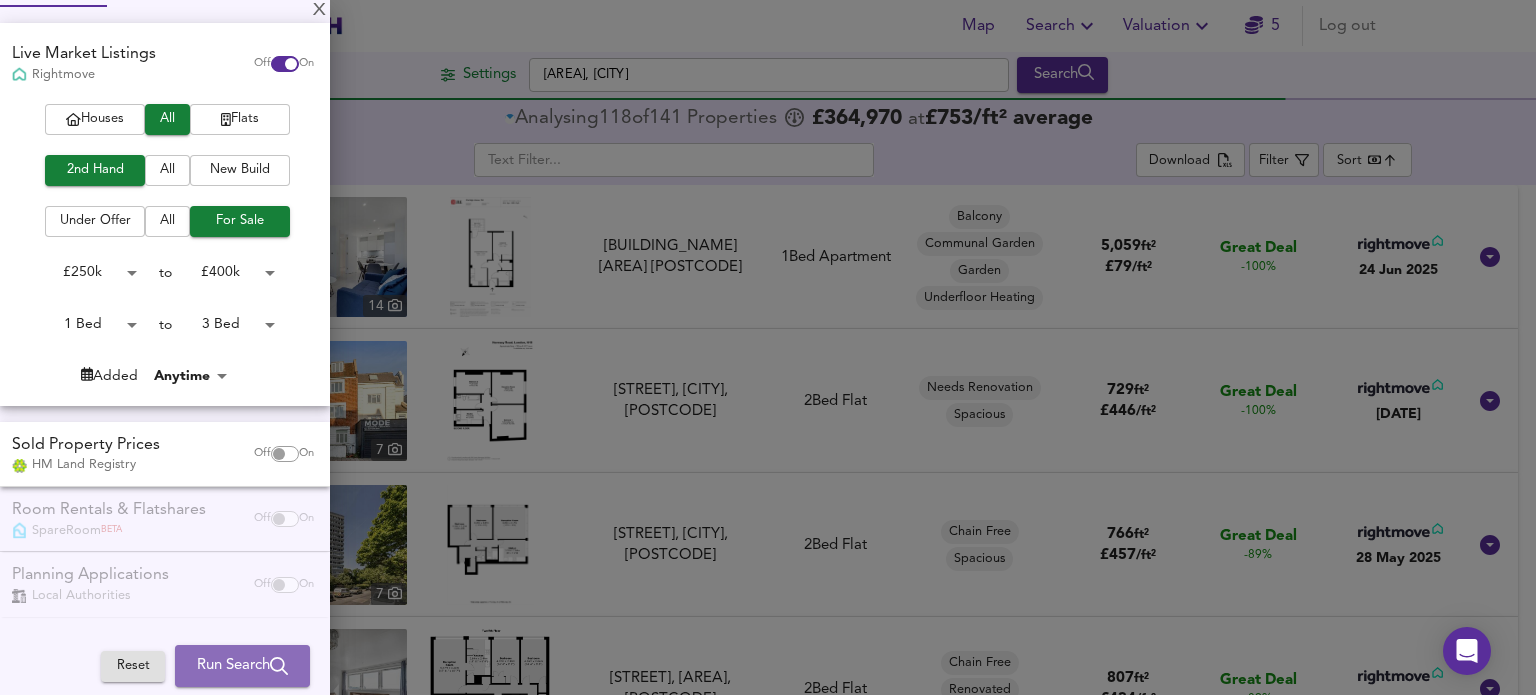 click on "Run Search" at bounding box center (242, 666) 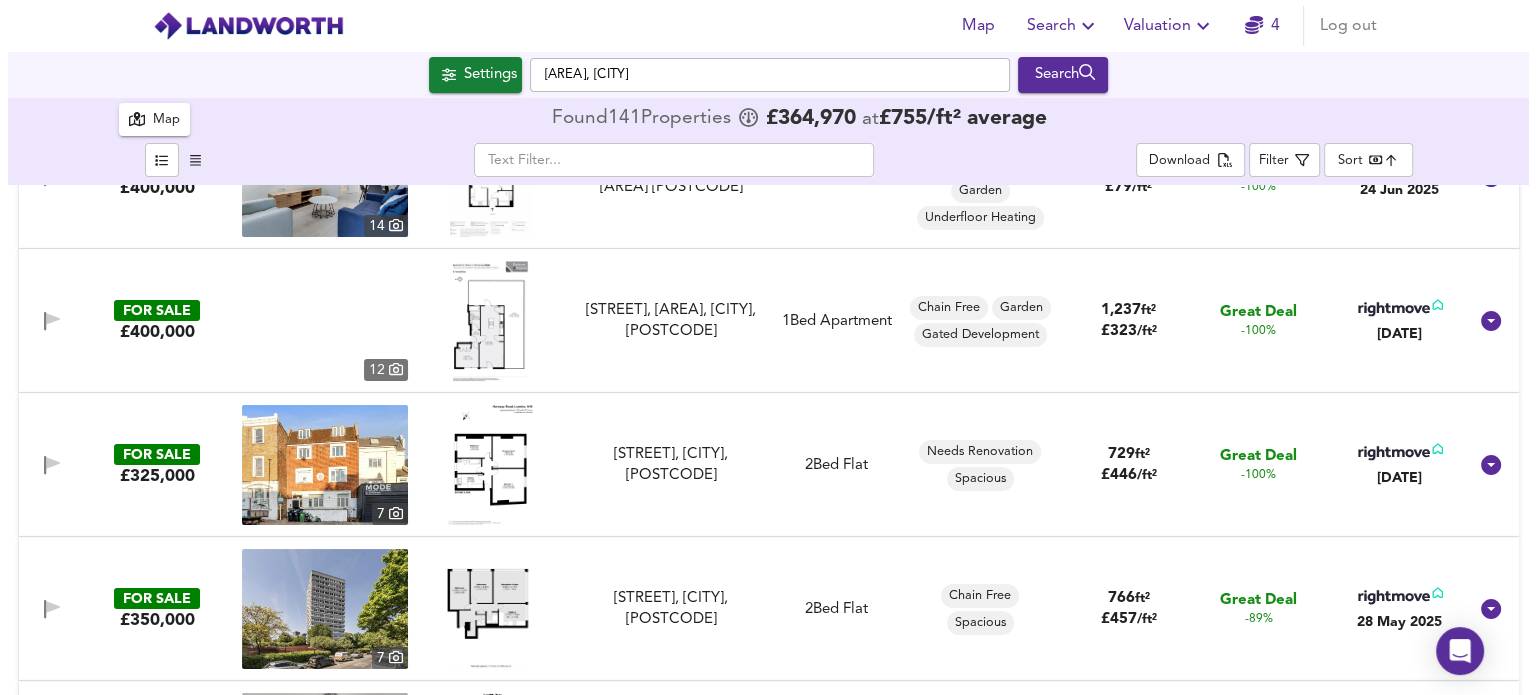 scroll, scrollTop: 0, scrollLeft: 0, axis: both 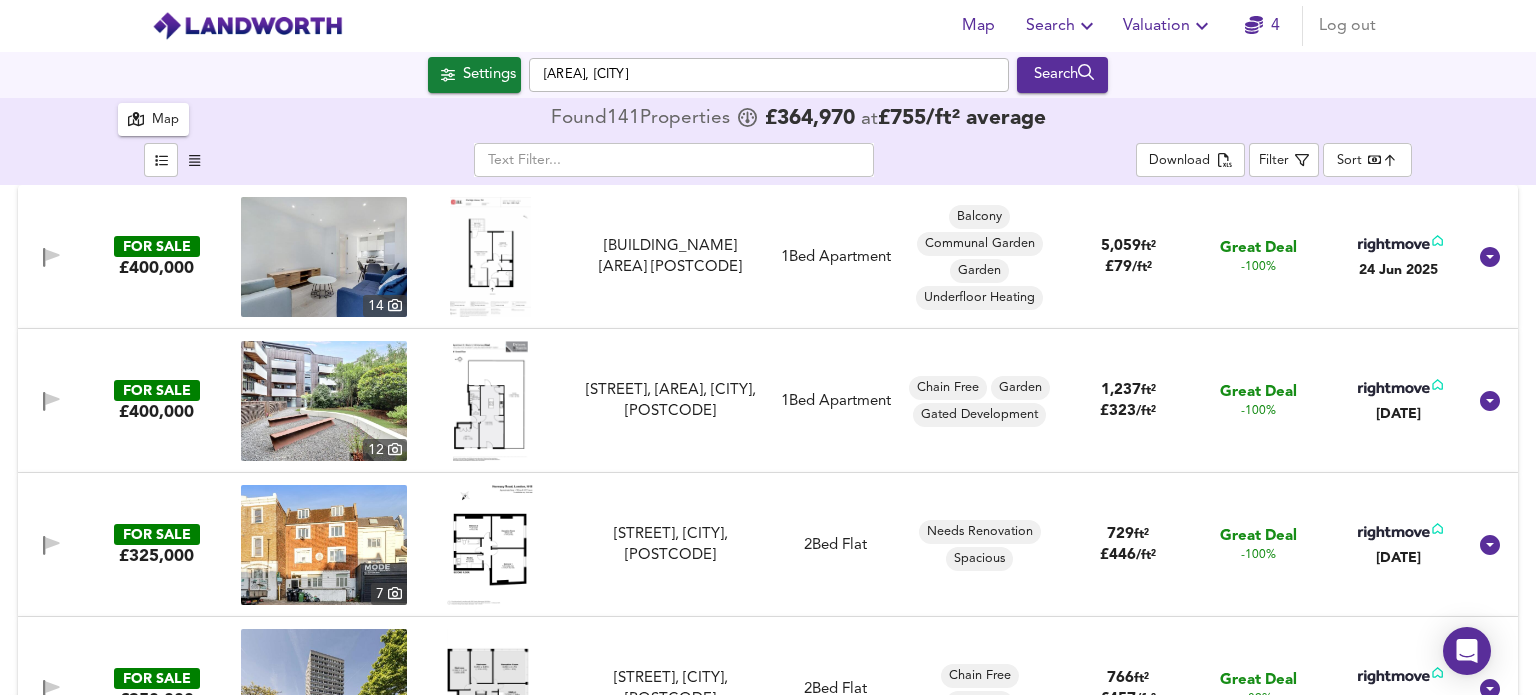 click on "Map Search Valuation    [NUMBER] Log out        Settings     [AREA], [CITY]        Search            [NUMBER]  Results     Average Price landworth  £ [NUMBER]/ft²    £ [NUMBER]/ft²    £ [NUMBER]/ft² Map Found  [NUMBER]  Propert ies     £ [NUMBER]   at  £ [NUMBER] / ft²   average              ​ Download   Filter   Sort   bestdeal ​ FOR SALE £[NUMBER]     [NUMBER]     [STREET] [AREA] [POSTCODE] [STREET] [AREA] [POSTCODE] [NUMBER]  Bed   Apartment Balcony Communal Garden Garden Underfloor Heating [NUMBER] ft² £ [NUMBER] / ft² Great Deal -[NUMBER]% [DAY] [MONTH] [YEAR] FOR SALE £[NUMBER]     [NUMBER]     [STREET], [BOROUGH], [CITY], [POSTCODE] [STREET], [BOROUGH], [CITY], [POSTCODE] [NUMBER]  Bed   Apartment Chain Free Garden Gated Development [NUMBER] ft² £ [NUMBER] / ft² Great Deal -[NUMBER]% [DAY] [MONTH] [YEAR] FOR SALE £[NUMBER]     [NUMBER]     [STREET], [CITY], [POSTCODE], [POSTCODE] [STREET], [CITY], [POSTCODE], [POSTCODE] [NUMBER]  Bed   Flat Needs Renovation Spacious [NUMBER] ft² £ [NUMBER] / ft² Great Deal -[NUMBER]% [DAY] [MONTH] [YEAR] FOR SALE £[NUMBER]" at bounding box center (768, 347) 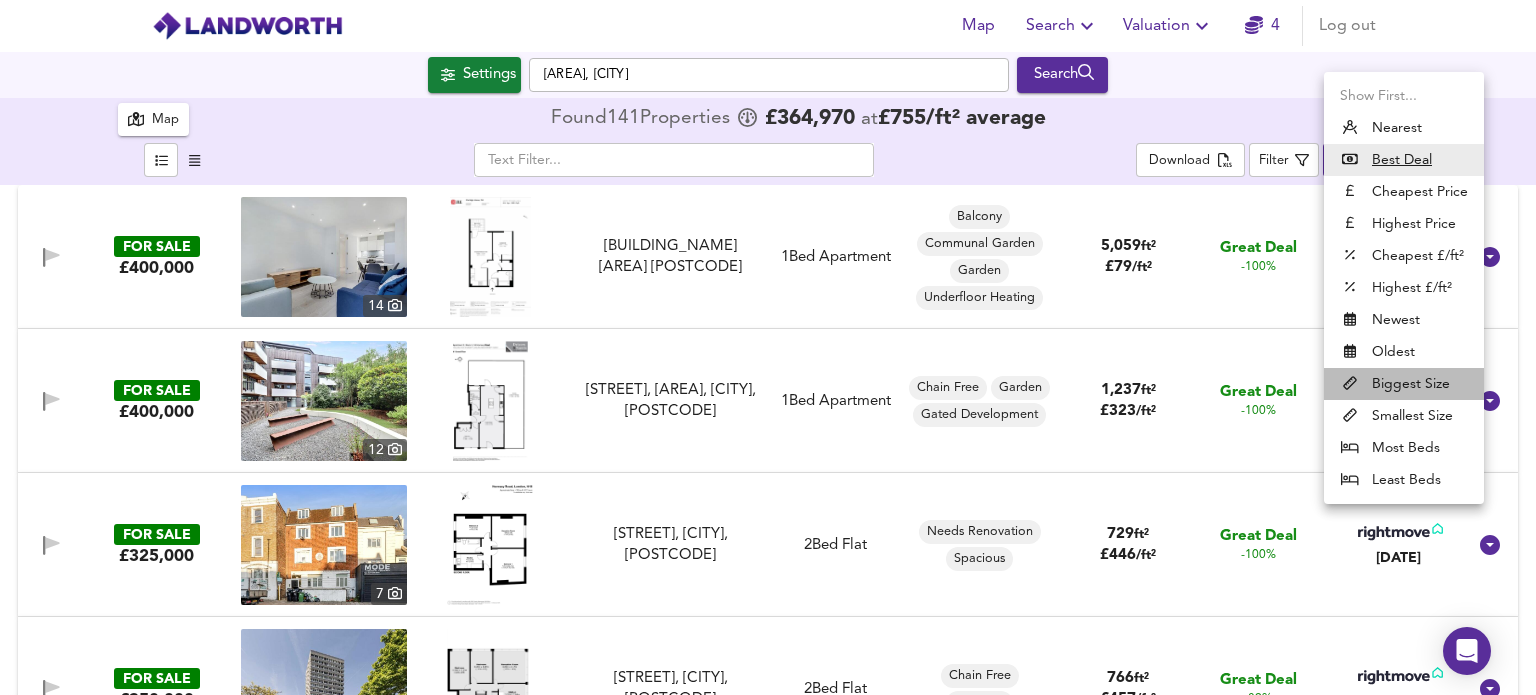 click on "Biggest Size" at bounding box center (1404, 384) 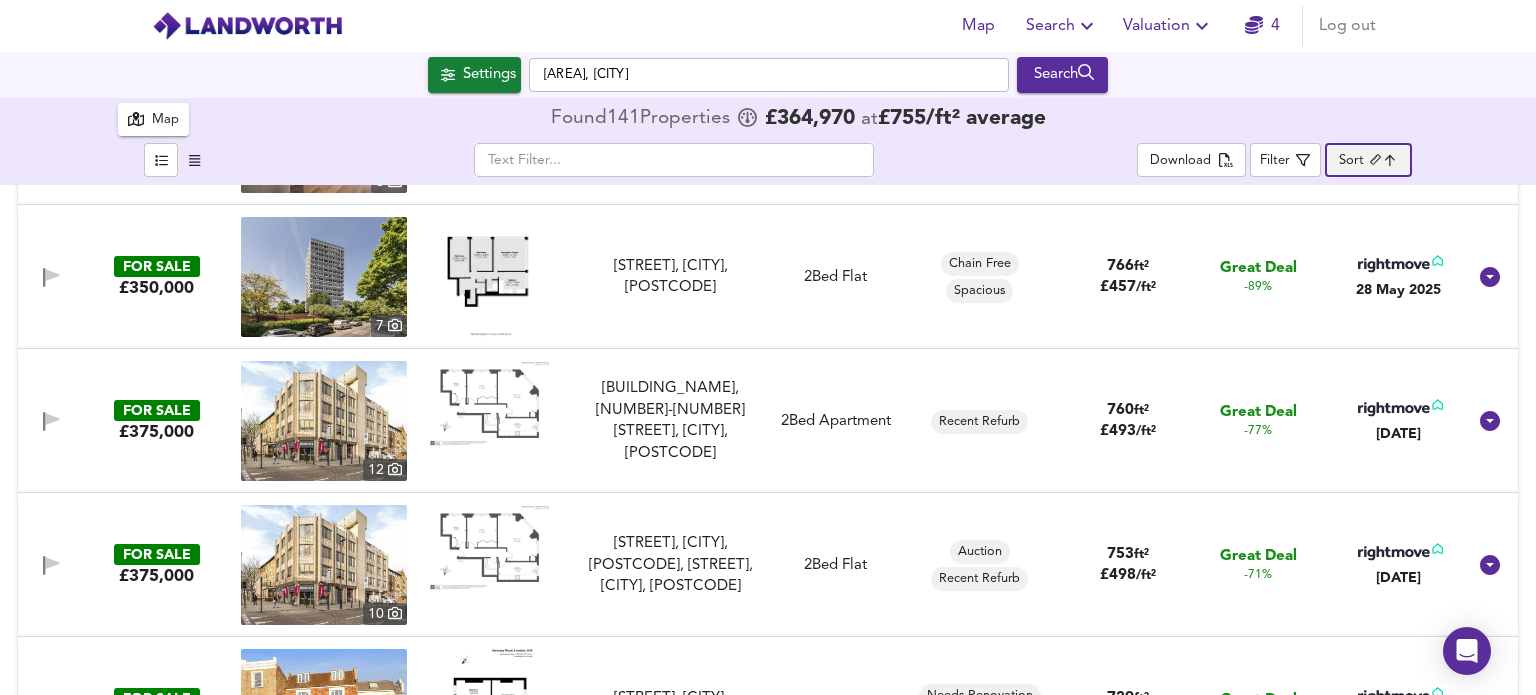scroll, scrollTop: 800, scrollLeft: 0, axis: vertical 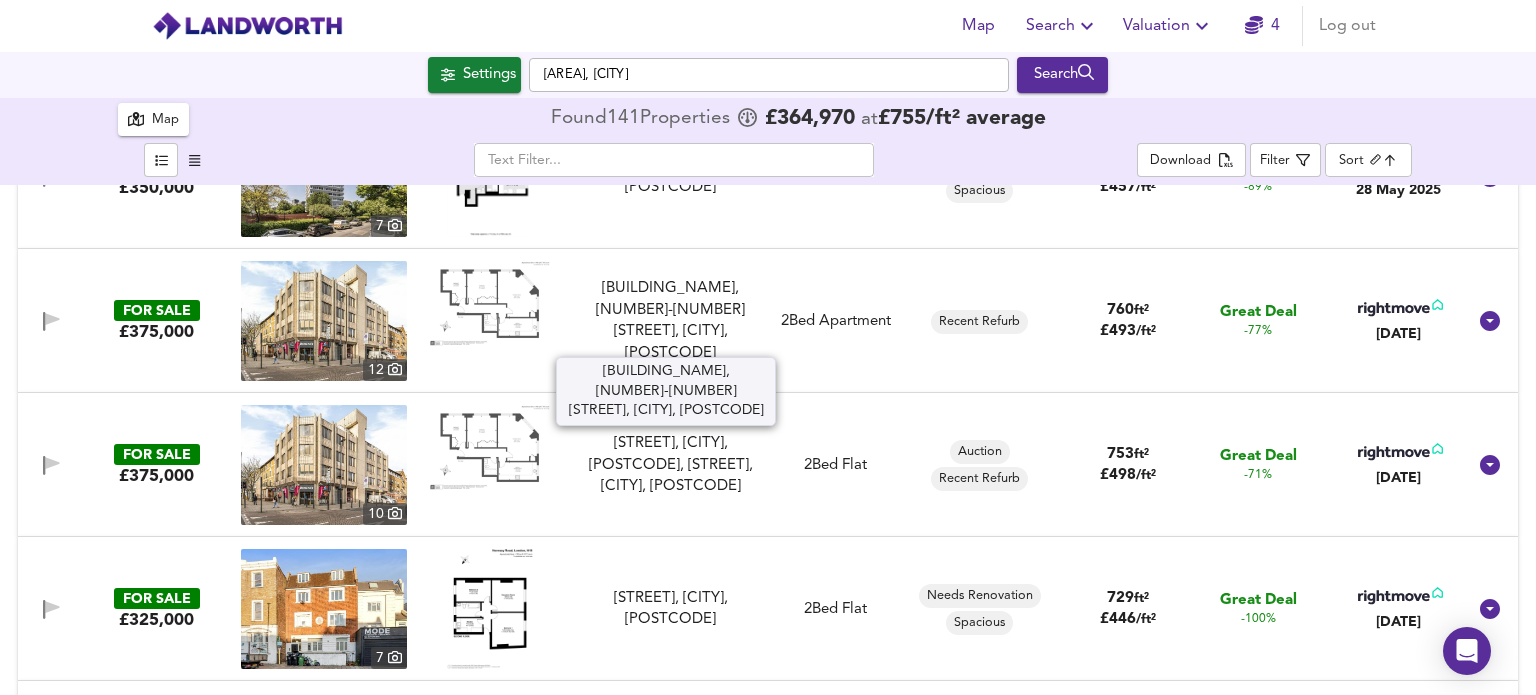 click on "[BUILDING_NAME], [NUMBER]-[NUMBER] [STREET], [CITY], [POSTCODE]" at bounding box center (670, 321) 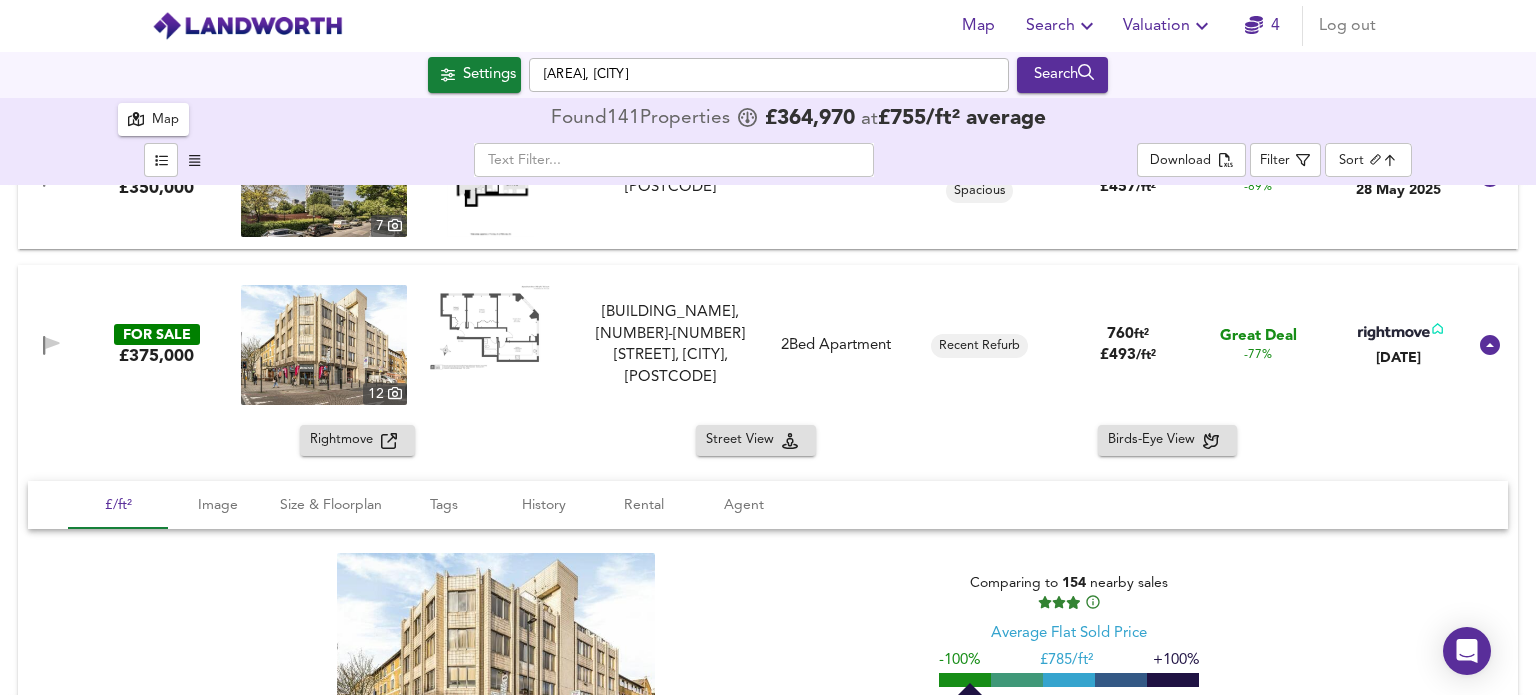 click at bounding box center (389, 441) 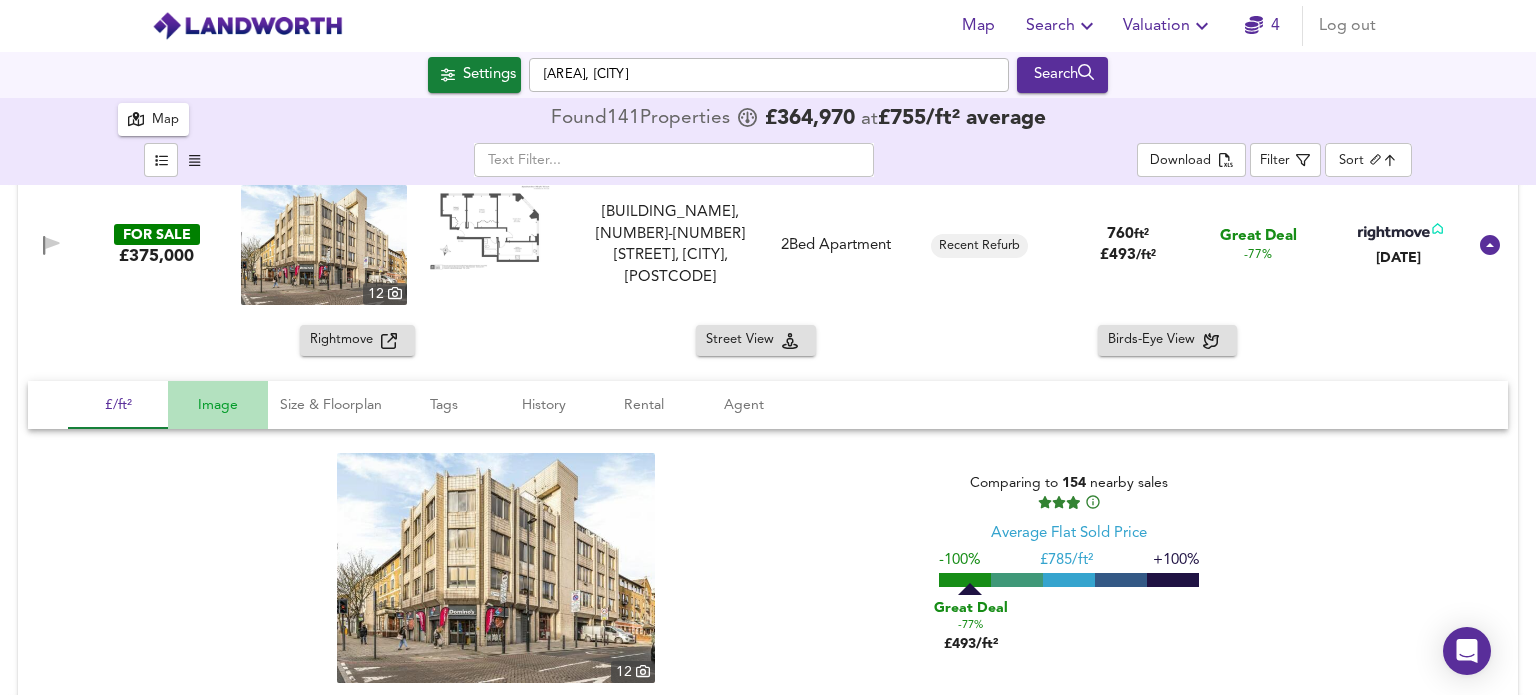 click on "Image" at bounding box center (118, 405) 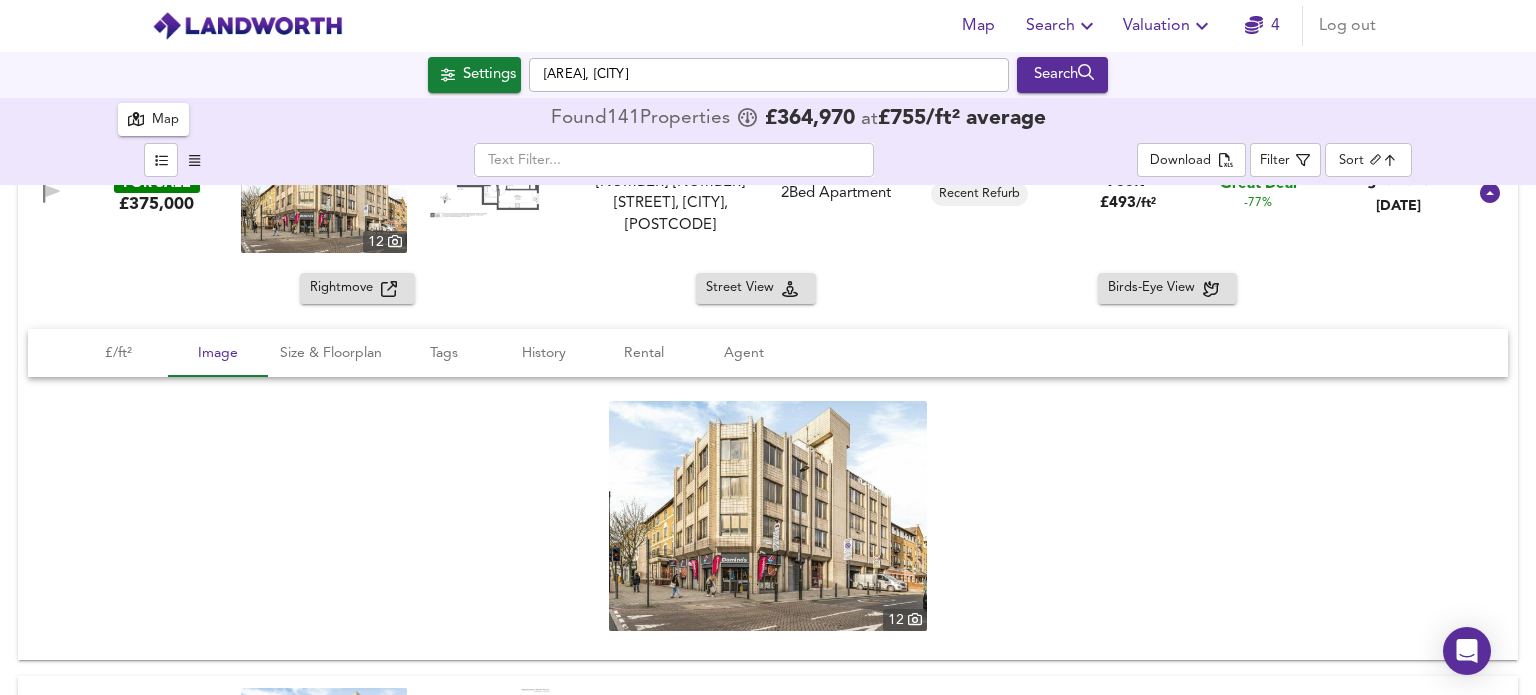 scroll, scrollTop: 1000, scrollLeft: 0, axis: vertical 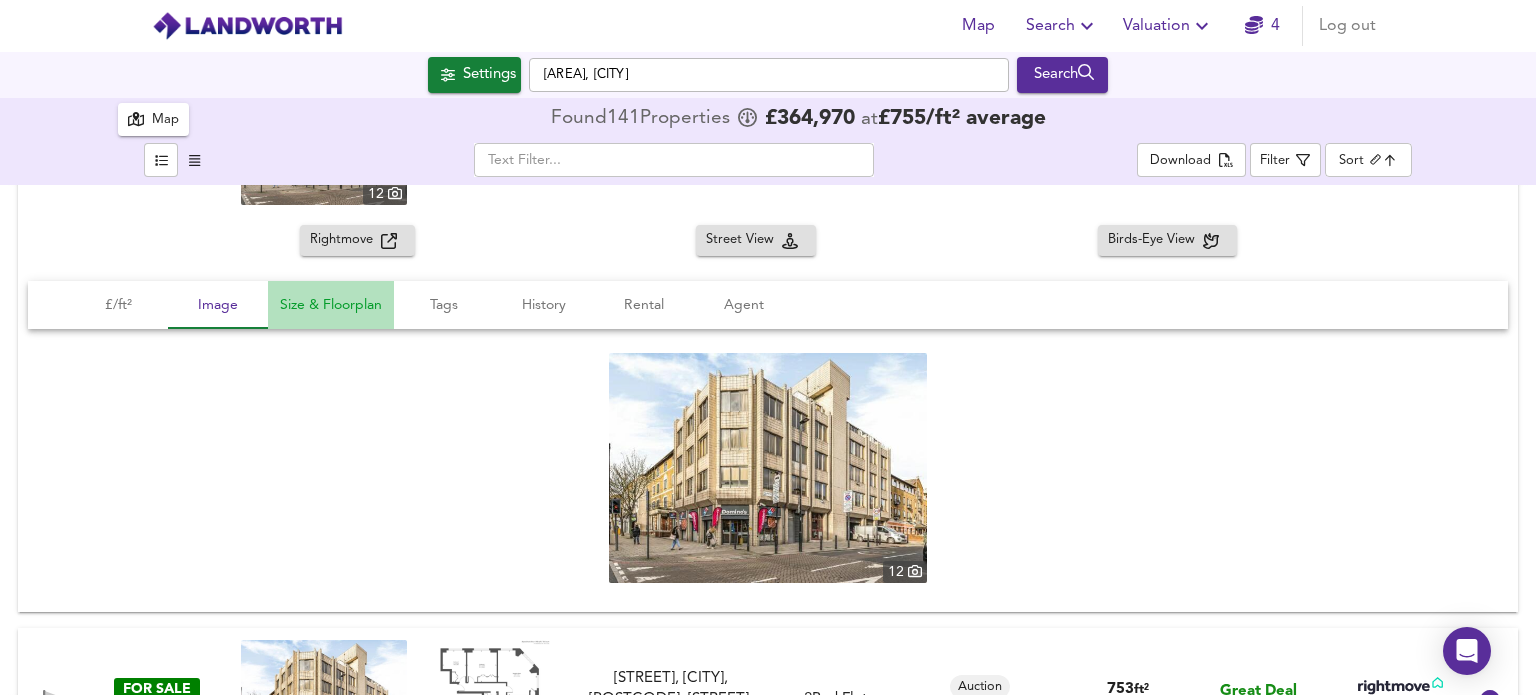 click on "Size & Floorplan" at bounding box center (118, 305) 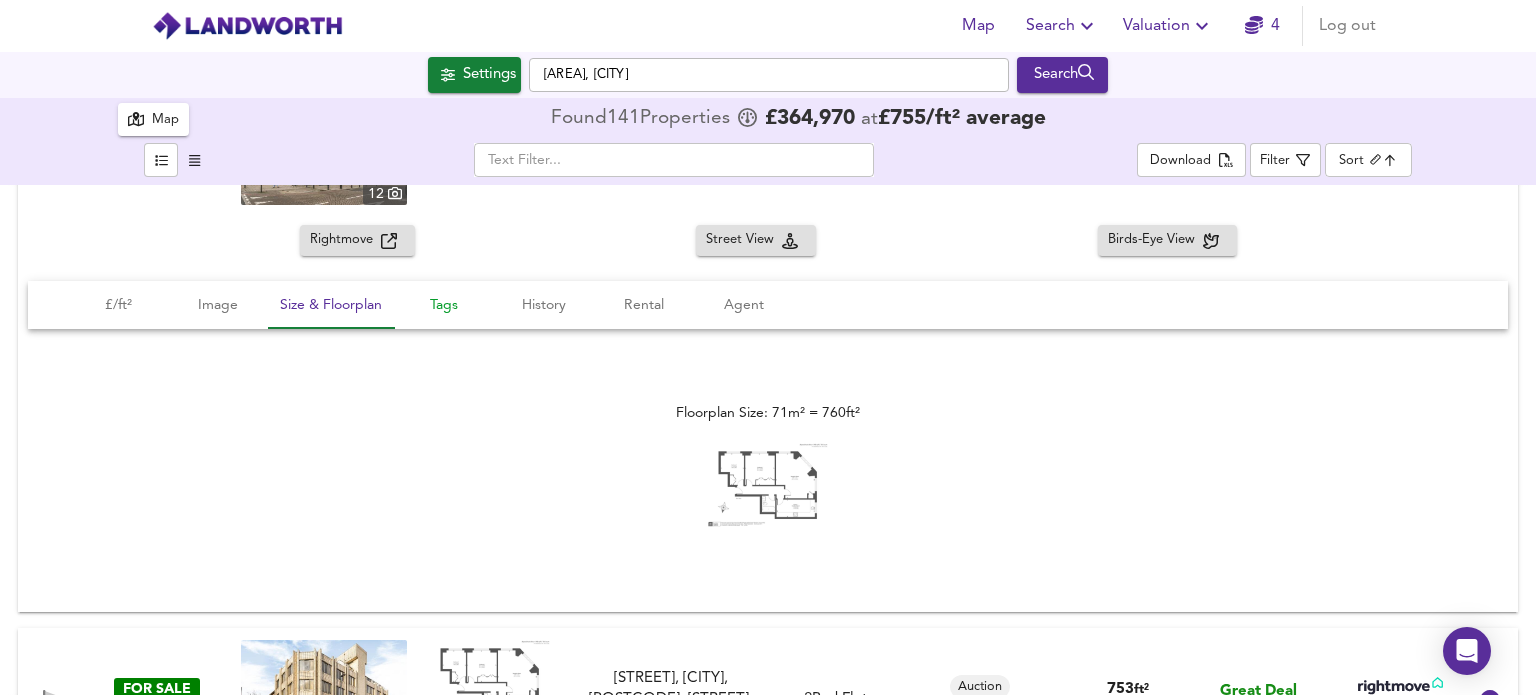 click on "Tags" at bounding box center (118, 305) 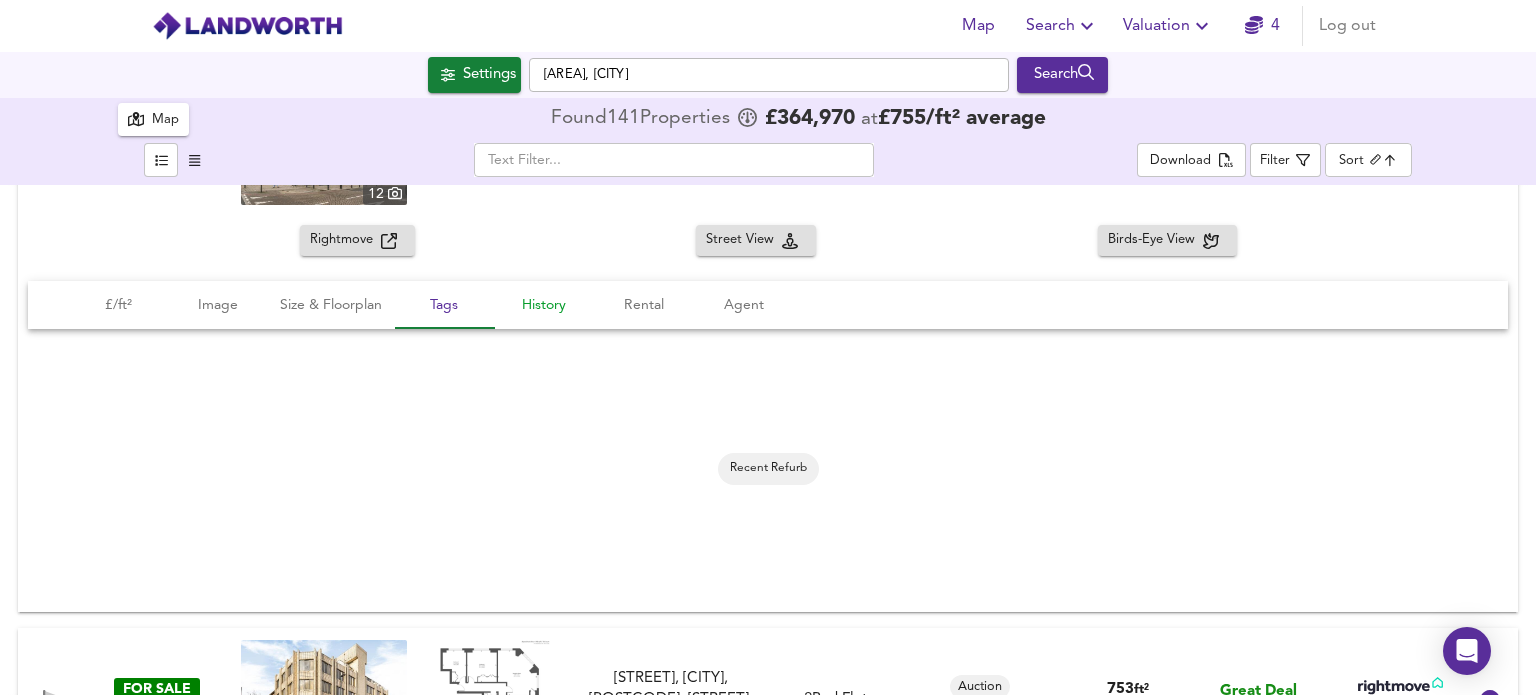 click on "History" at bounding box center (118, 305) 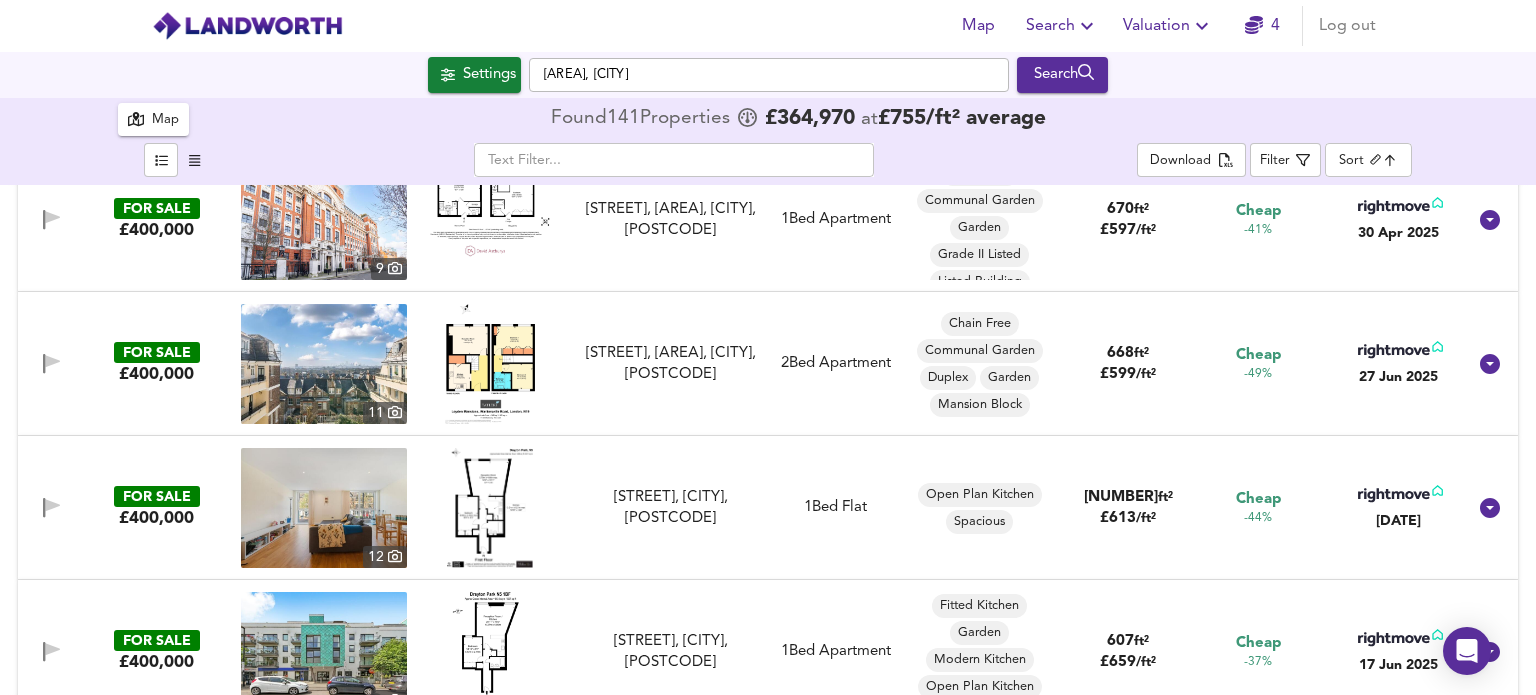 scroll, scrollTop: 2300, scrollLeft: 0, axis: vertical 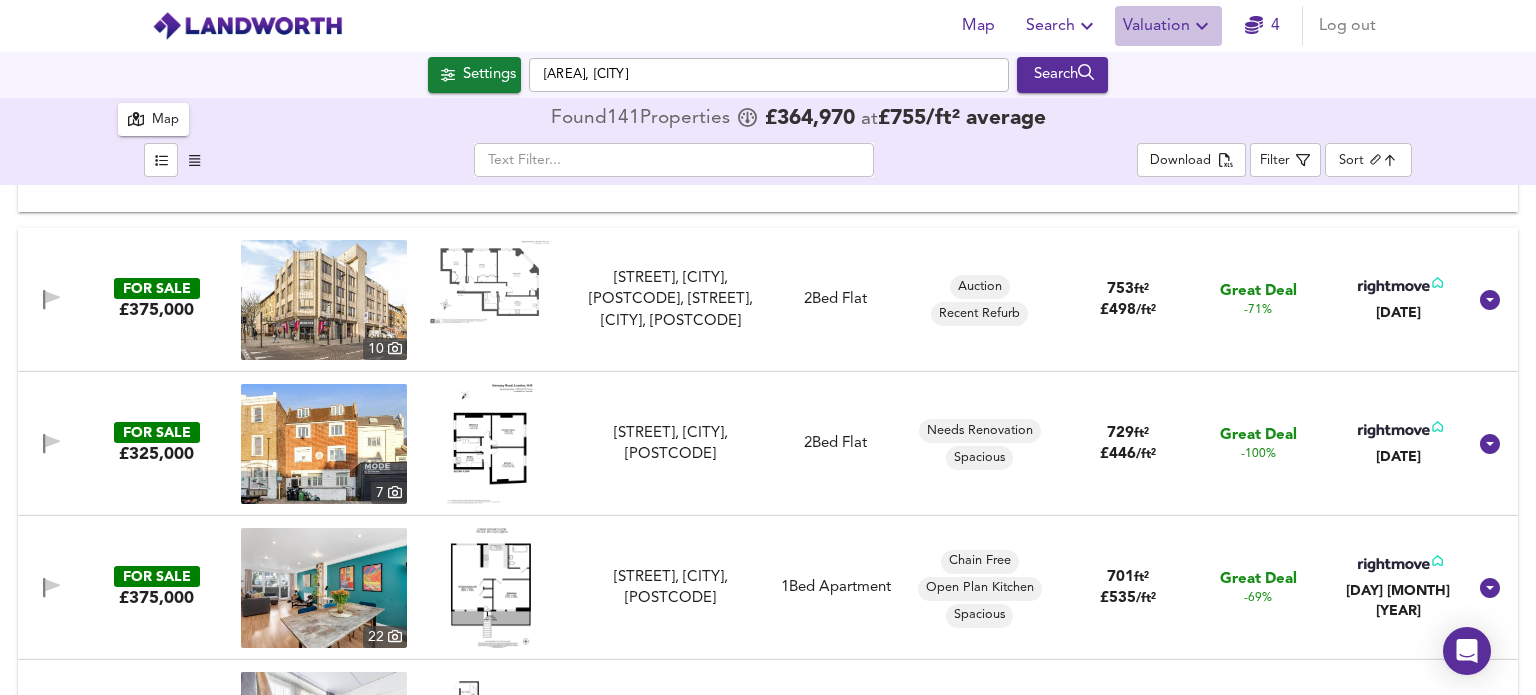 click on "Valuation" at bounding box center [1062, 26] 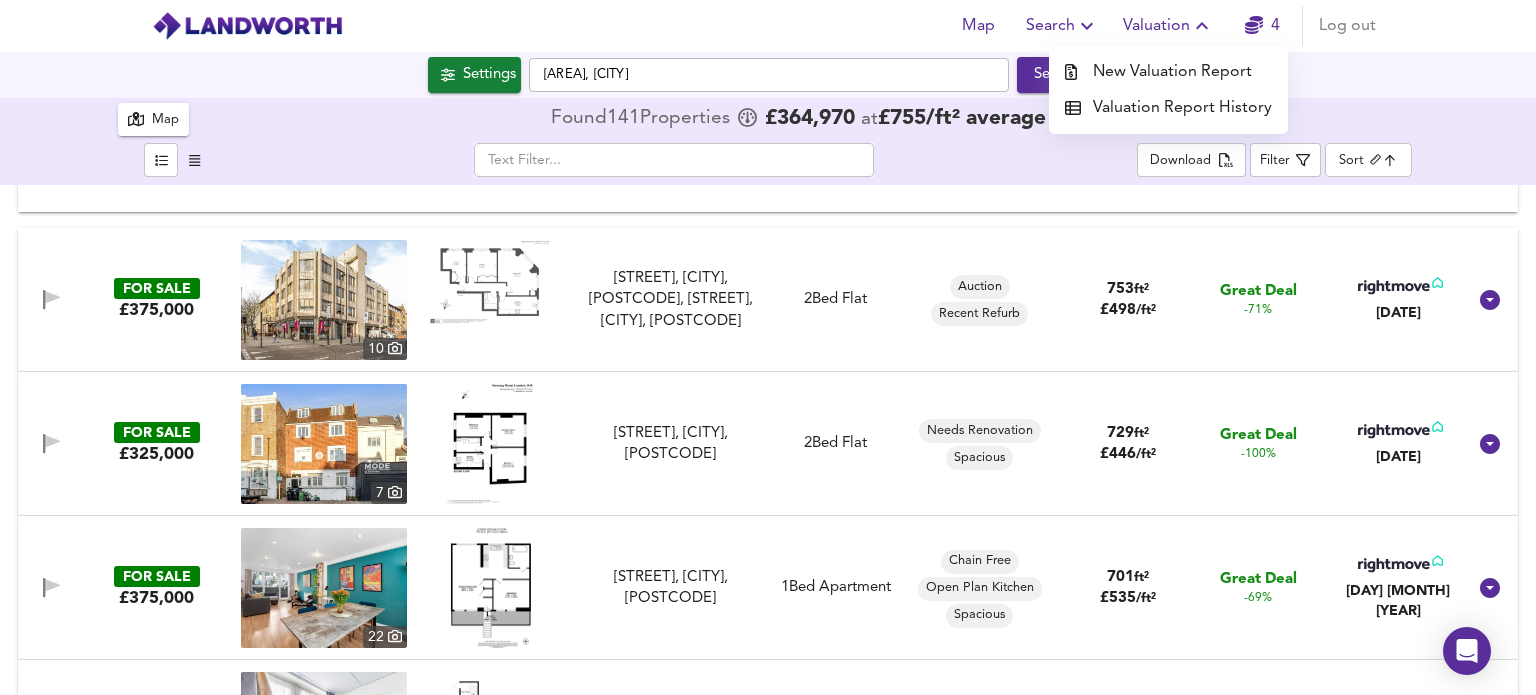 click on "New Valuation Report" at bounding box center (1168, 72) 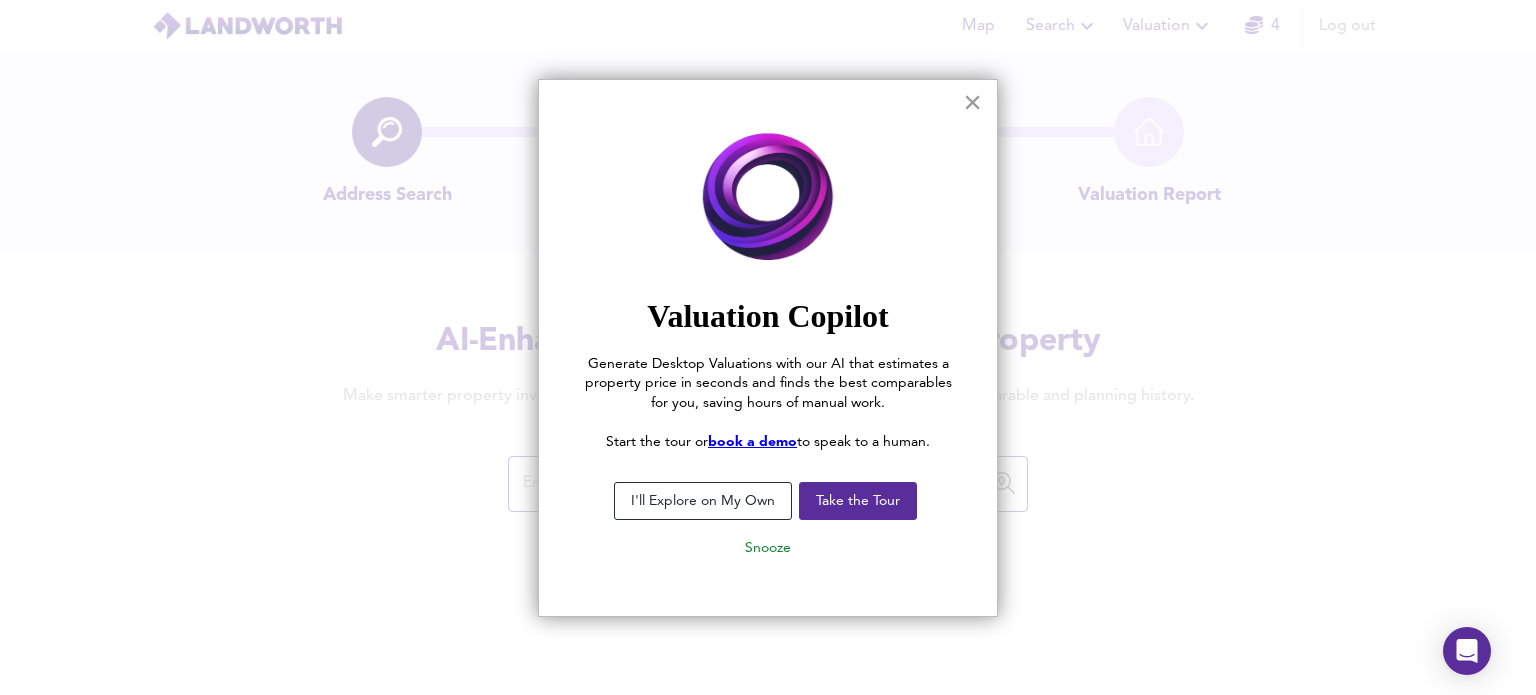 click on "×" at bounding box center (972, 102) 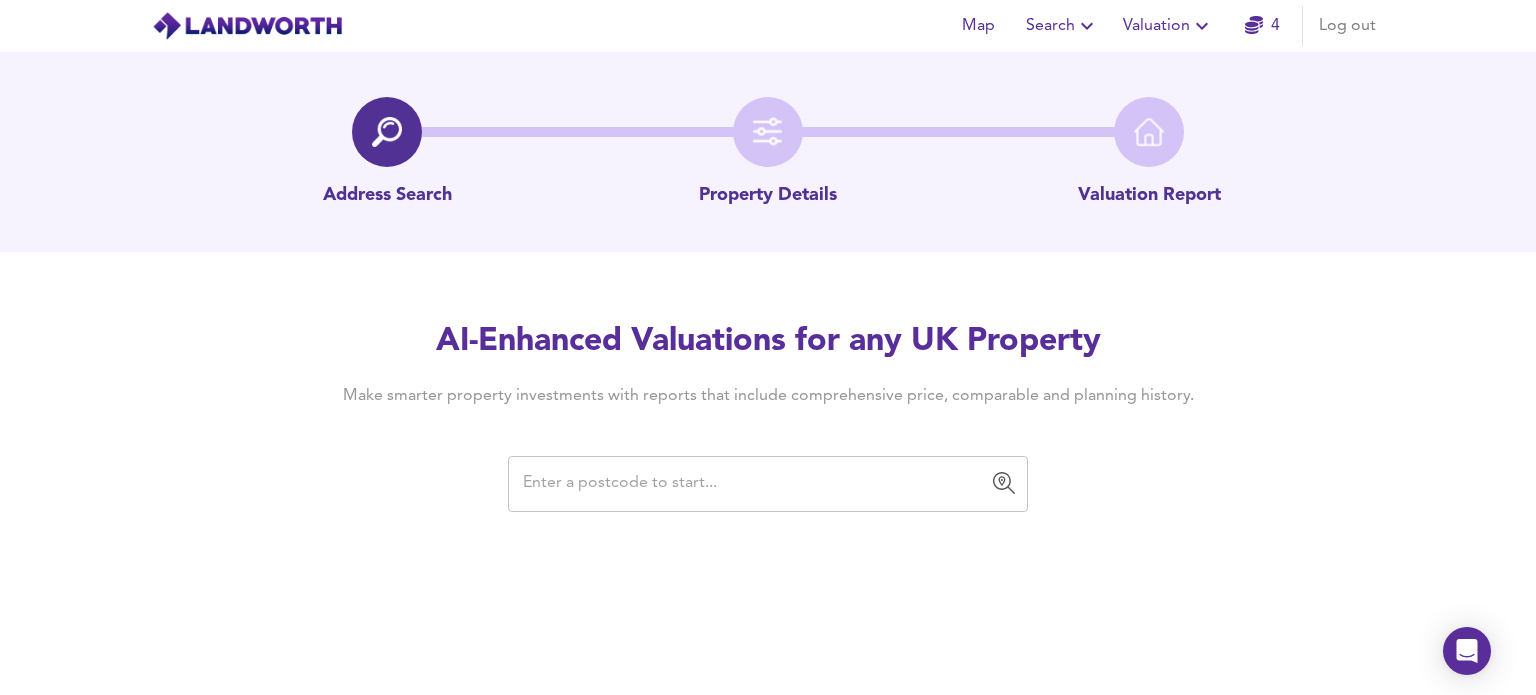 click at bounding box center (753, 484) 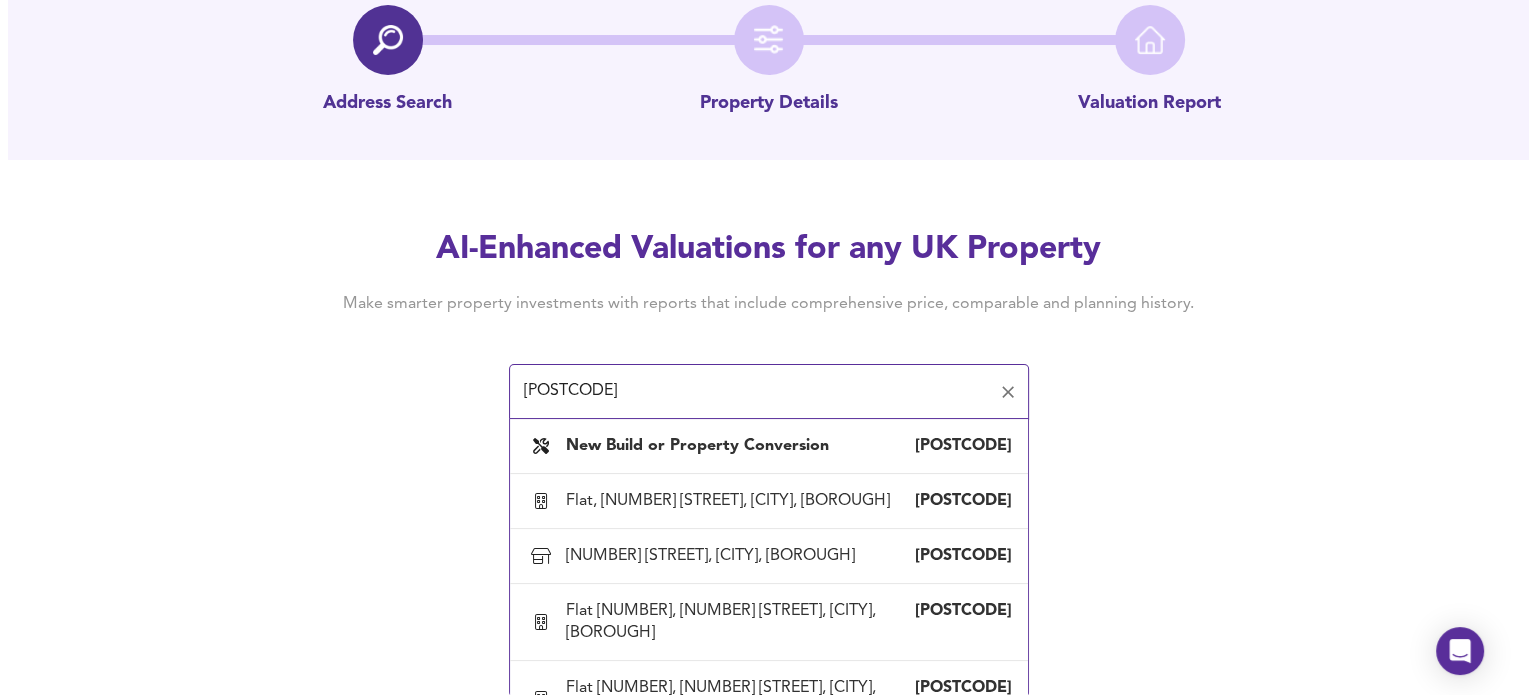 scroll, scrollTop: 0, scrollLeft: 0, axis: both 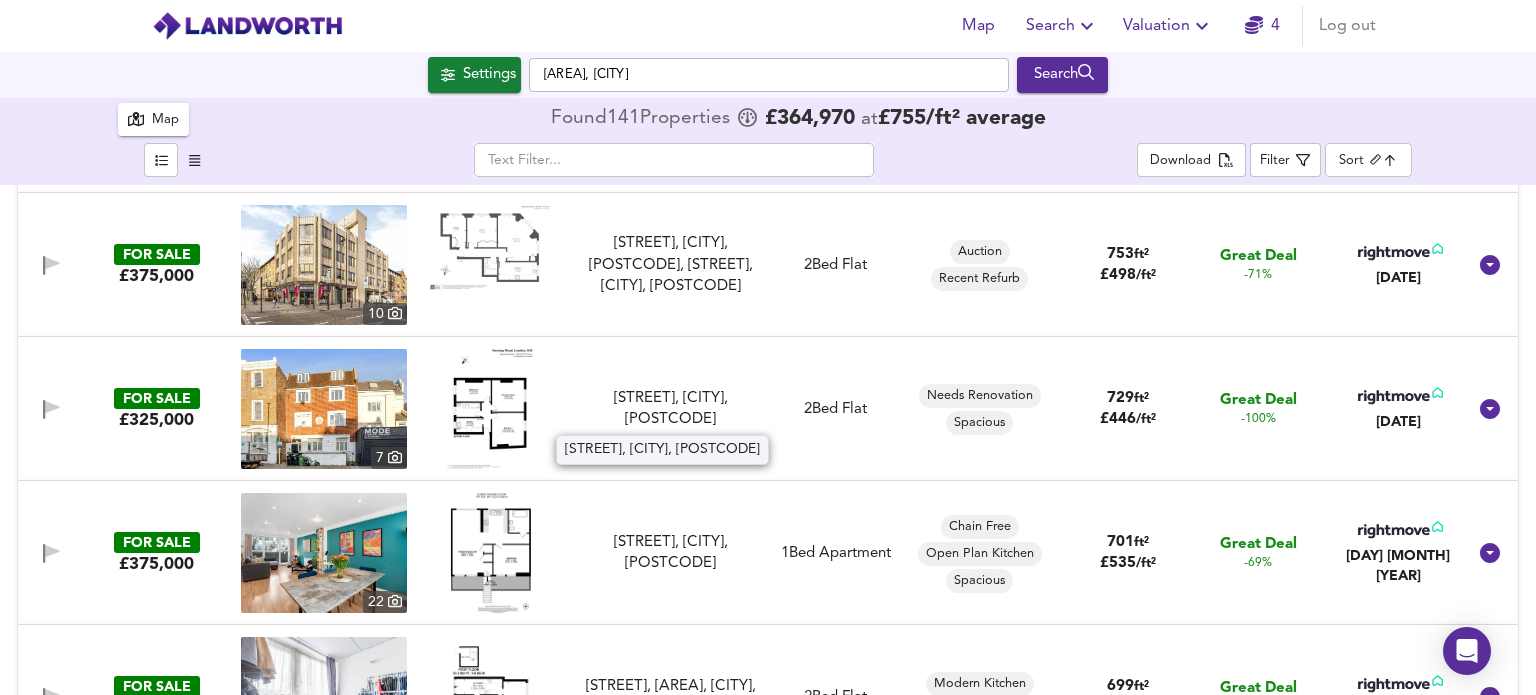 click on "[STREET], [CITY], [POSTCODE]" at bounding box center [670, 409] 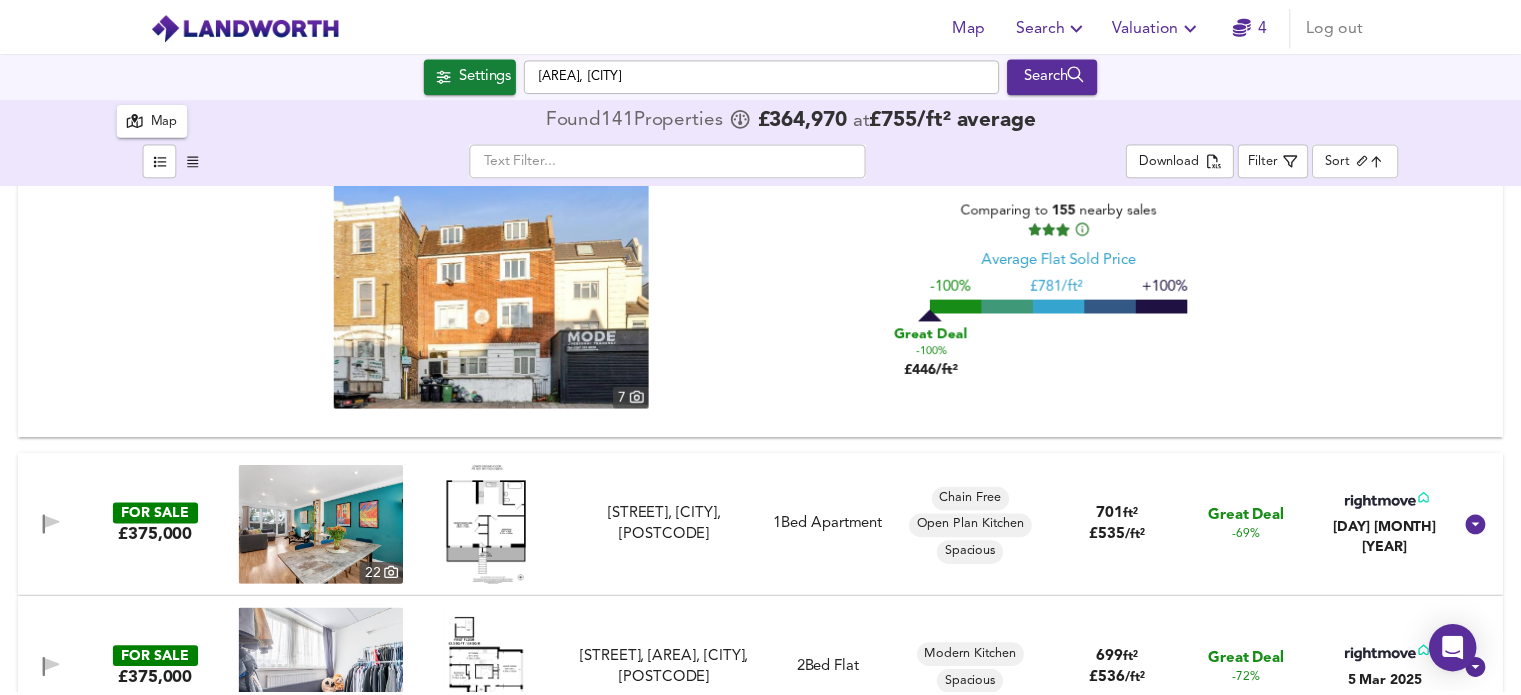 scroll, scrollTop: 1300, scrollLeft: 0, axis: vertical 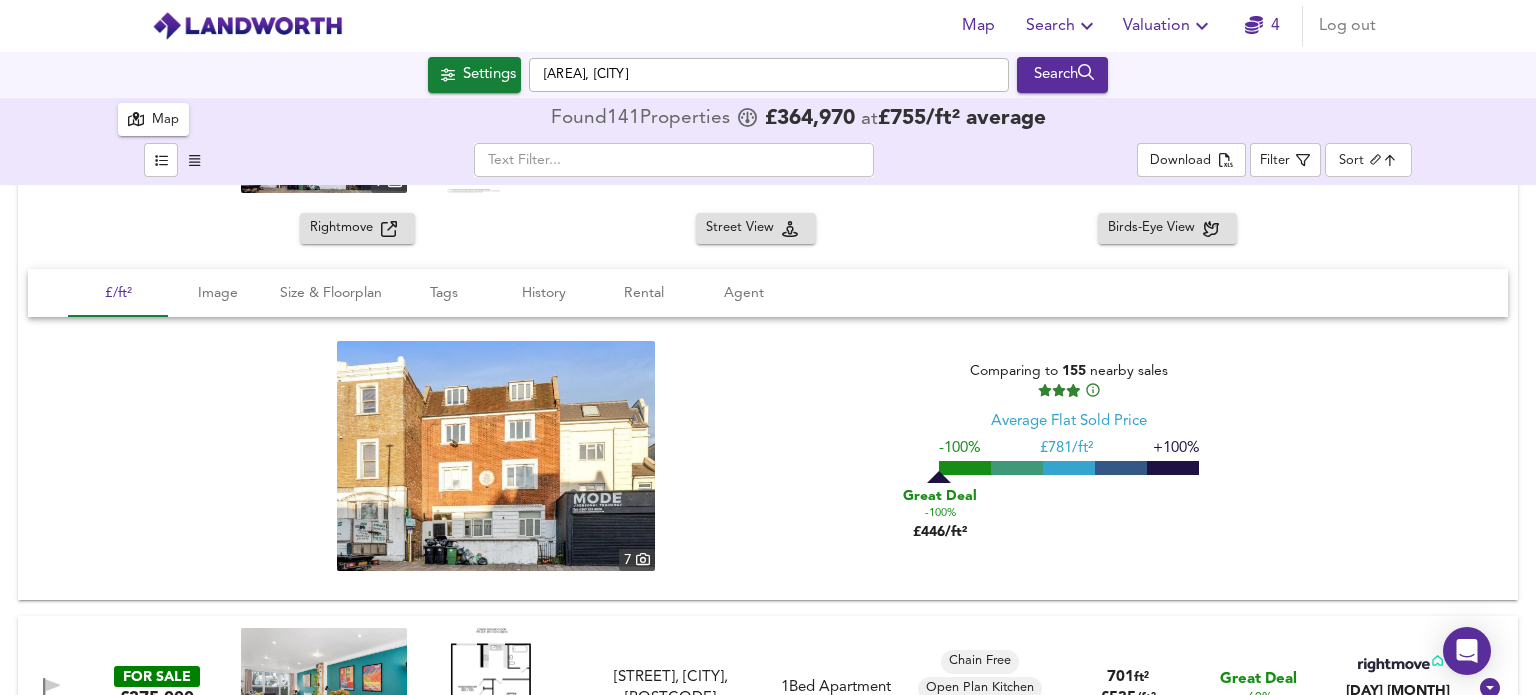 click on "Valuation" at bounding box center (1062, 26) 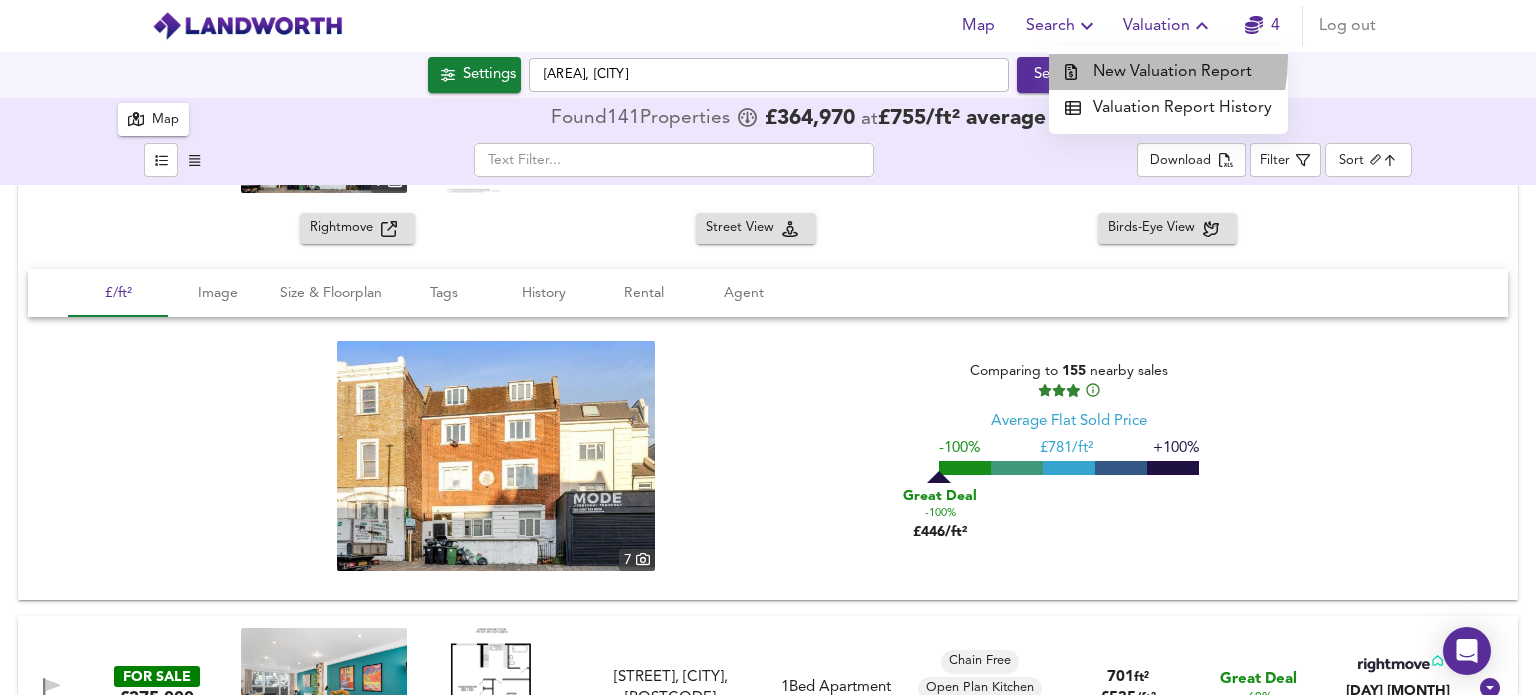click on "New Valuation Report" at bounding box center (1168, 72) 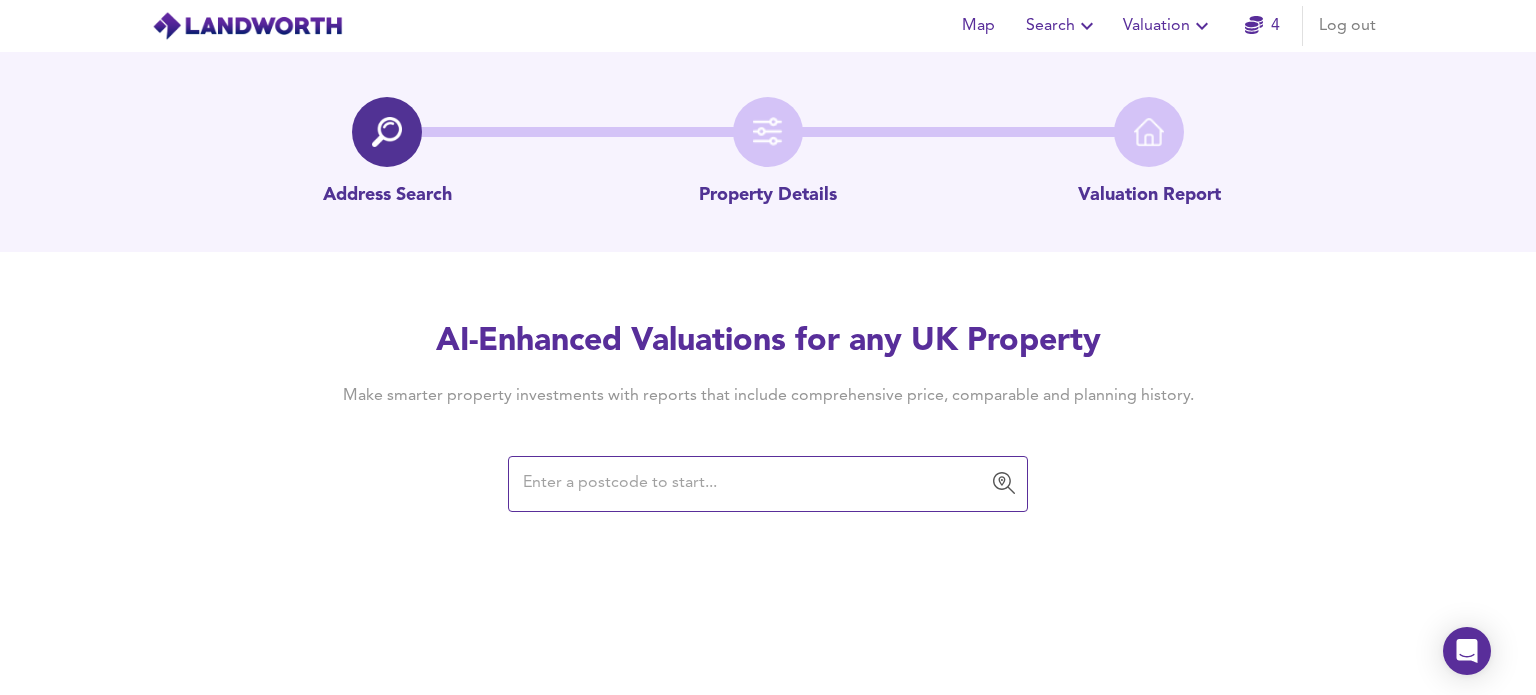 click at bounding box center [753, 484] 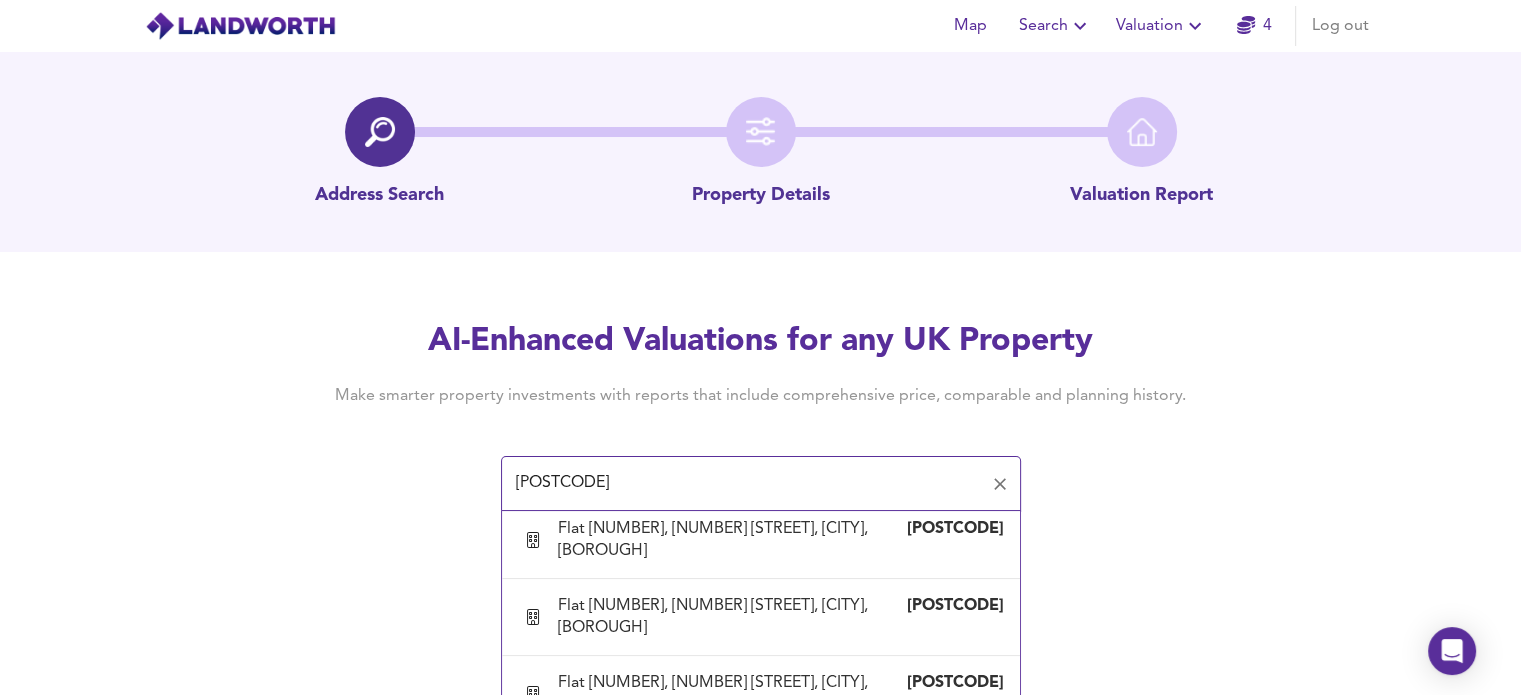 scroll, scrollTop: 1100, scrollLeft: 0, axis: vertical 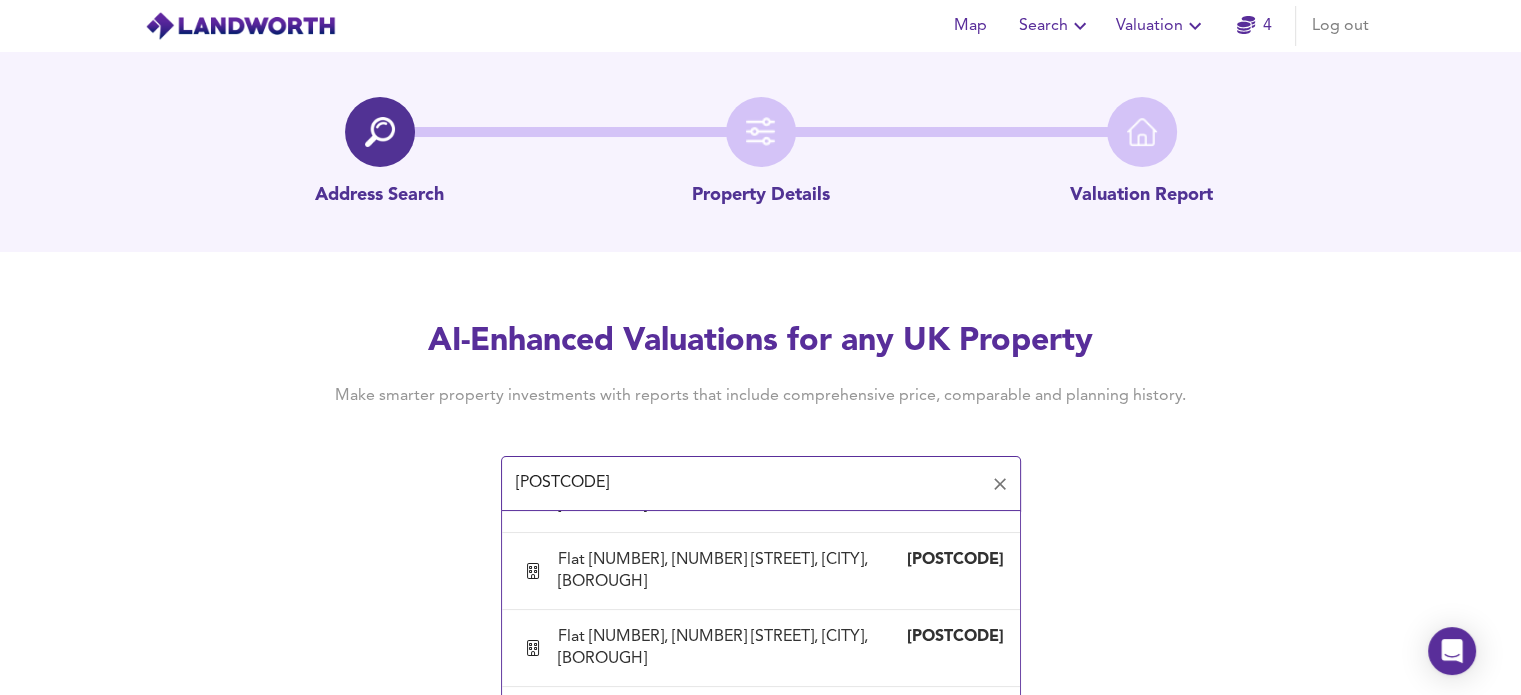 type on "[POSTCODE]" 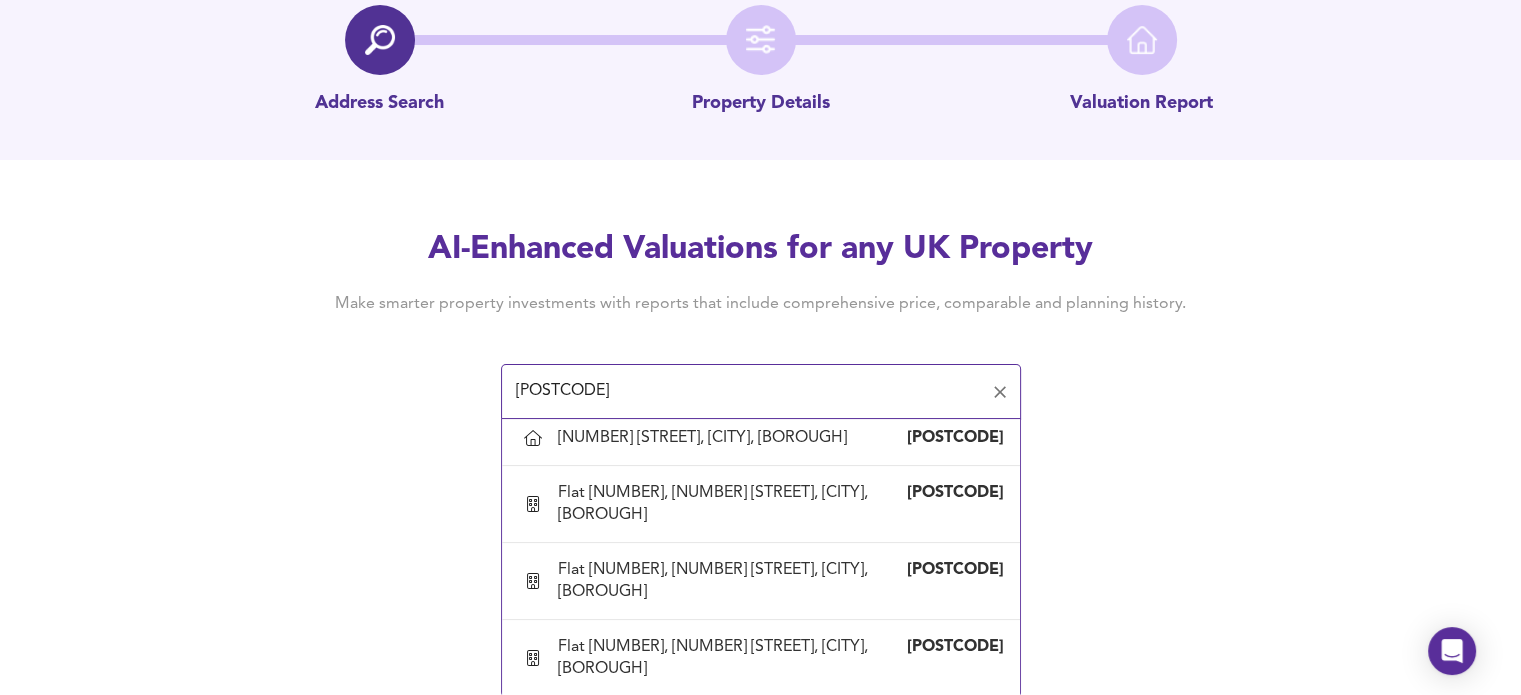 scroll, scrollTop: 2100, scrollLeft: 0, axis: vertical 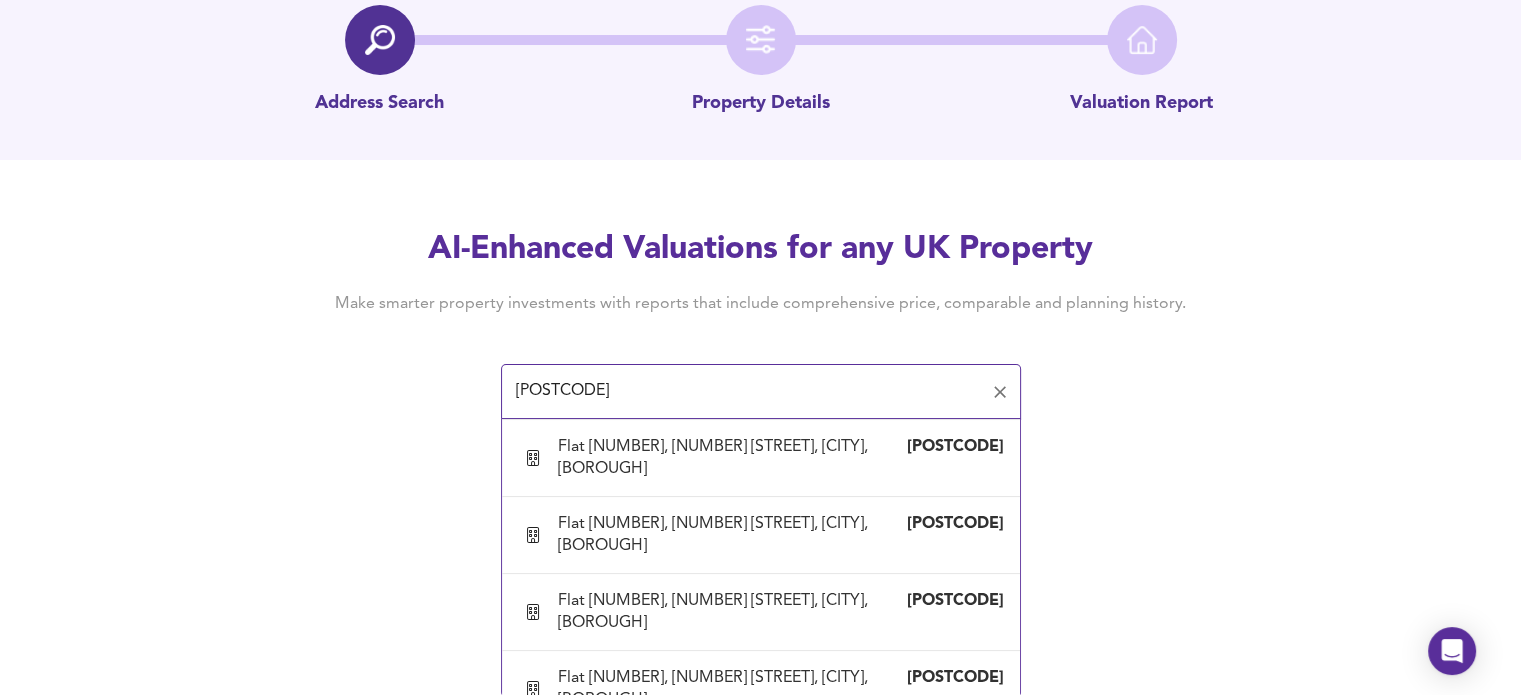 click on "Flat [LETTER], [NUMBER] [STREET], [CITY], [BOROUGH]" at bounding box center [732, 1206] 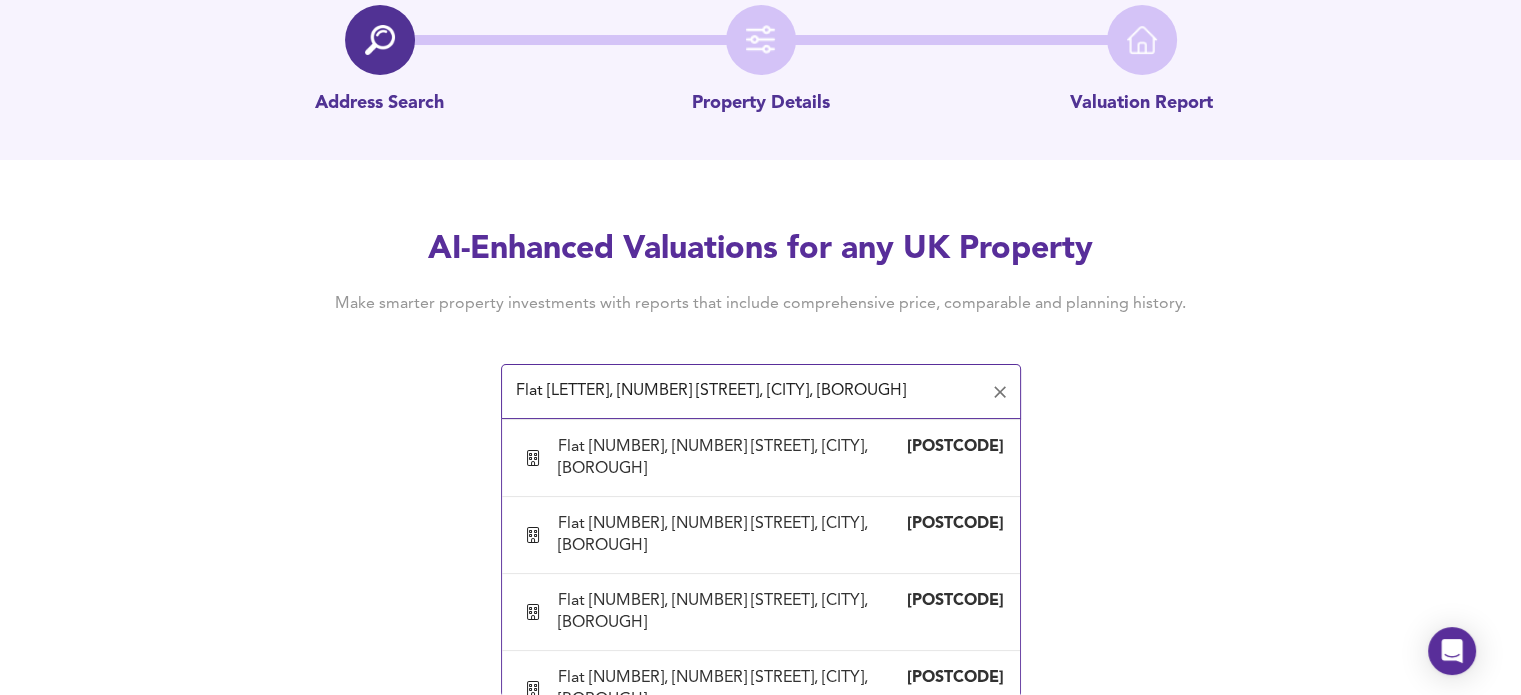 scroll, scrollTop: 0, scrollLeft: 0, axis: both 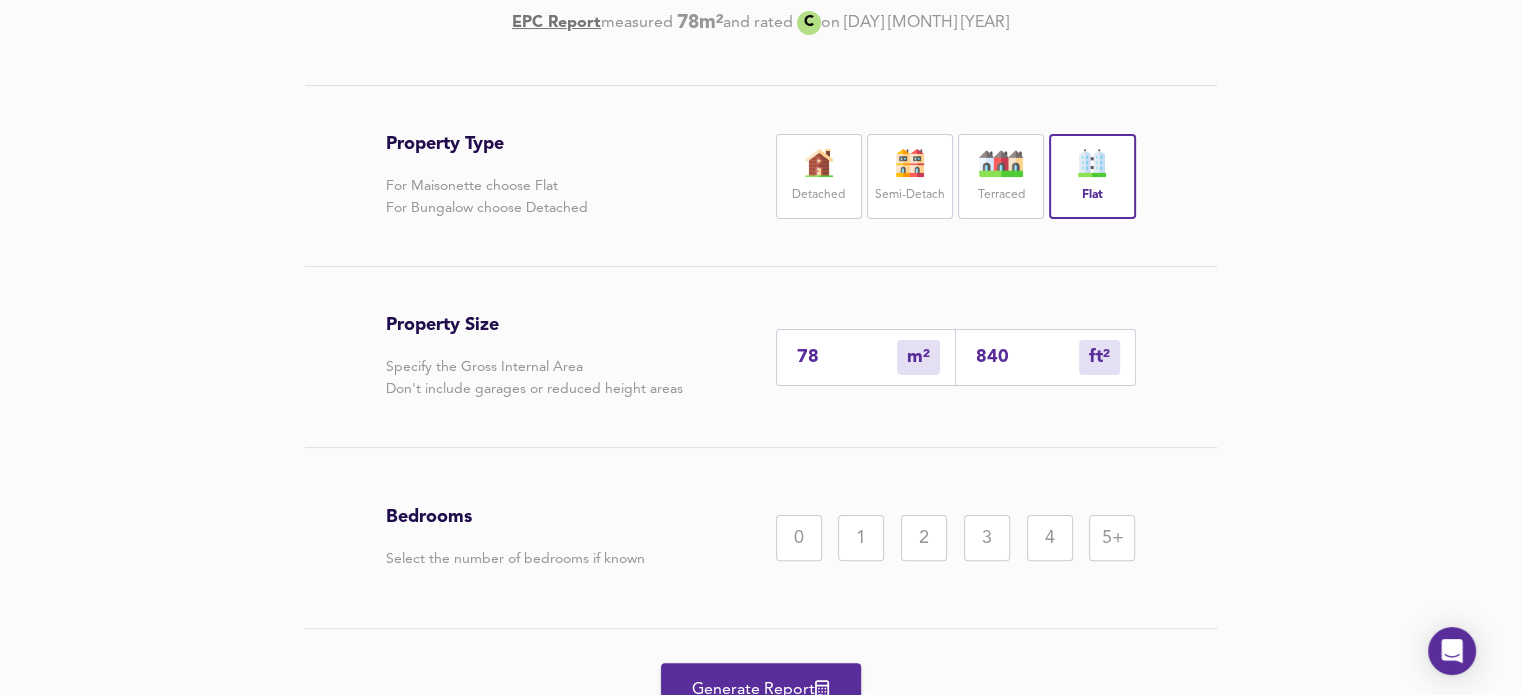 click on "2" at bounding box center [924, 538] 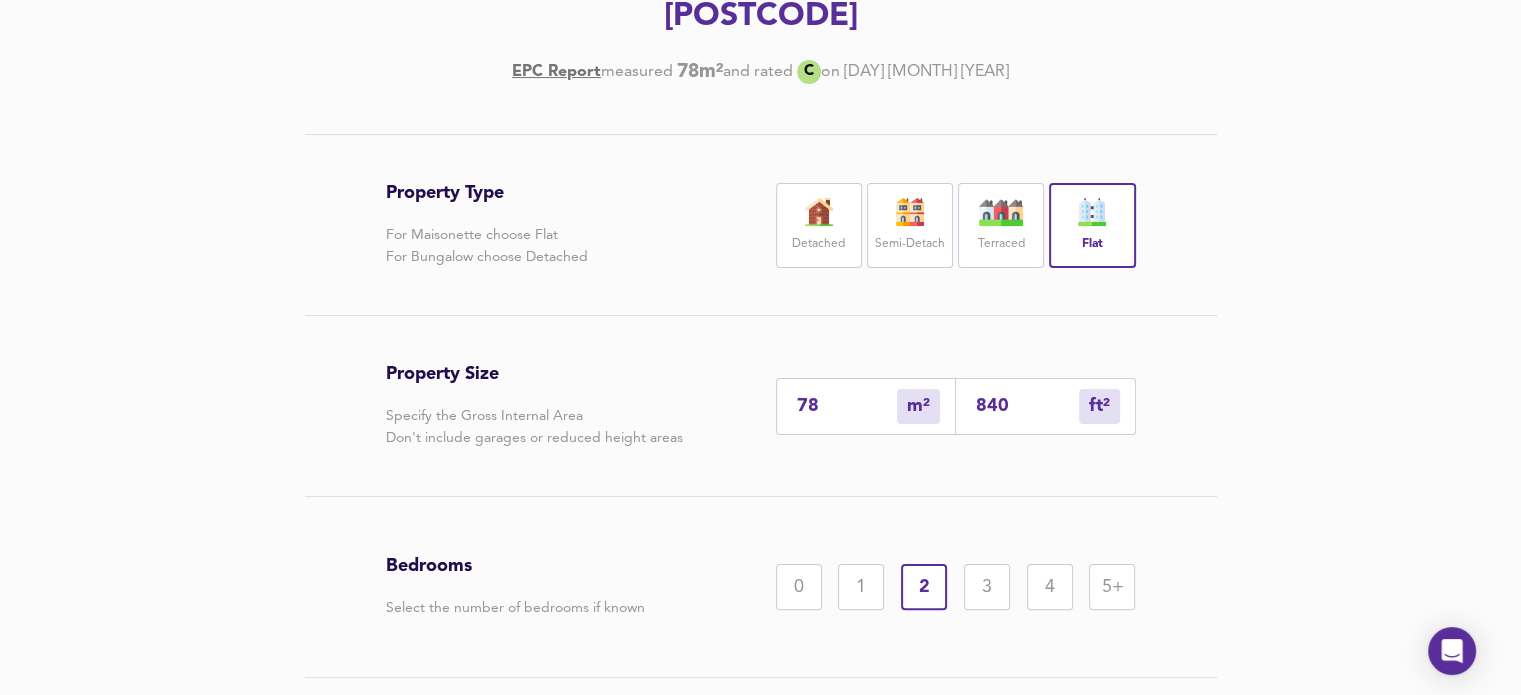 scroll, scrollTop: 451, scrollLeft: 0, axis: vertical 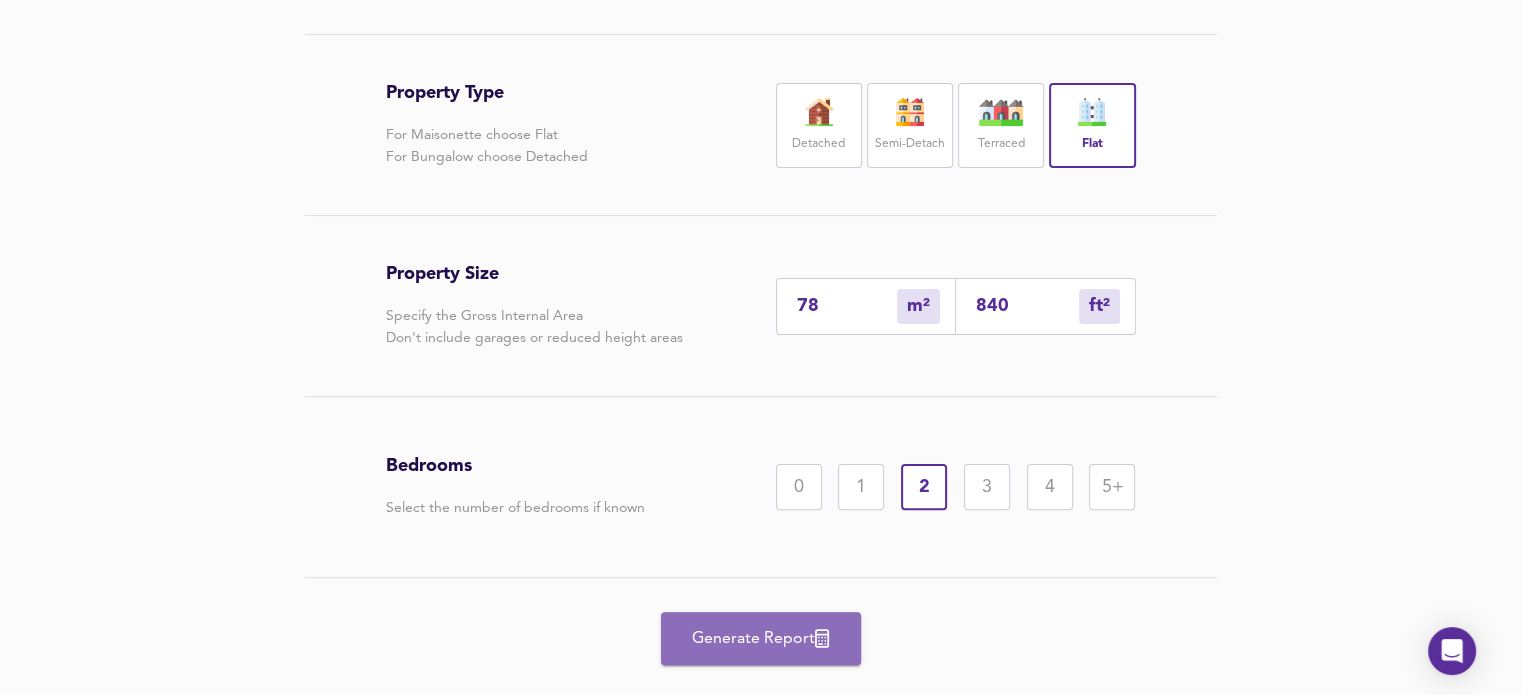 click on "Generate Report" at bounding box center [761, 639] 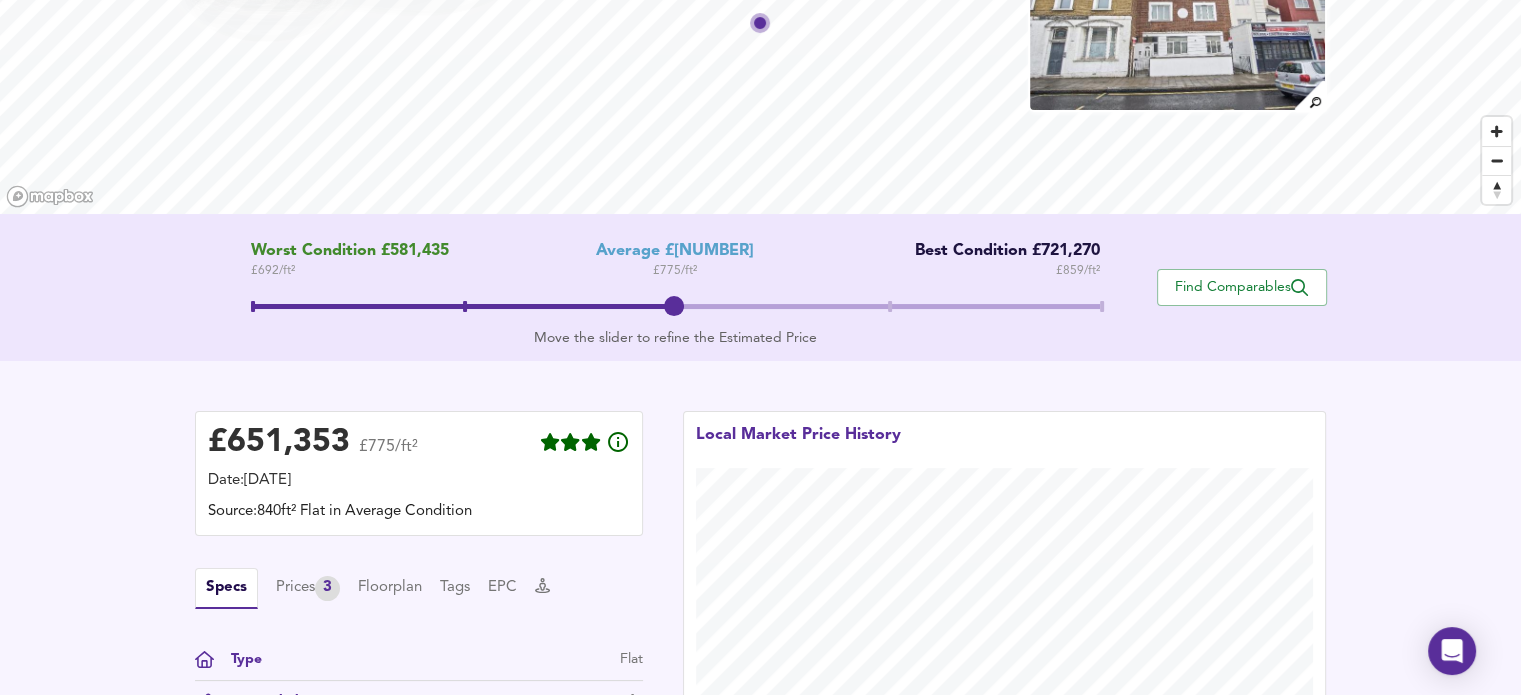 scroll, scrollTop: 400, scrollLeft: 0, axis: vertical 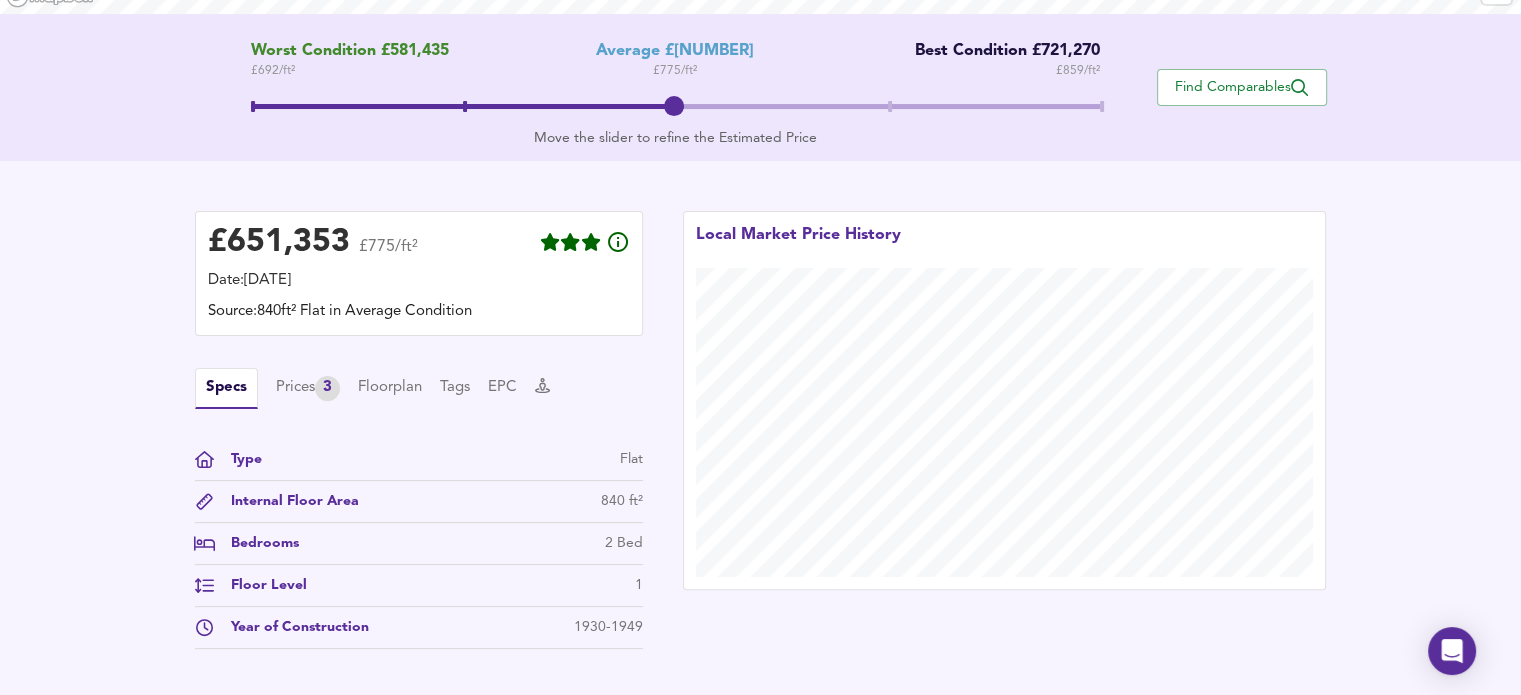 click on "Floor Level [NUMBER]" at bounding box center [419, 591] 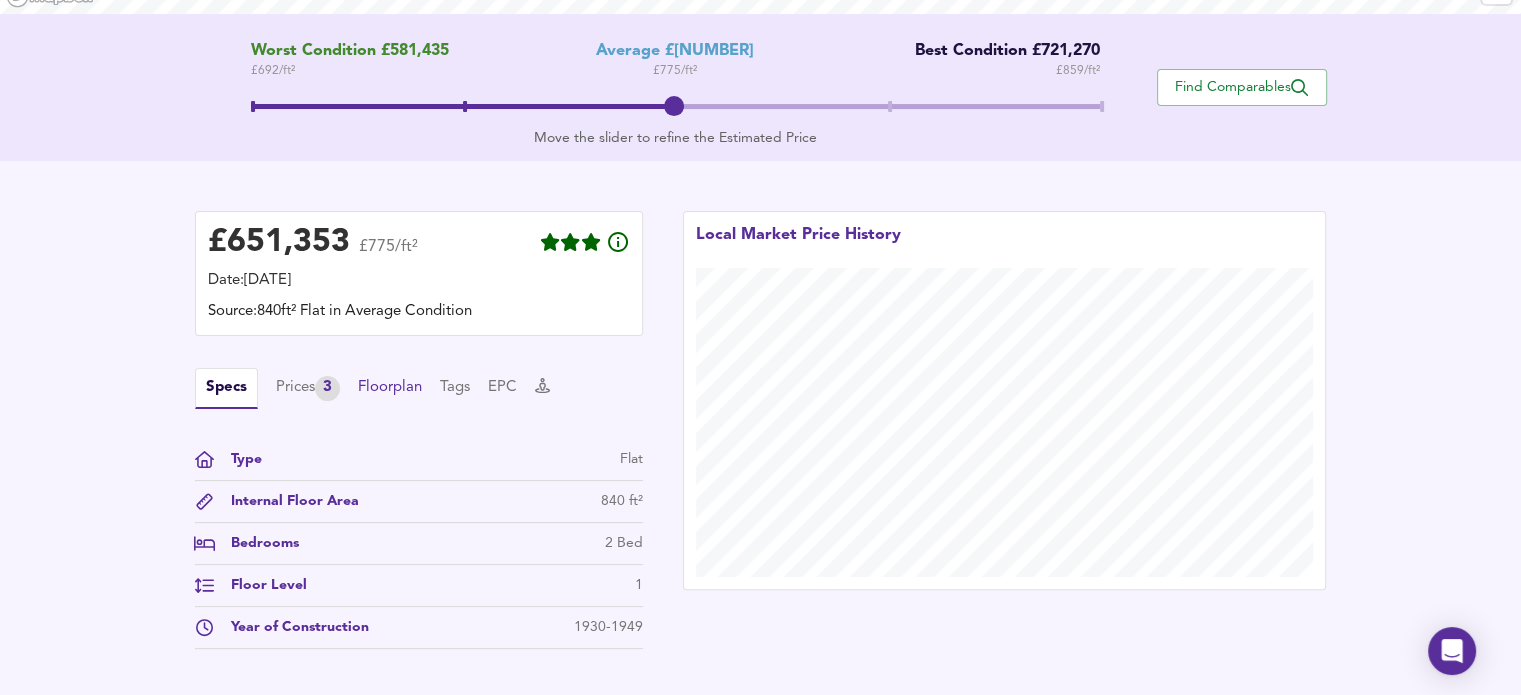 click on "Floorplan" at bounding box center (390, 388) 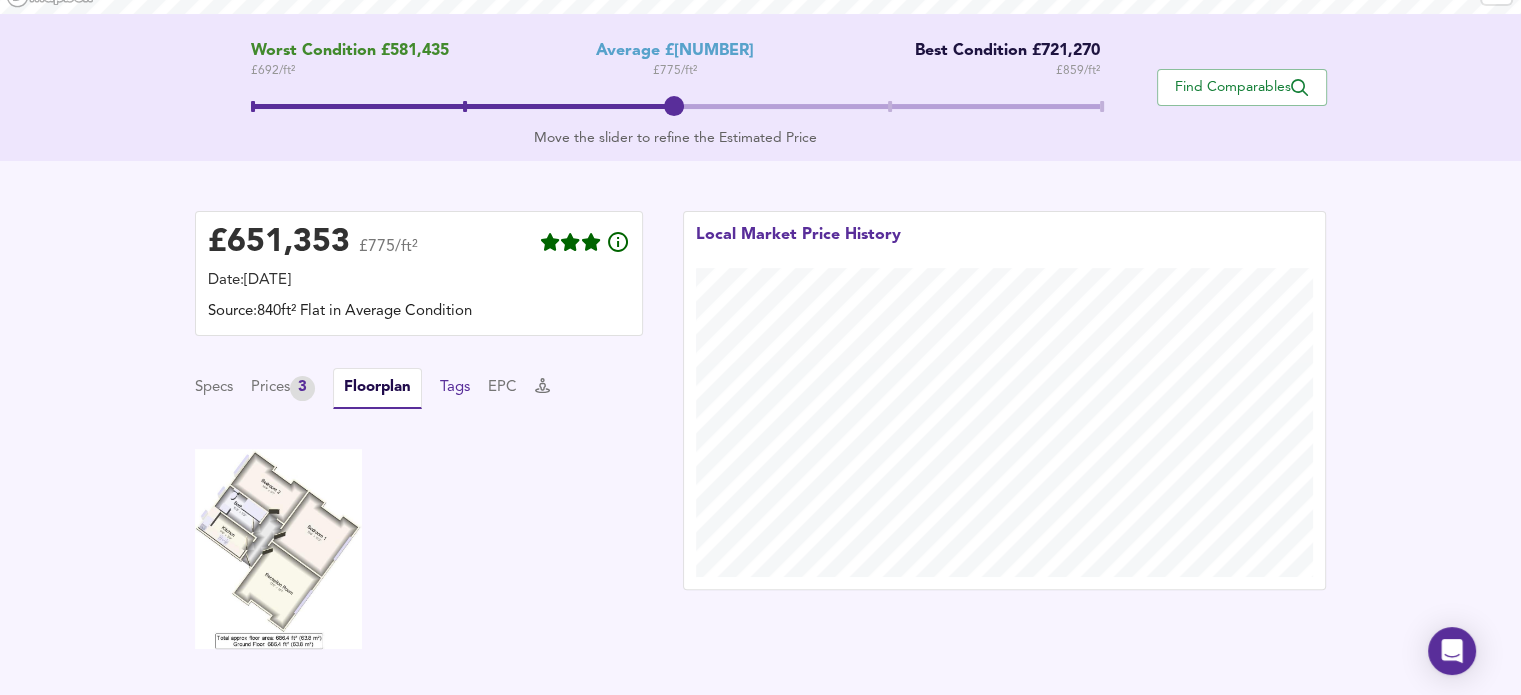 click on "Tags" at bounding box center (455, 388) 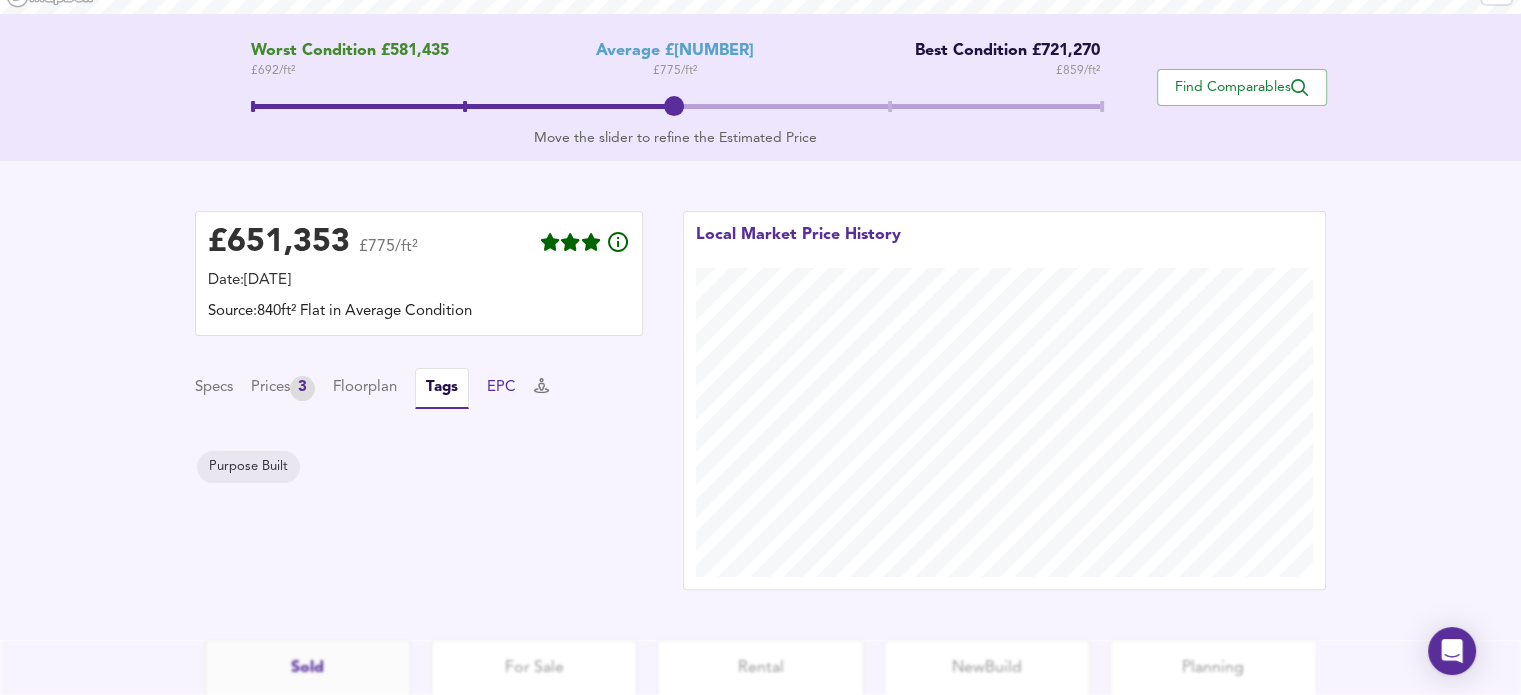 click on "EPC" at bounding box center [501, 388] 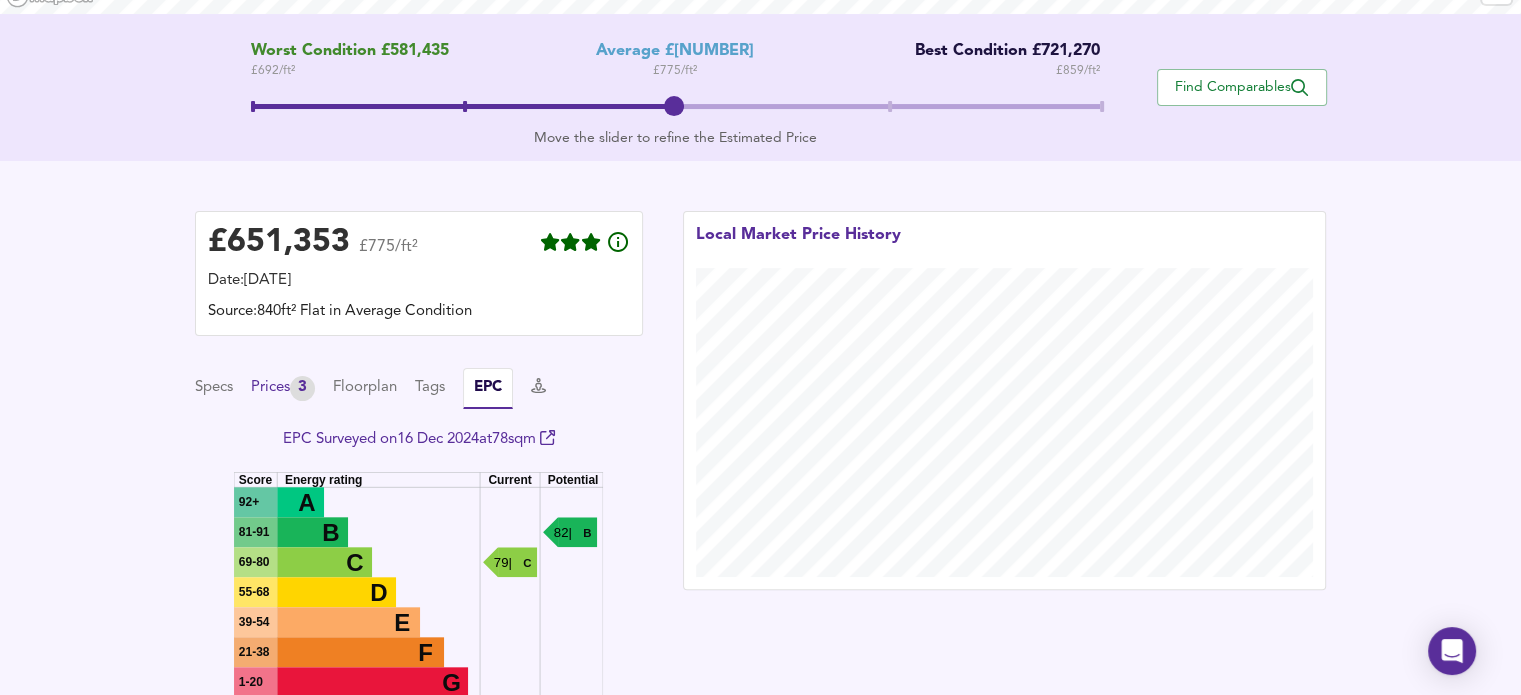 click on "Prices   3" at bounding box center [283, 388] 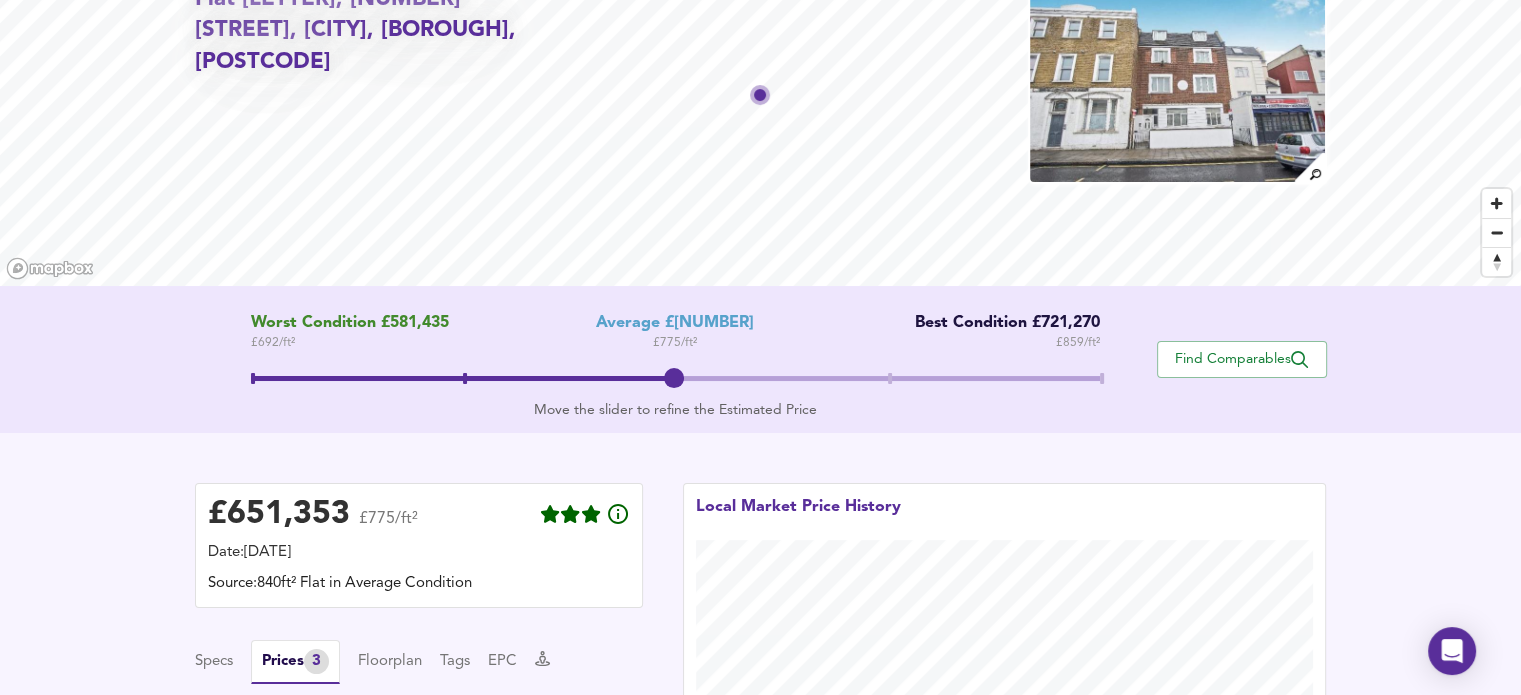 scroll, scrollTop: 100, scrollLeft: 0, axis: vertical 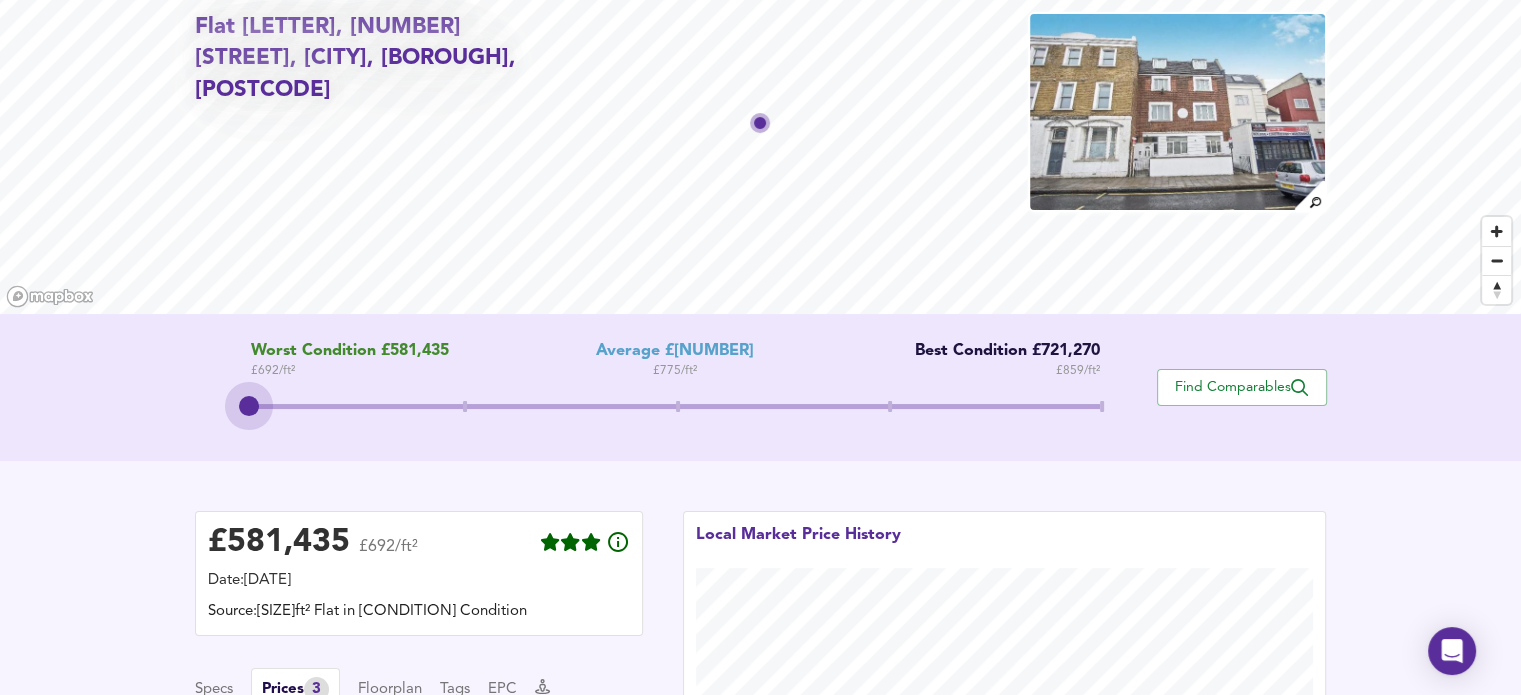click at bounding box center [675, 409] 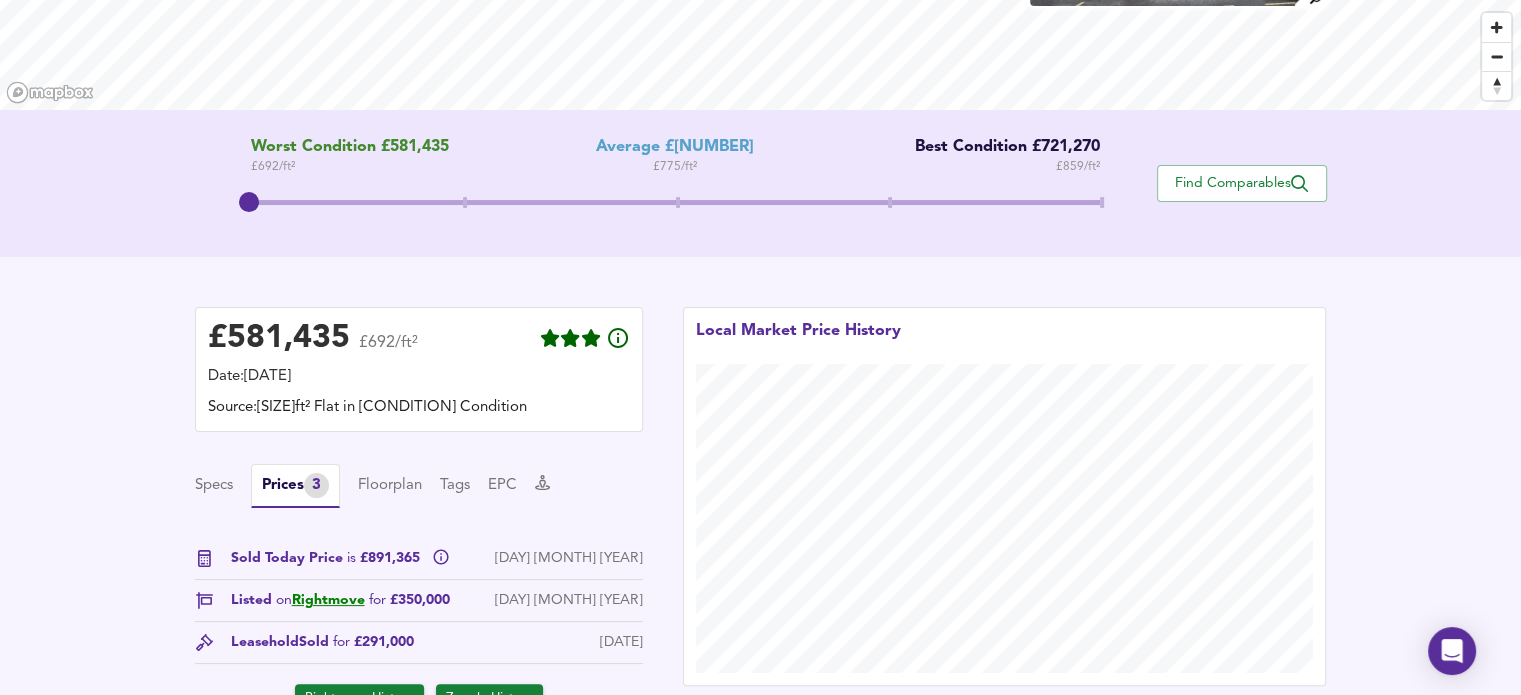 scroll, scrollTop: 288, scrollLeft: 0, axis: vertical 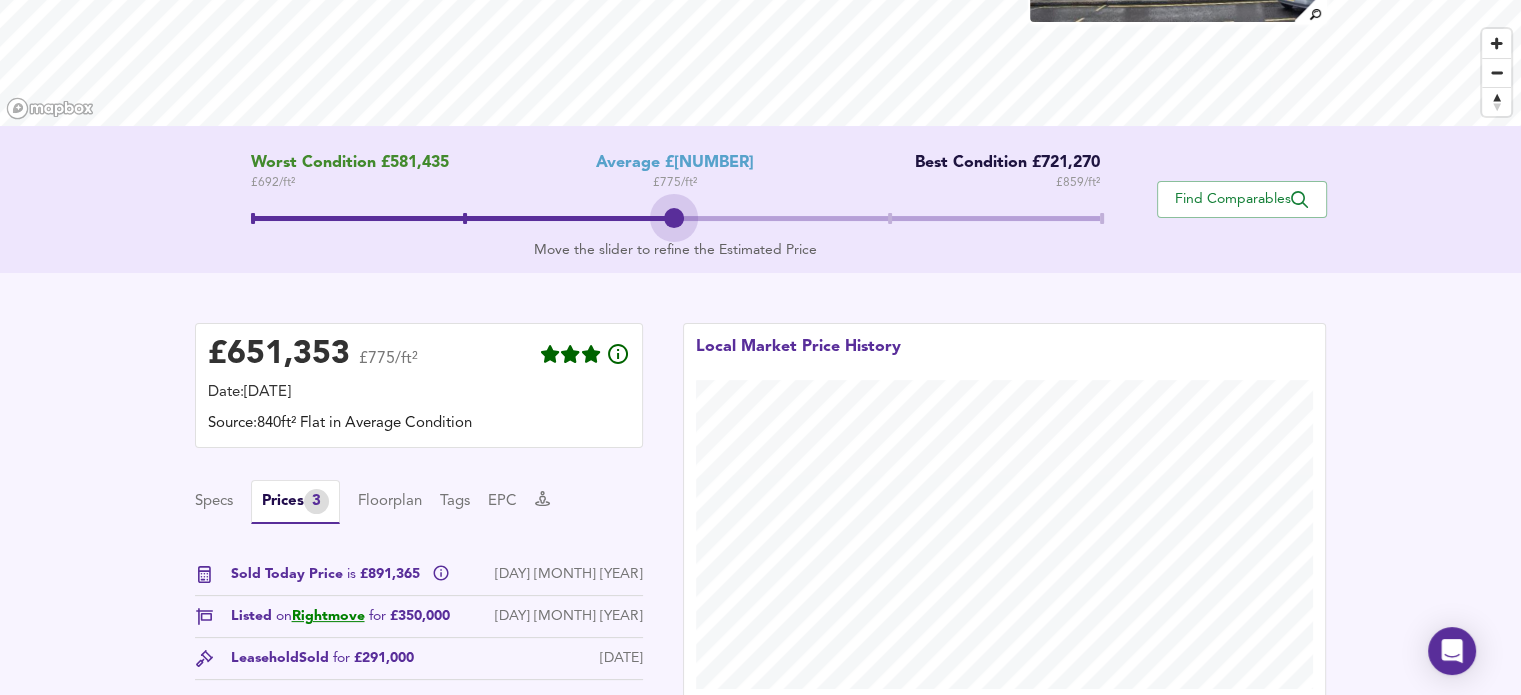 drag, startPoint x: 260, startPoint y: 217, endPoint x: 744, endPoint y: 215, distance: 484.00412 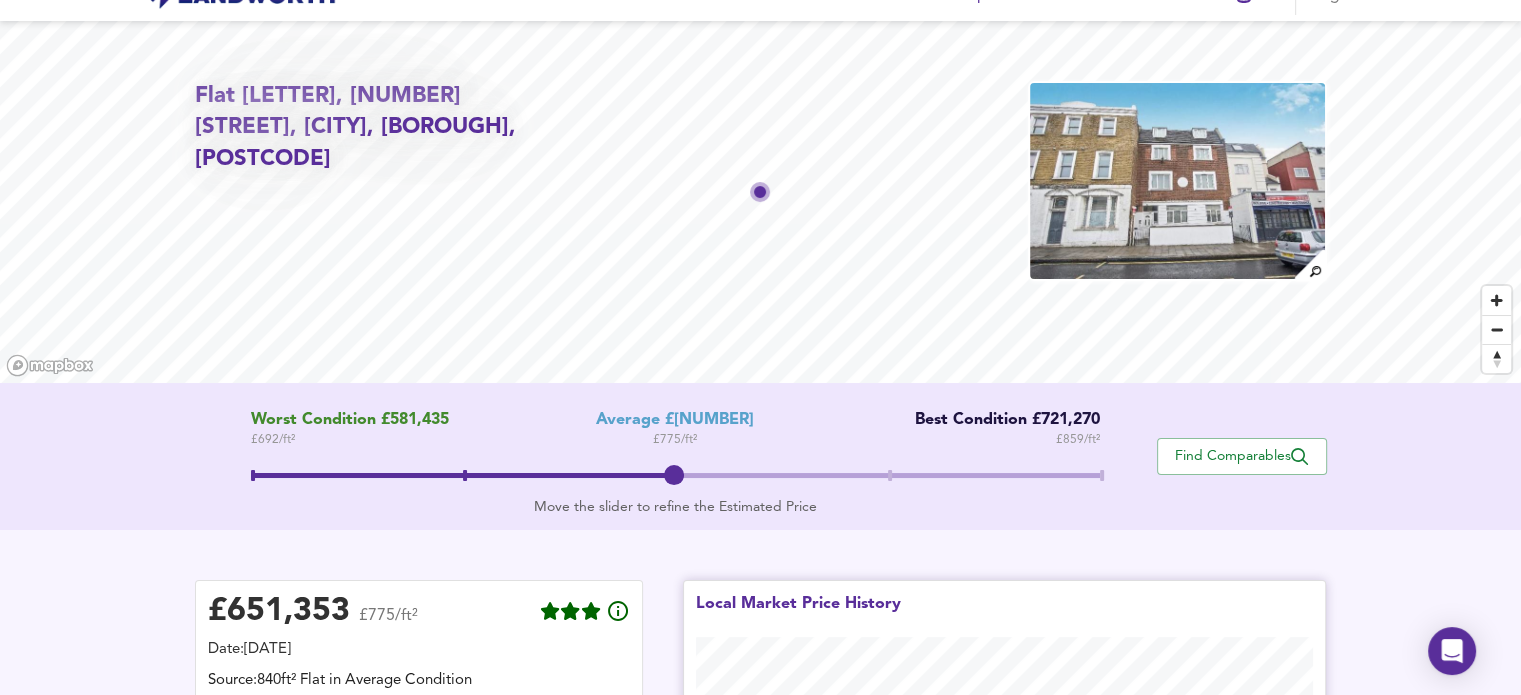 scroll, scrollTop: 0, scrollLeft: 0, axis: both 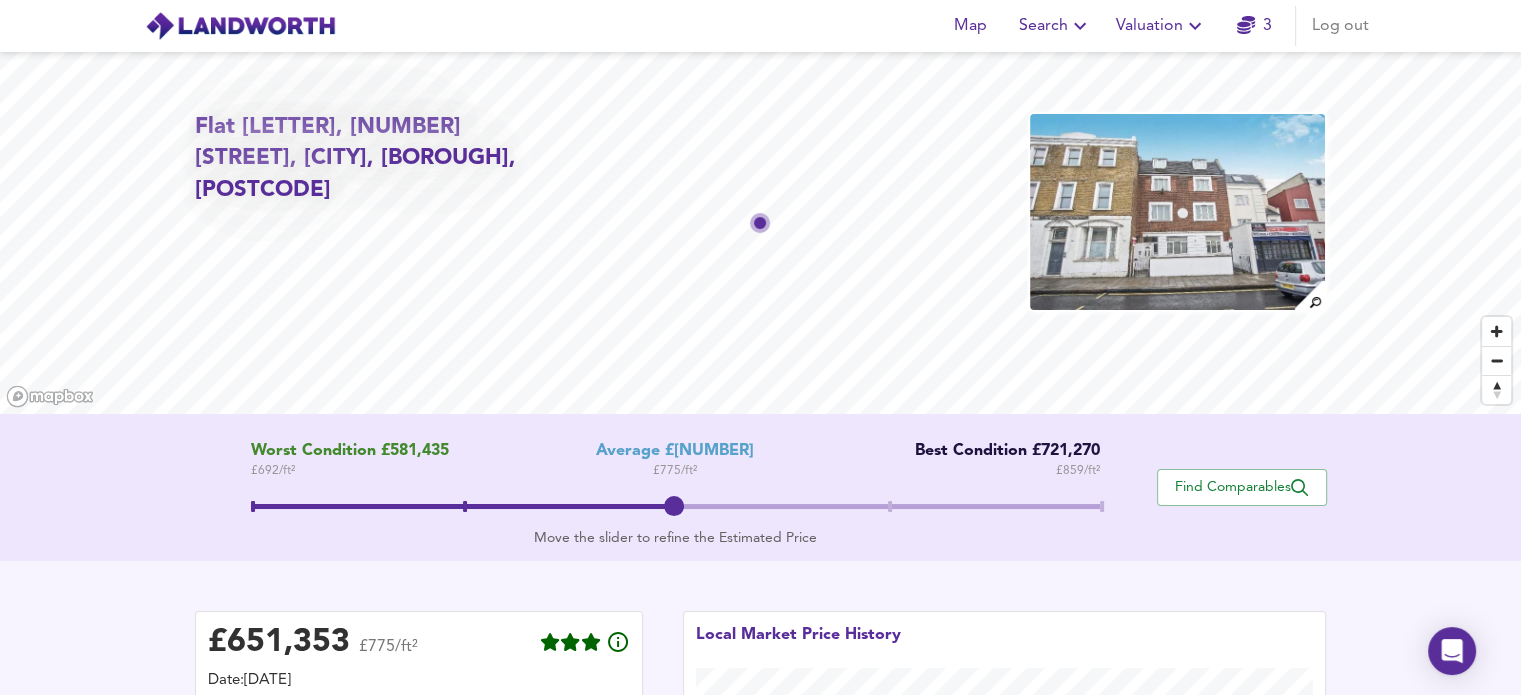 click on "Find Comparables" at bounding box center (1242, 487) 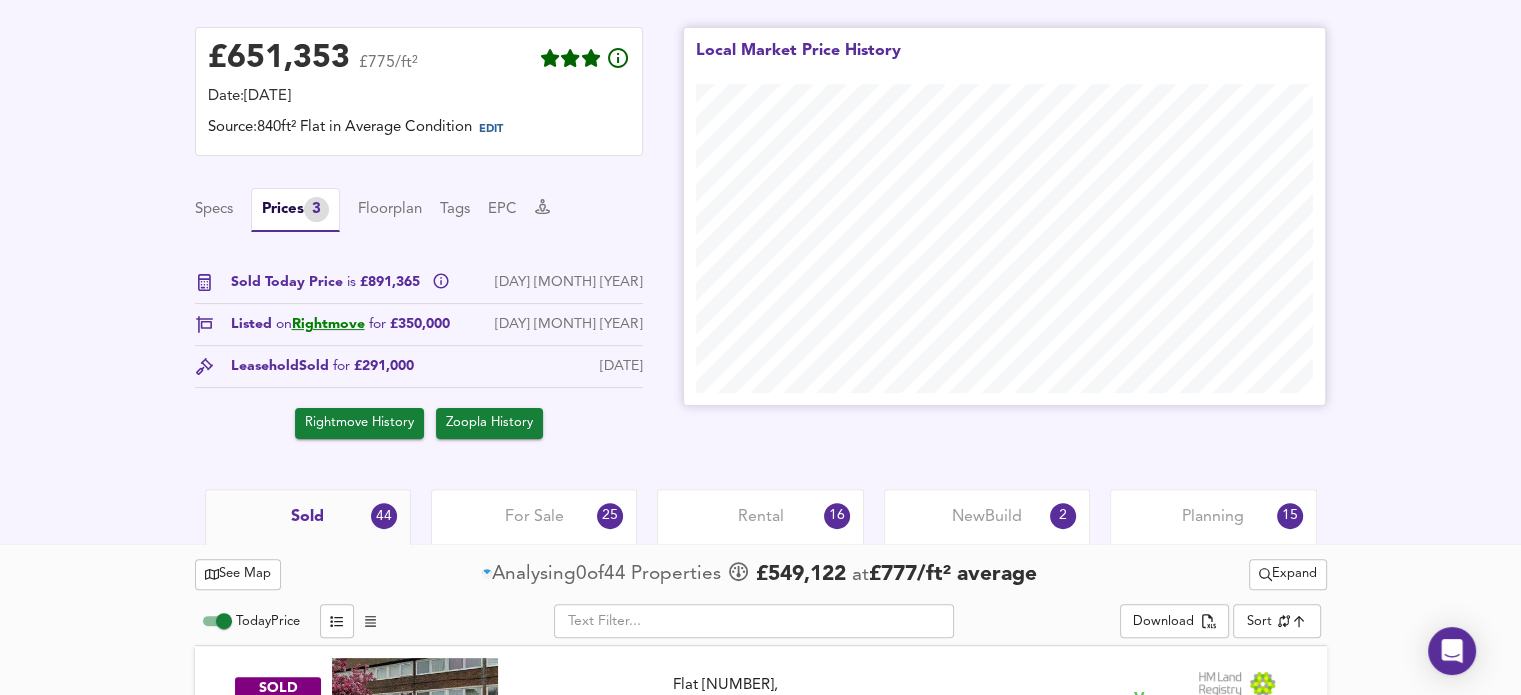 scroll, scrollTop: 700, scrollLeft: 0, axis: vertical 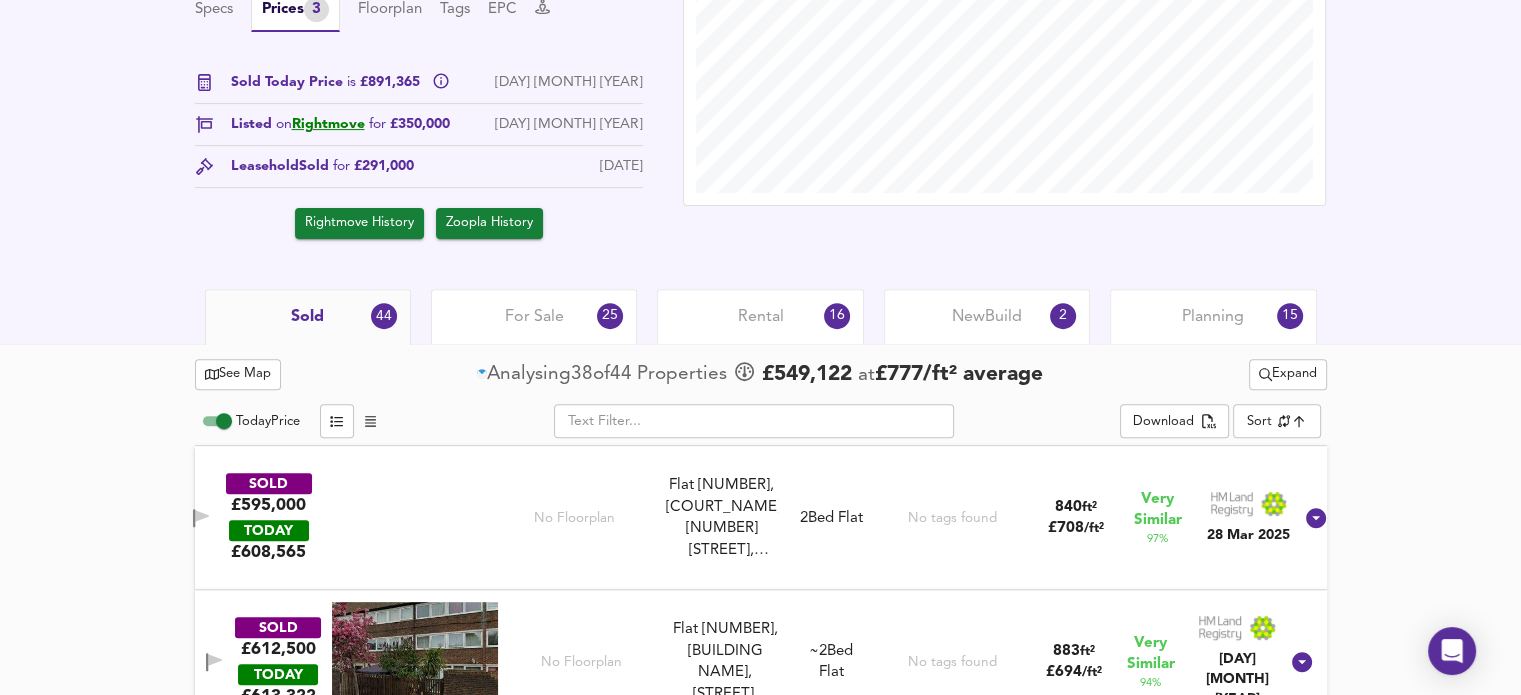 click on "Sold" at bounding box center [307, 317] 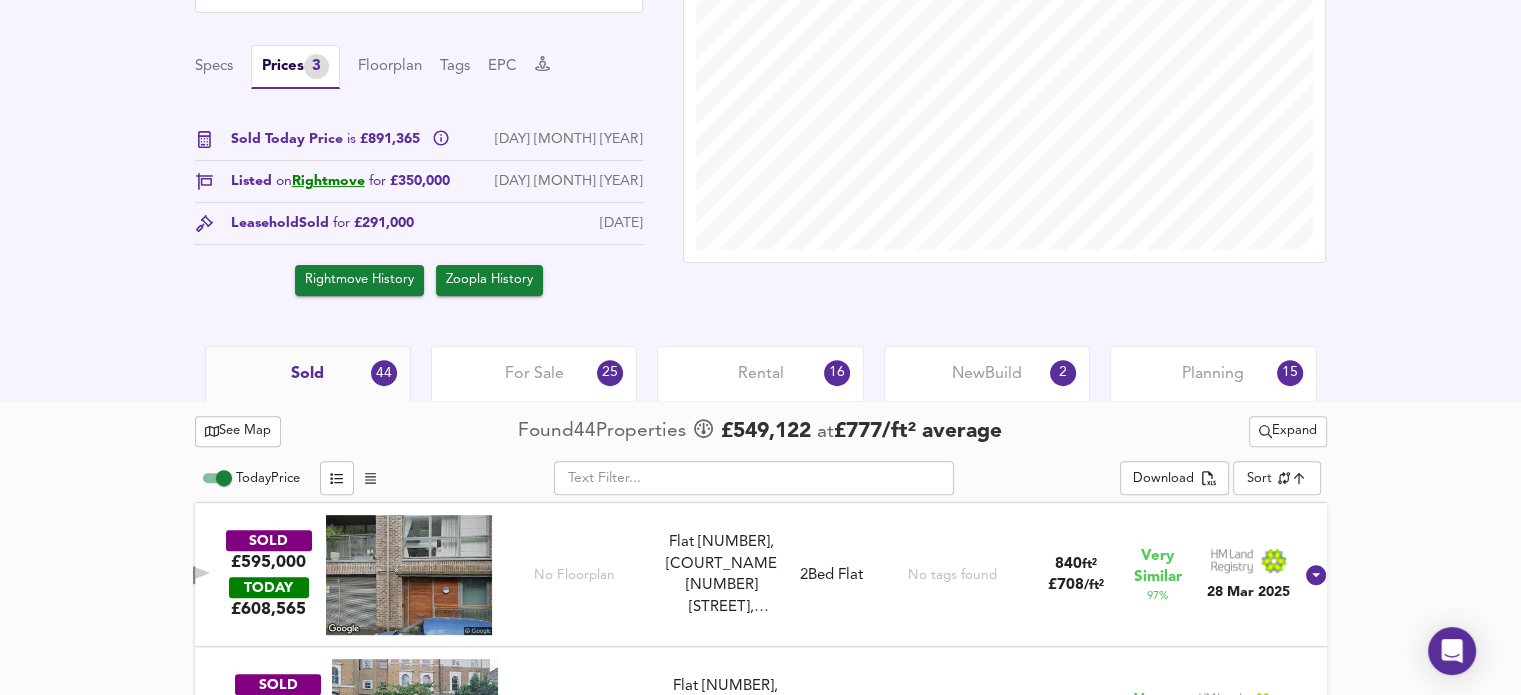 scroll, scrollTop: 600, scrollLeft: 0, axis: vertical 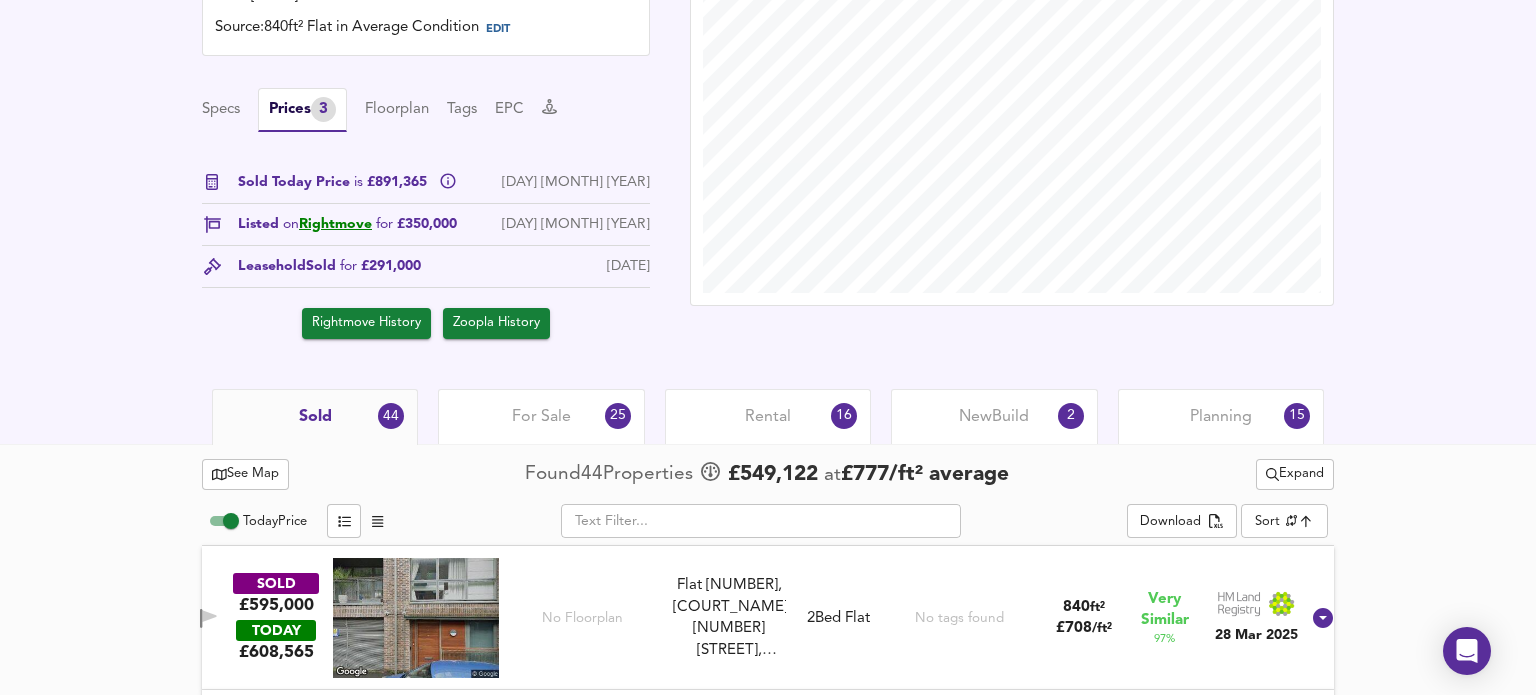 click on "Map Search Valuation    3 Log out Flat [LETTER], [NUMBER] [STREET], [CITY], [POSTCODE] Download Share £ 651,353   £775/ft²   Date:  [DATE] Source:  840ft² Flat in Average Condition EDIT Specs Prices   3 Floorplan Tags EPC Sold Today Price   is   £891,365      [DATE] Listed   on  Rightmove   for   £350,000 [DATE] Leasehold  Sold   for   £291,000 [DATE] Rightmove History     Zoopla History   Local Market Price History   Sold 44 For Sale 25 Rental 16 New  Build 2 Planning 15   See Map Found  44  Propert ies     £ 549,122   at  £ 777 / ft²   average      Expand Today  Price           ​ Download   Sort   similarityscore ​ SOLD £595,000   TODAY  £ 608,565 No Floorplan Flat [NUMBER], [BUILDING NAME], [NUMBER] [STREET], [POSTCODE] Flat [NUMBER], [BUILDING NAME], [NUMBER] [STREET], [POSTCODE] 2  Bed   Flat No tags found 840 ft² £ 708 / ft² Very Similar 97 % [DATE] SOLD £760,000   TODAY  £ 792,905 No Floorplan Flat [NUMBER], [NUMBER] [STREET], [POSTCODE] 2  Bed   Flat /" at bounding box center [768, -253] 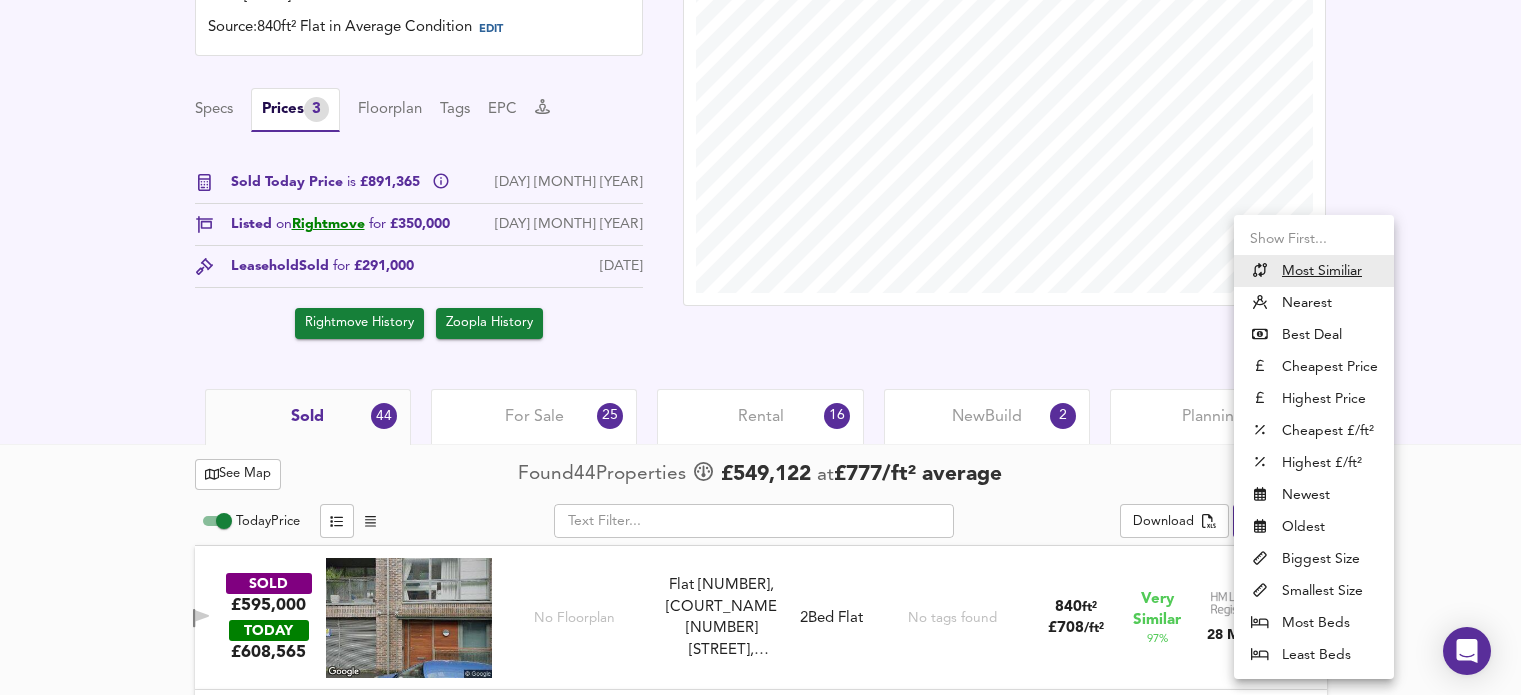 click on "Cheapest Price" at bounding box center (1314, 367) 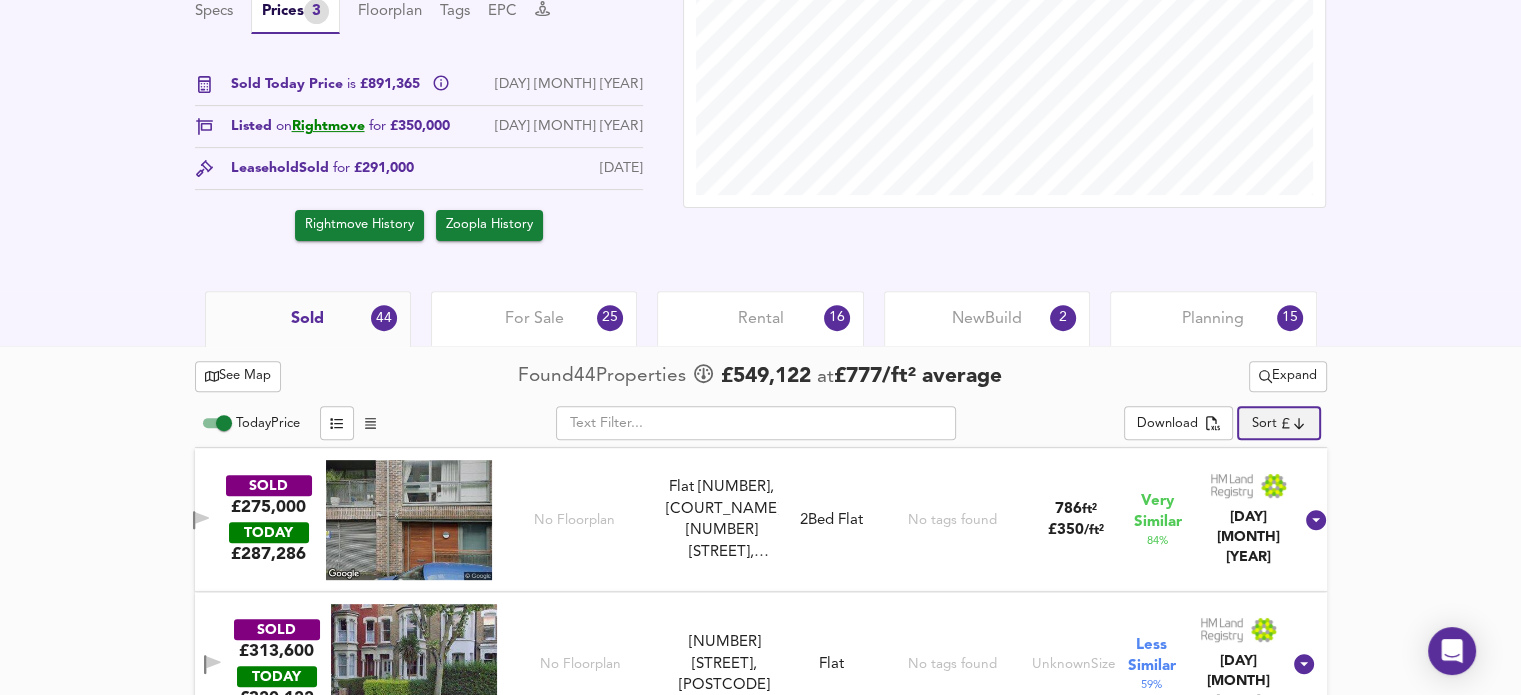 scroll, scrollTop: 700, scrollLeft: 0, axis: vertical 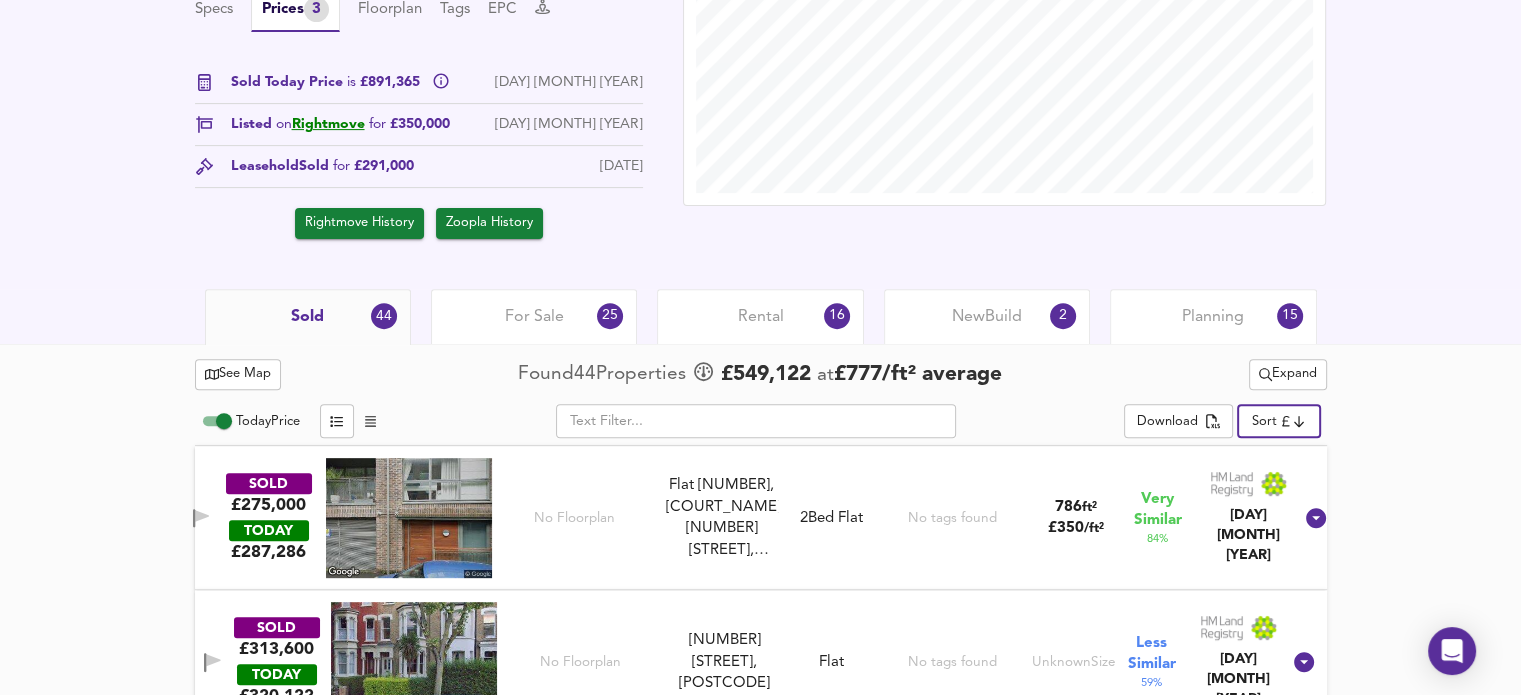 click at bounding box center [370, 421] 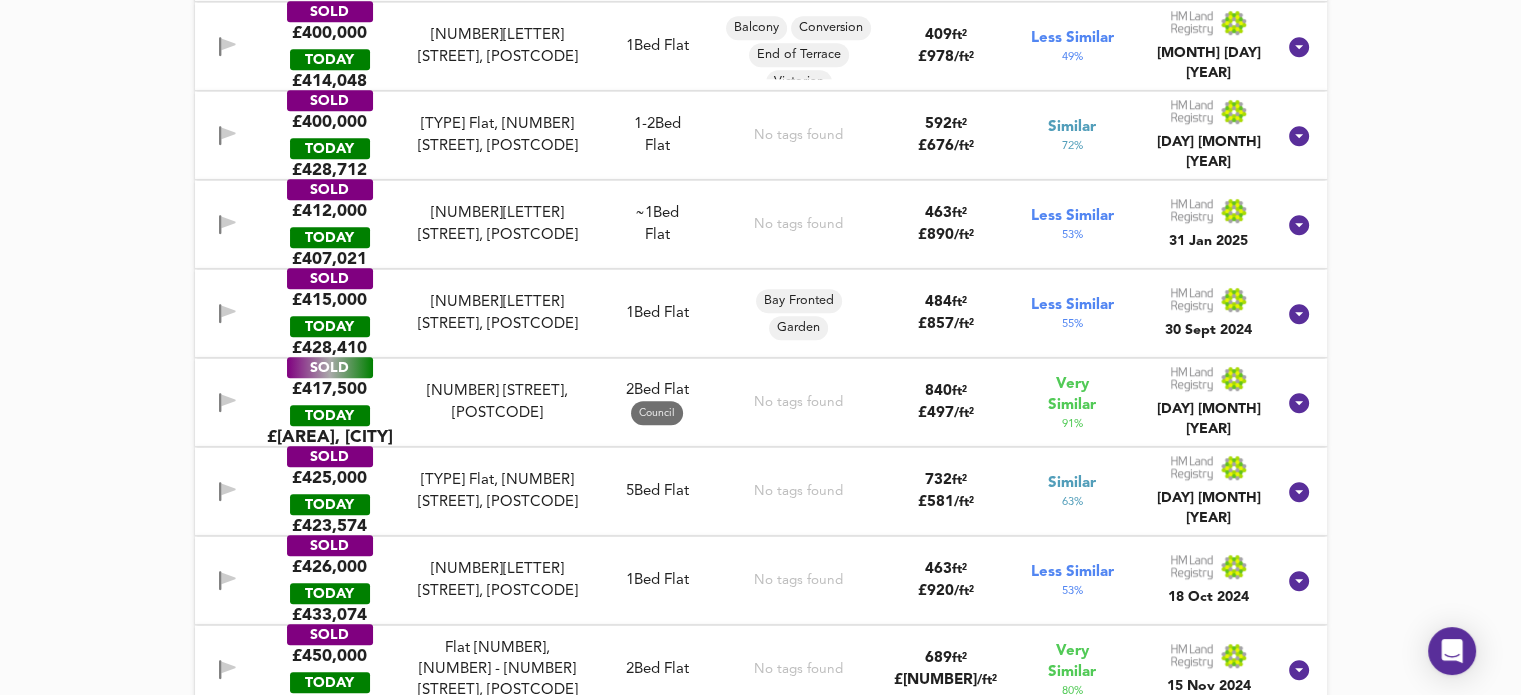 scroll, scrollTop: 1600, scrollLeft: 0, axis: vertical 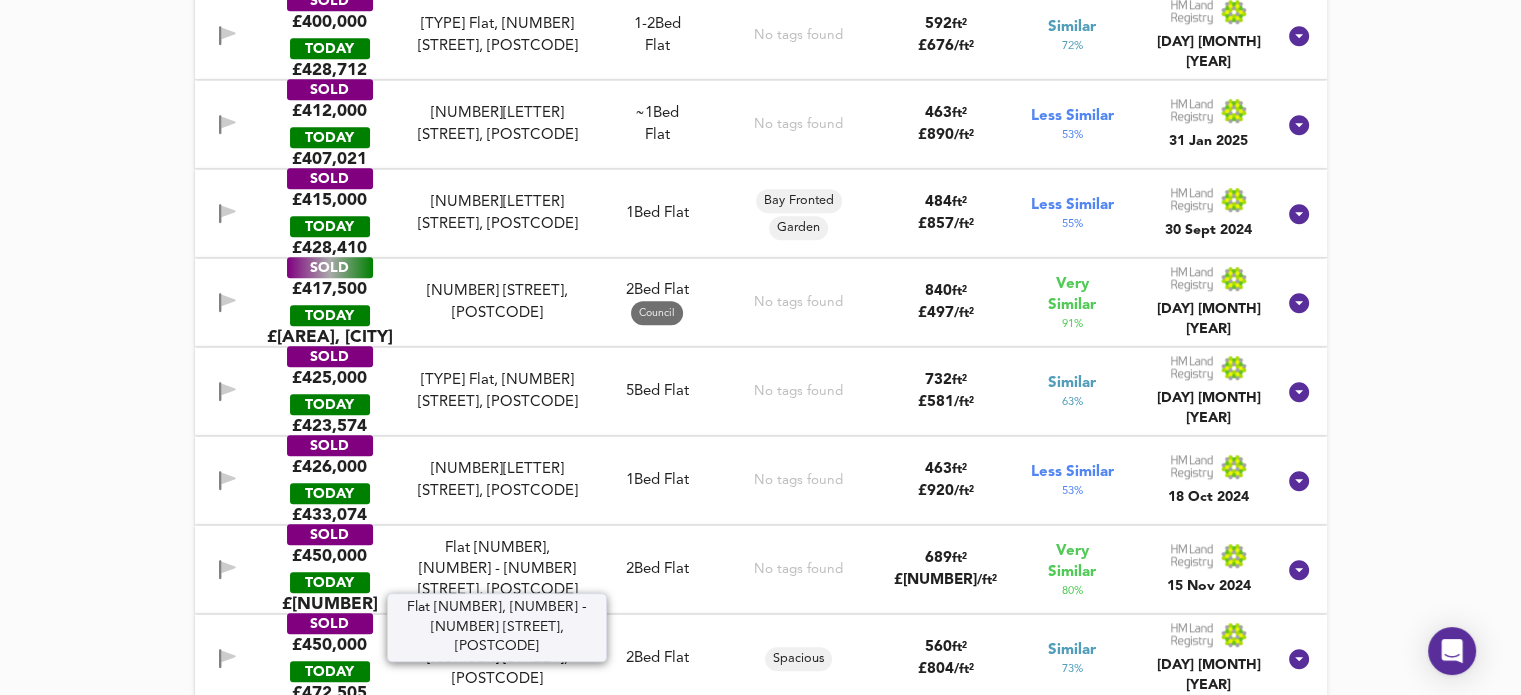 click on "Flat [NUMBER], [NUMBER] - [NUMBER] [STREET], [POSTCODE]" at bounding box center [497, 570] 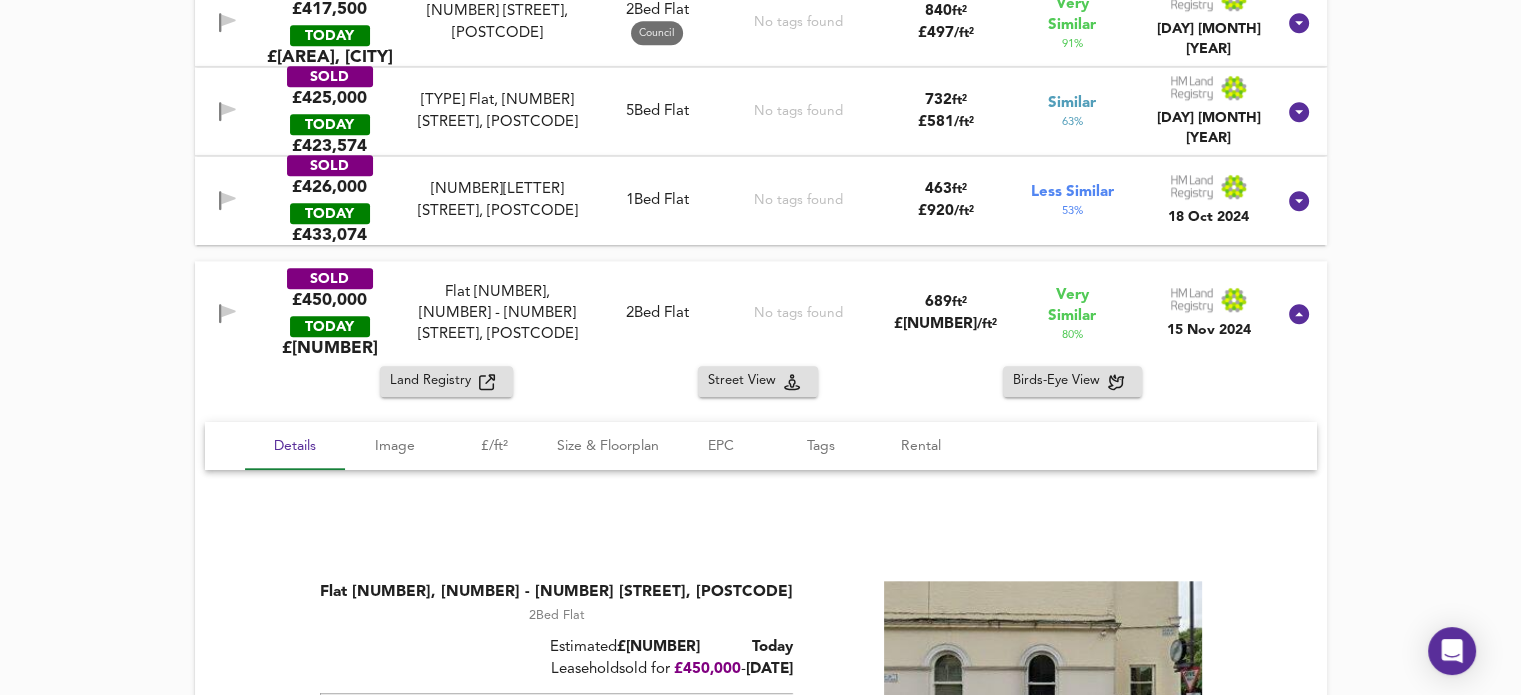 scroll, scrollTop: 2000, scrollLeft: 0, axis: vertical 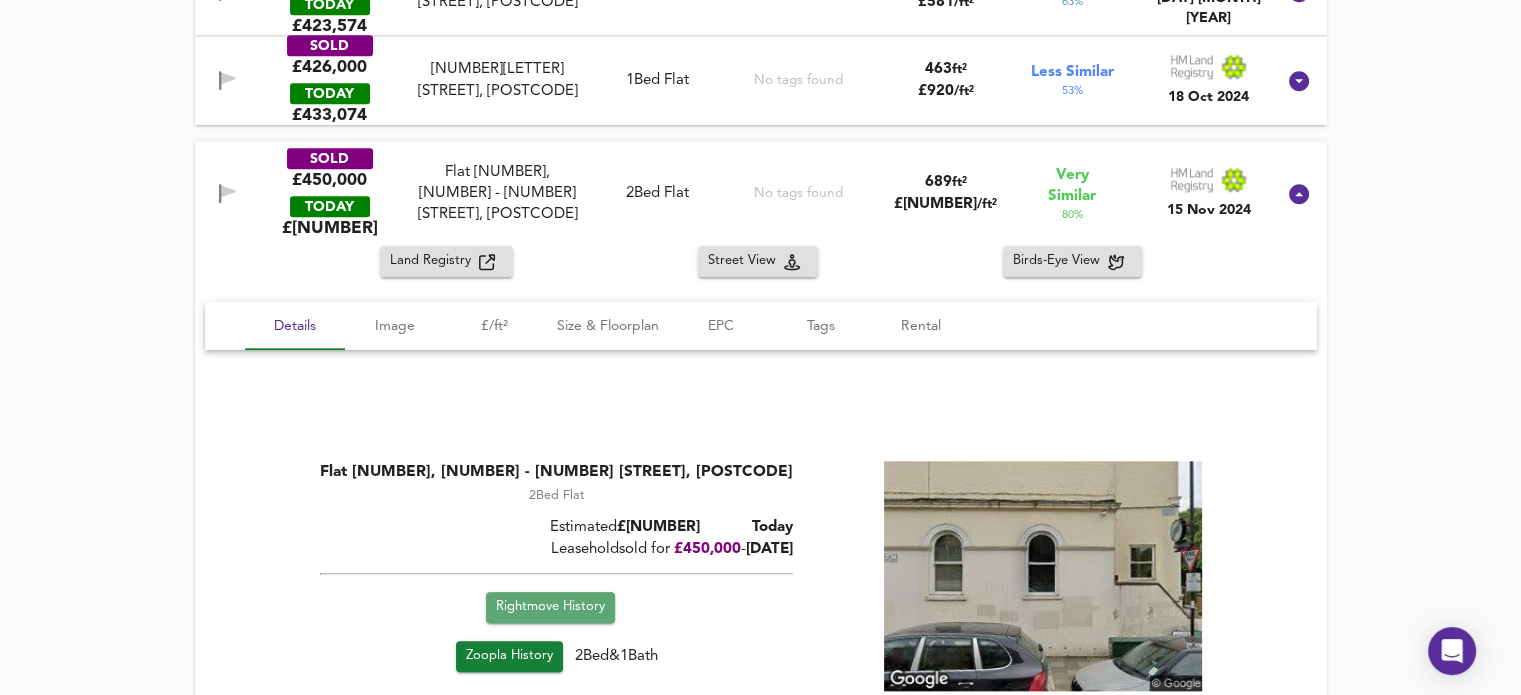 click on "Rightmove History" at bounding box center [550, 607] 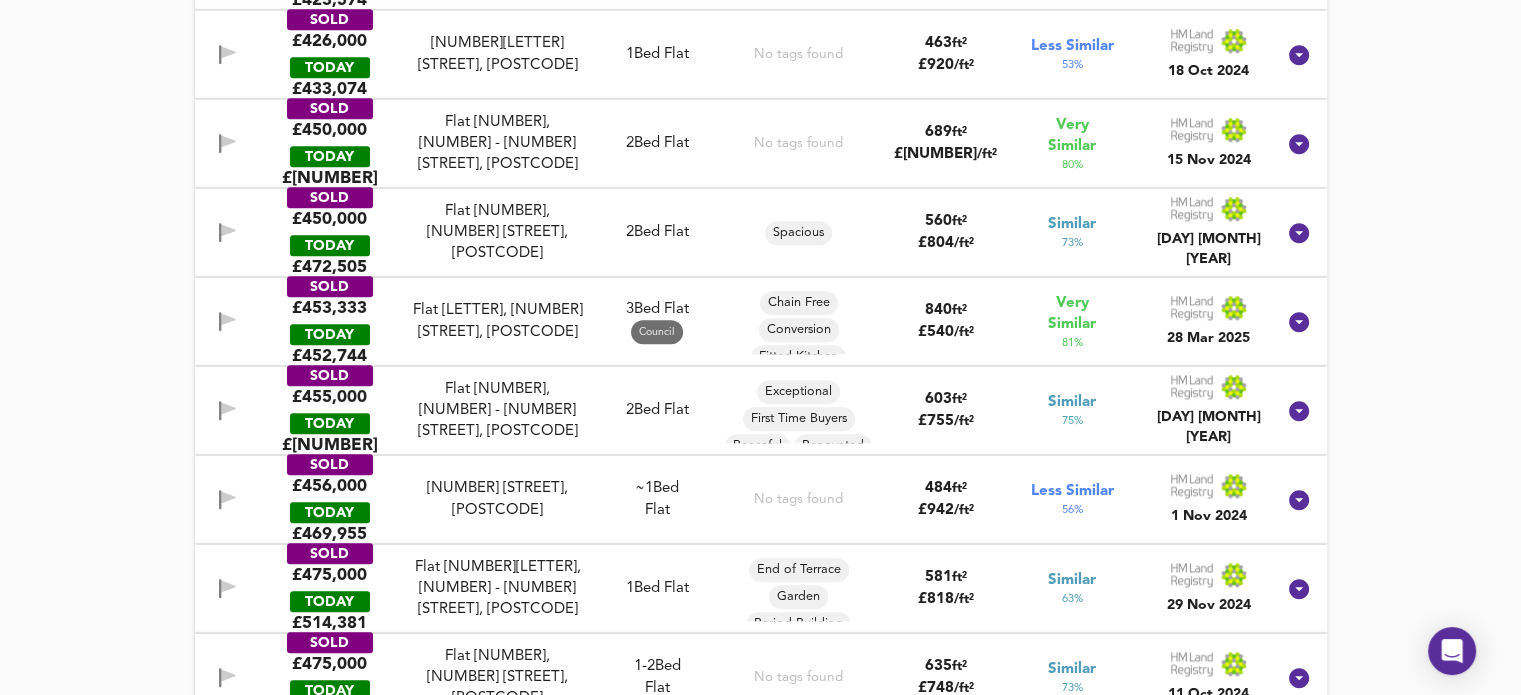 scroll, scrollTop: 2000, scrollLeft: 0, axis: vertical 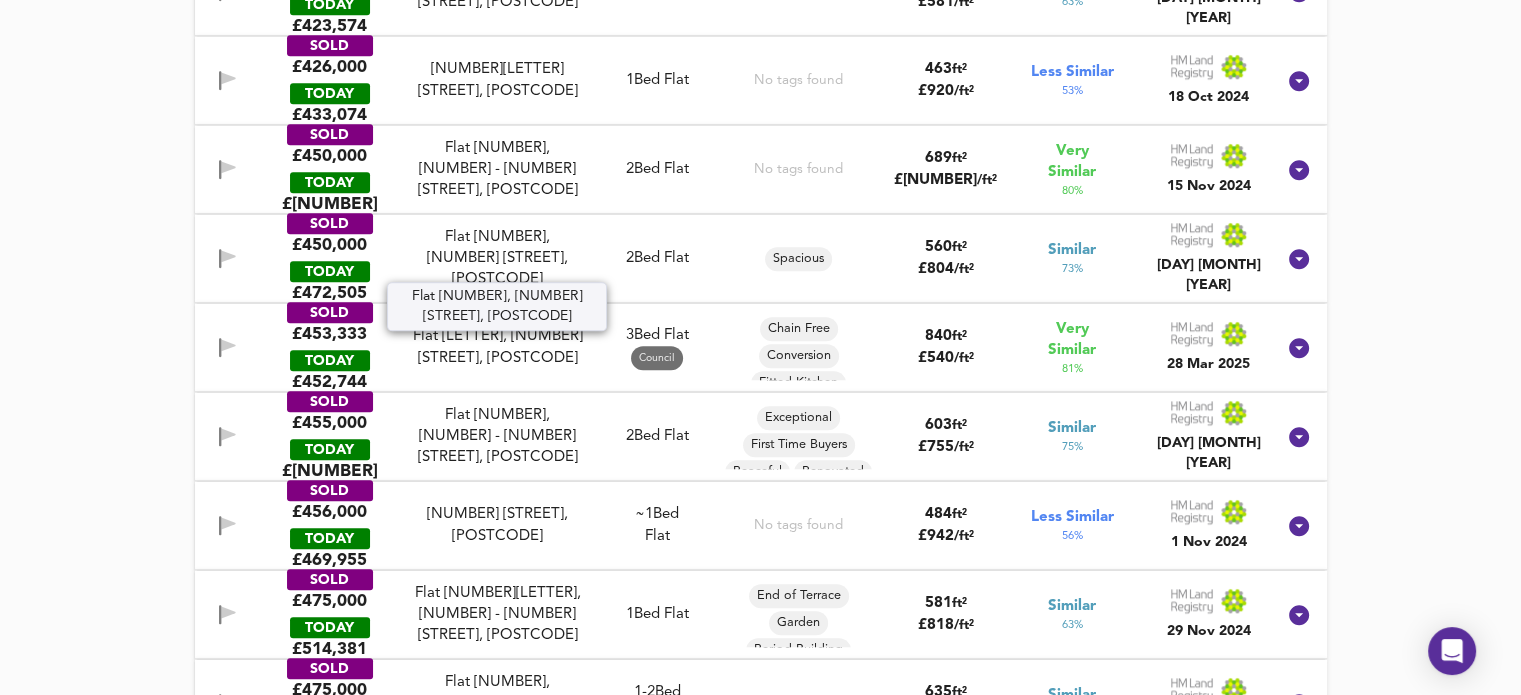click on "Flat [NUMBER], [NUMBER] [STREET], [POSTCODE]" at bounding box center (497, 259) 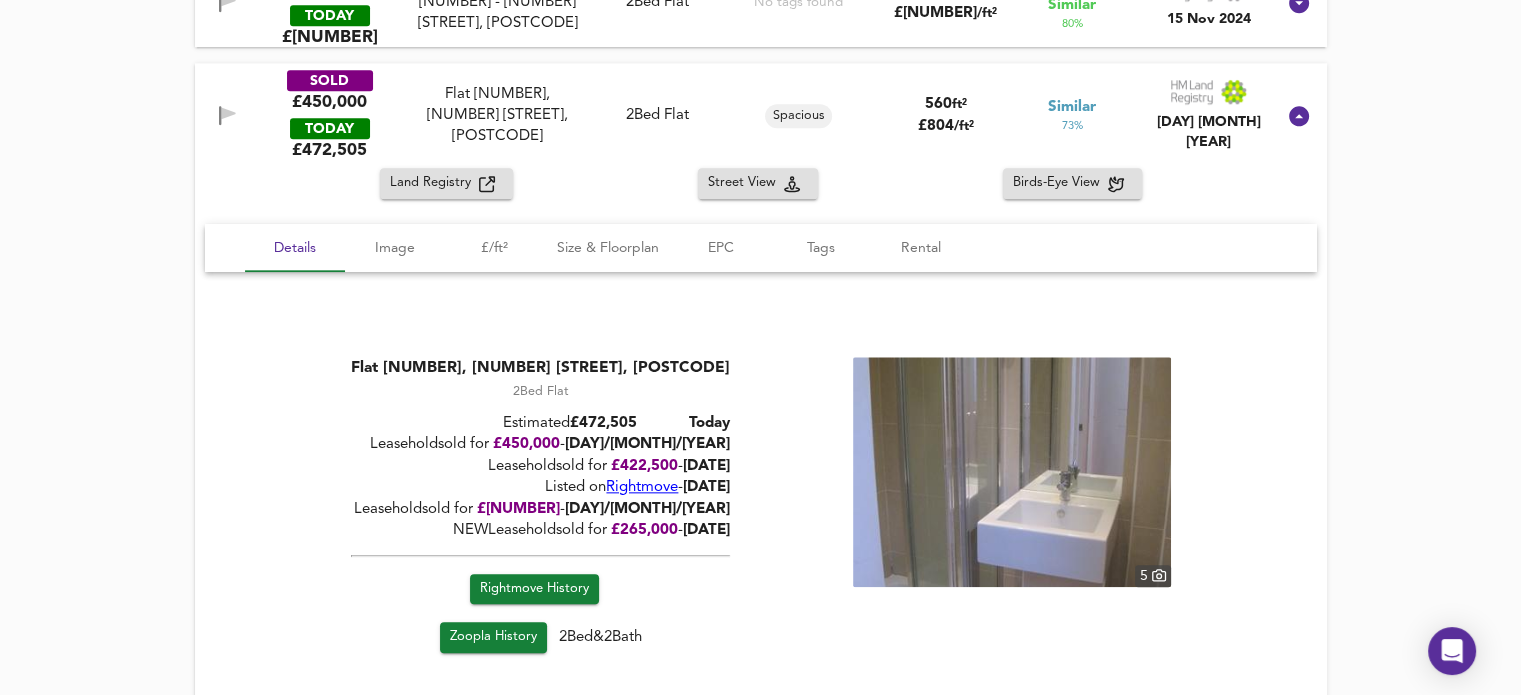 scroll, scrollTop: 2200, scrollLeft: 0, axis: vertical 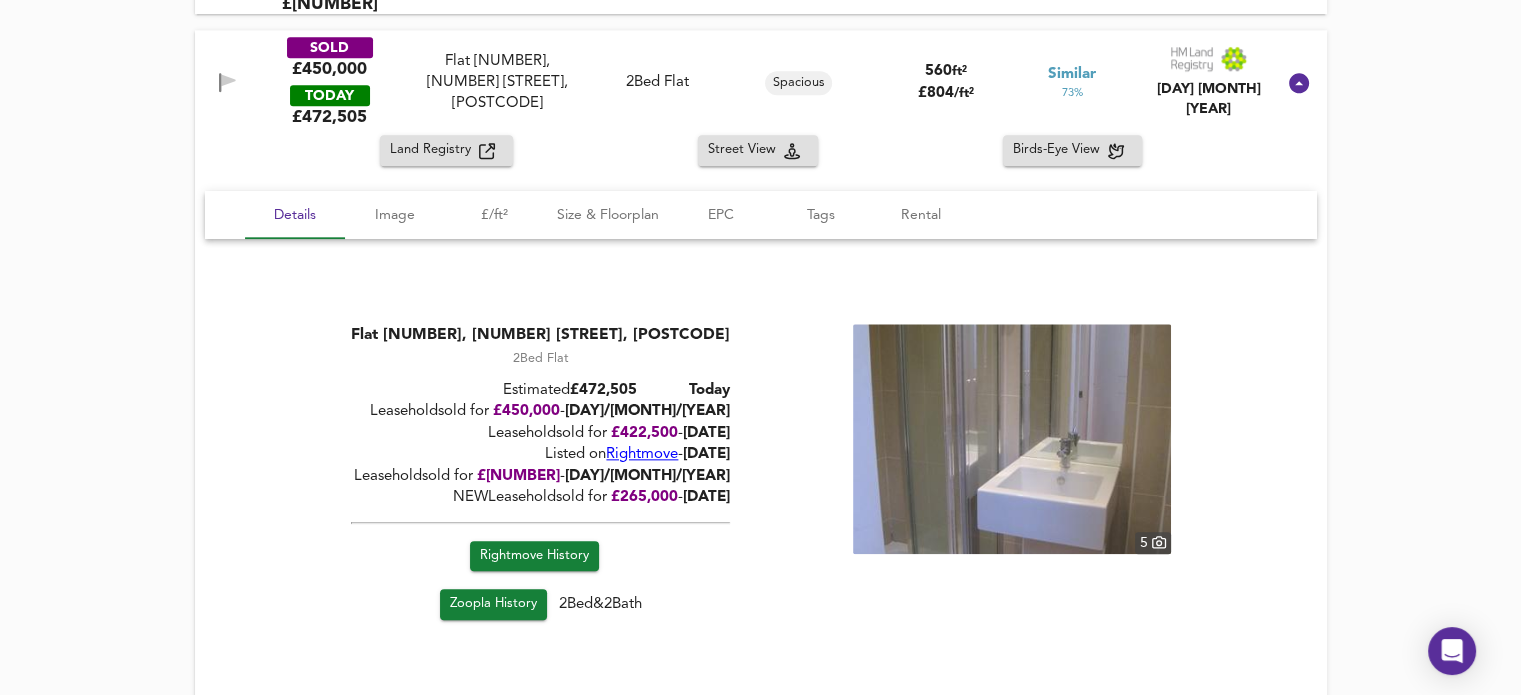 click on "Rightmove History" at bounding box center [534, 556] 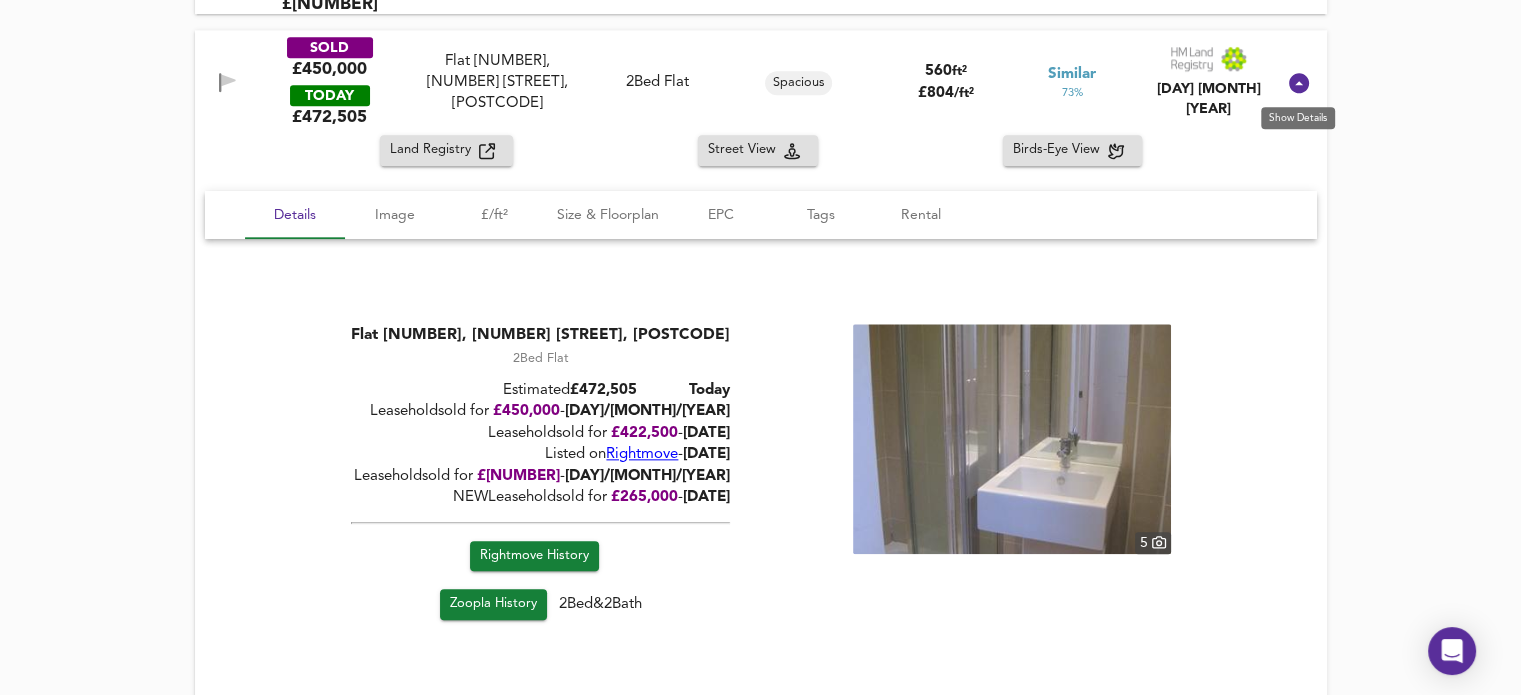 click at bounding box center [1299, 83] 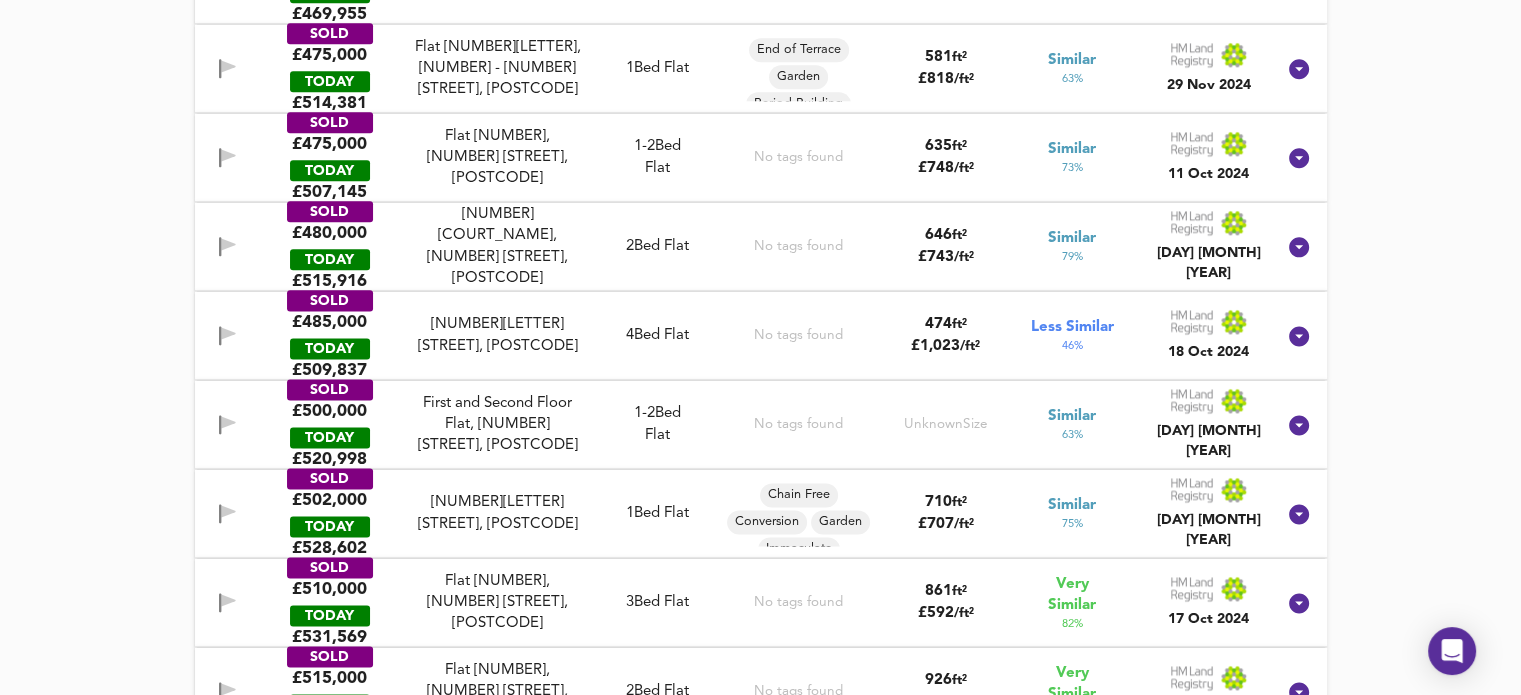scroll, scrollTop: 2900, scrollLeft: 0, axis: vertical 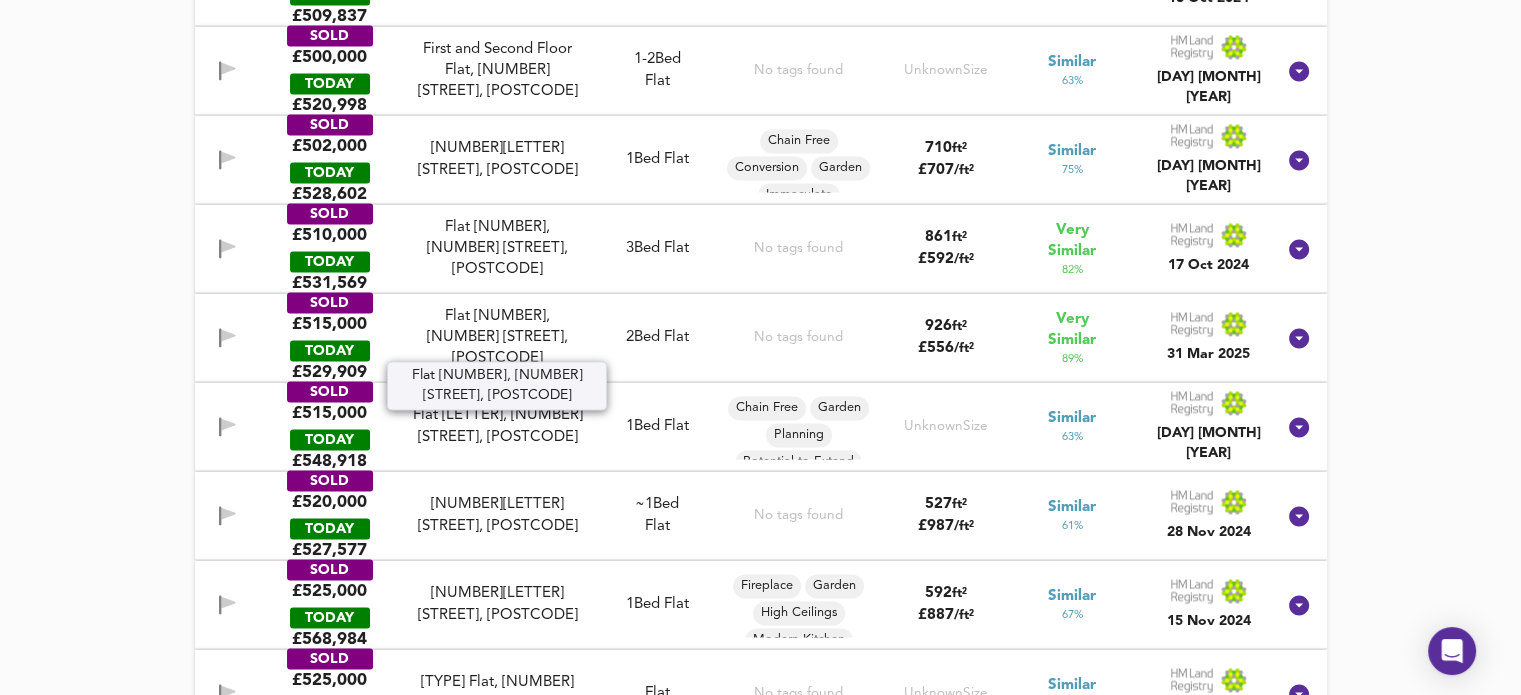 click on "Flat [NUMBER], [NUMBER] [STREET], [POSTCODE]" at bounding box center (497, 338) 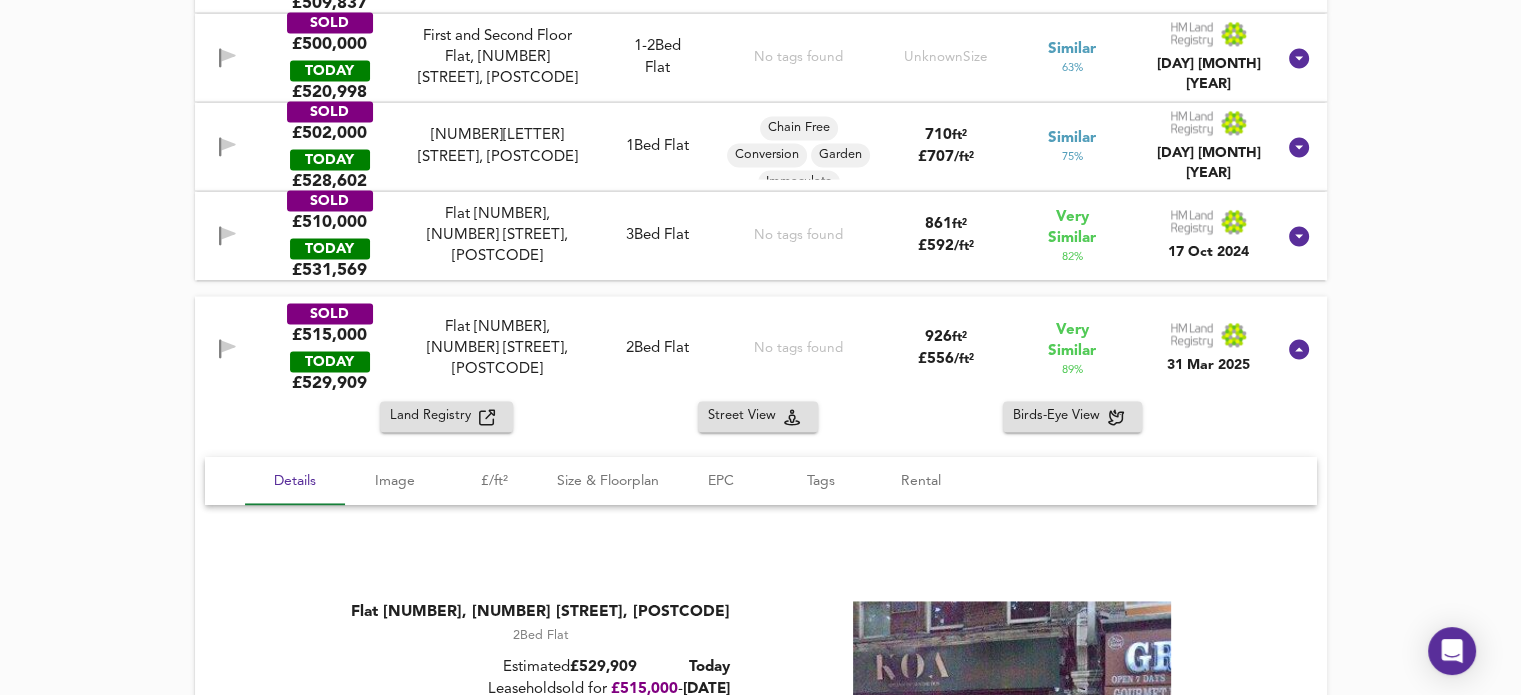 scroll, scrollTop: 3200, scrollLeft: 0, axis: vertical 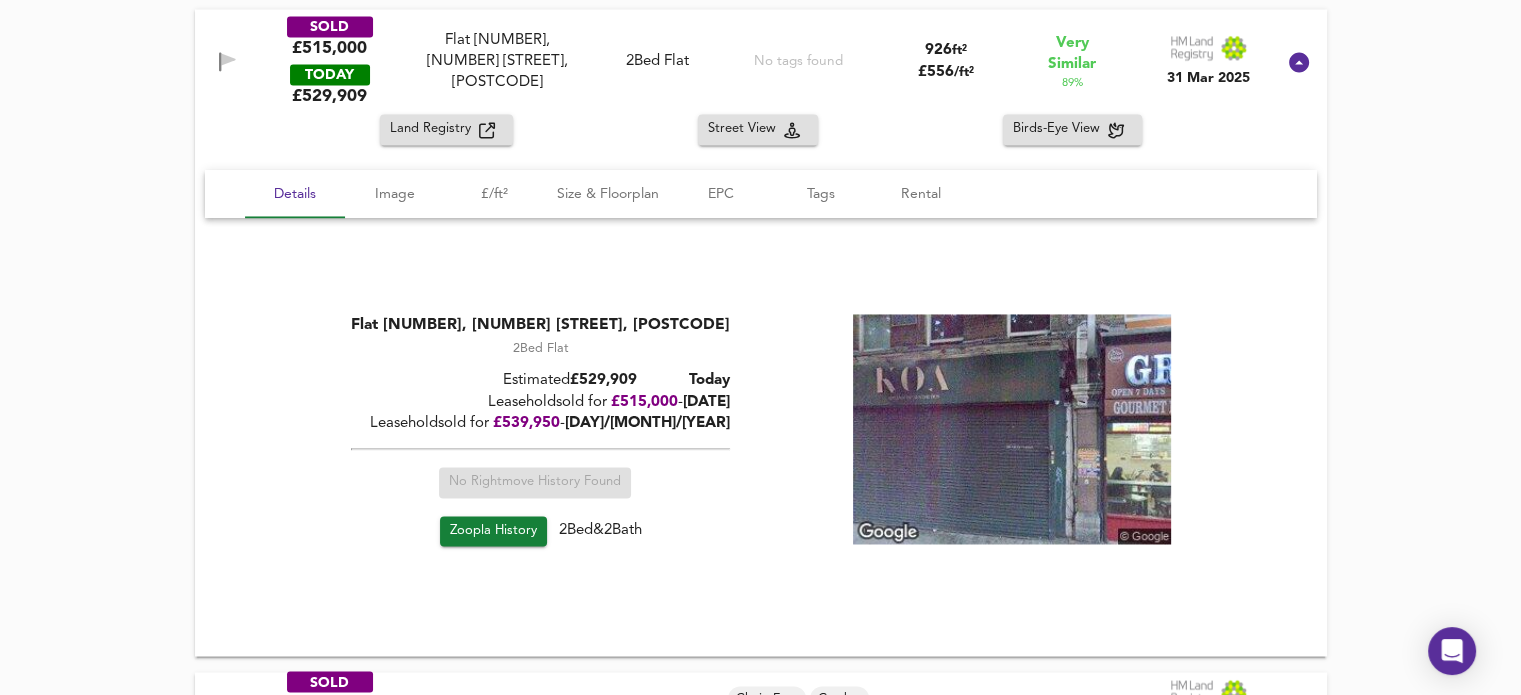 click on "Zoopla History" at bounding box center [492, 531] 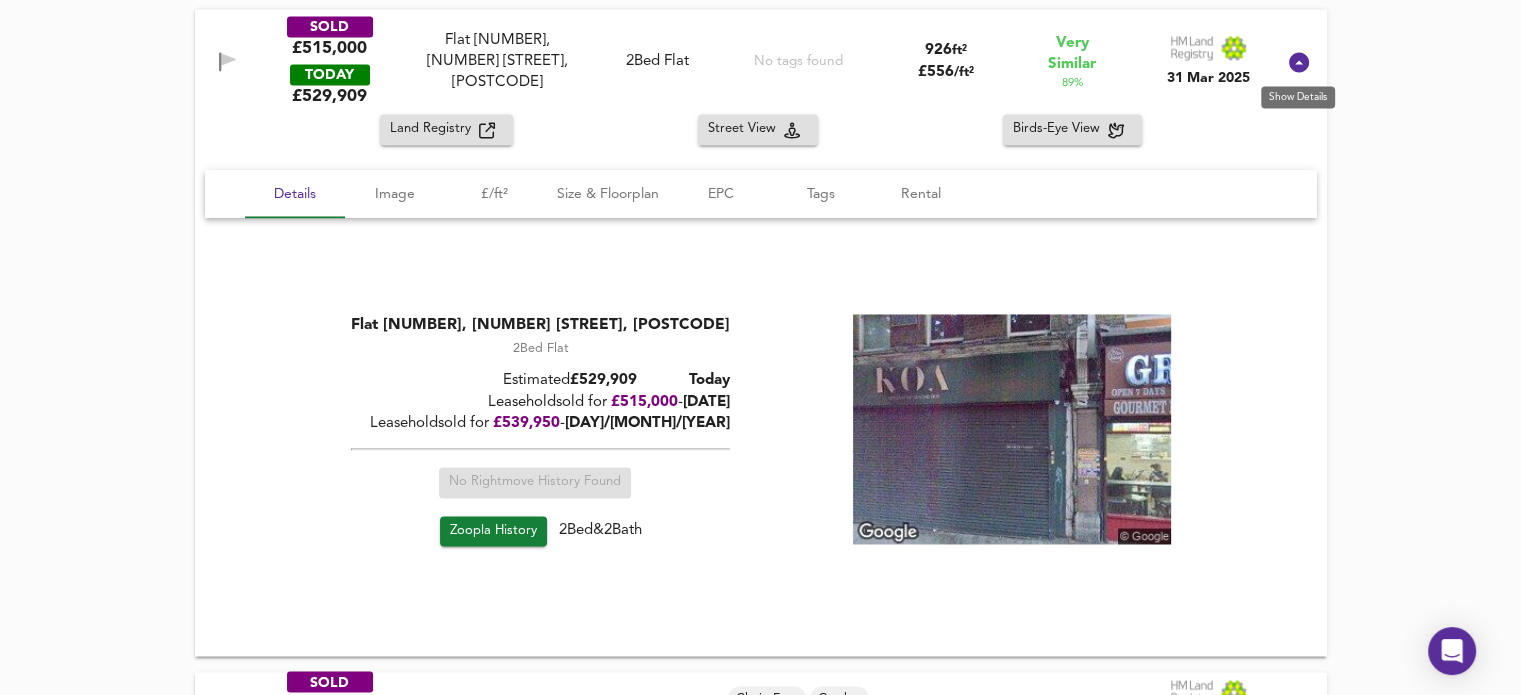 click at bounding box center [1299, 62] 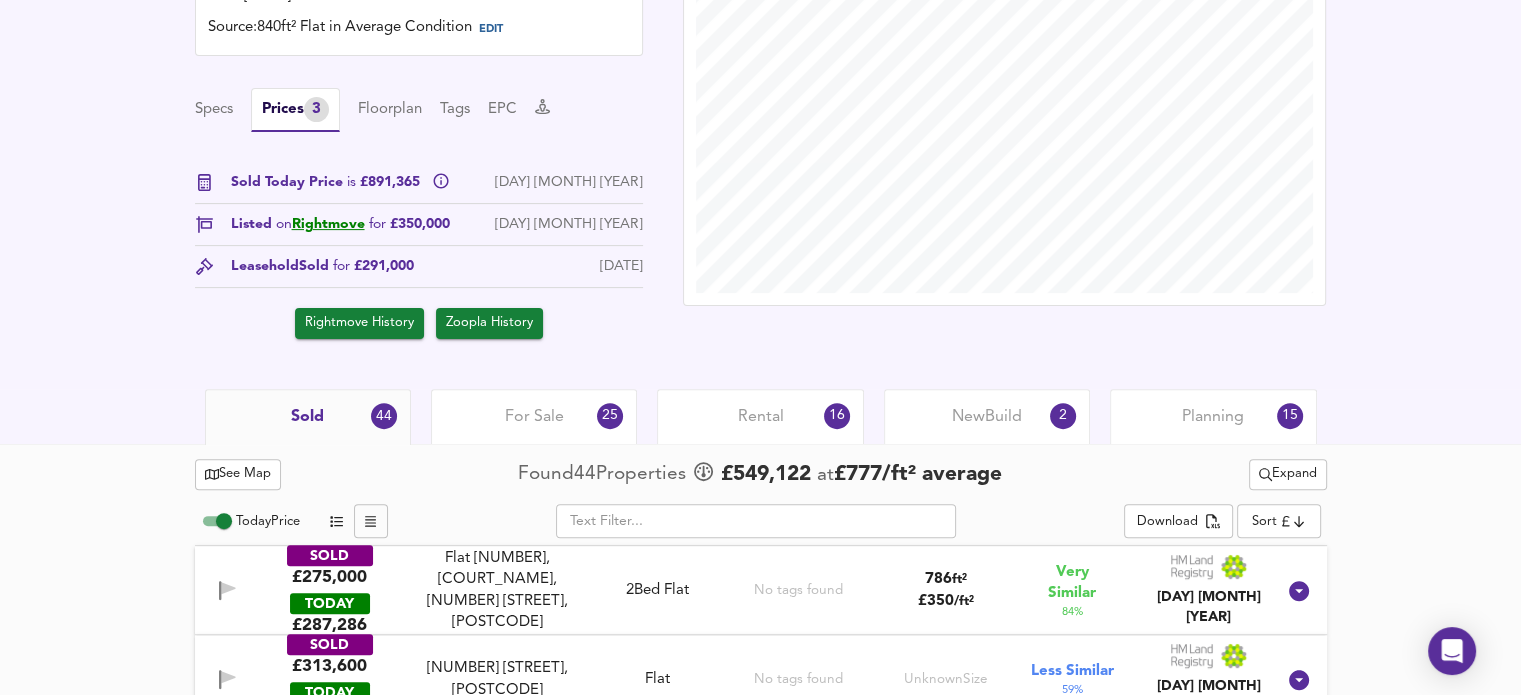 scroll, scrollTop: 100, scrollLeft: 0, axis: vertical 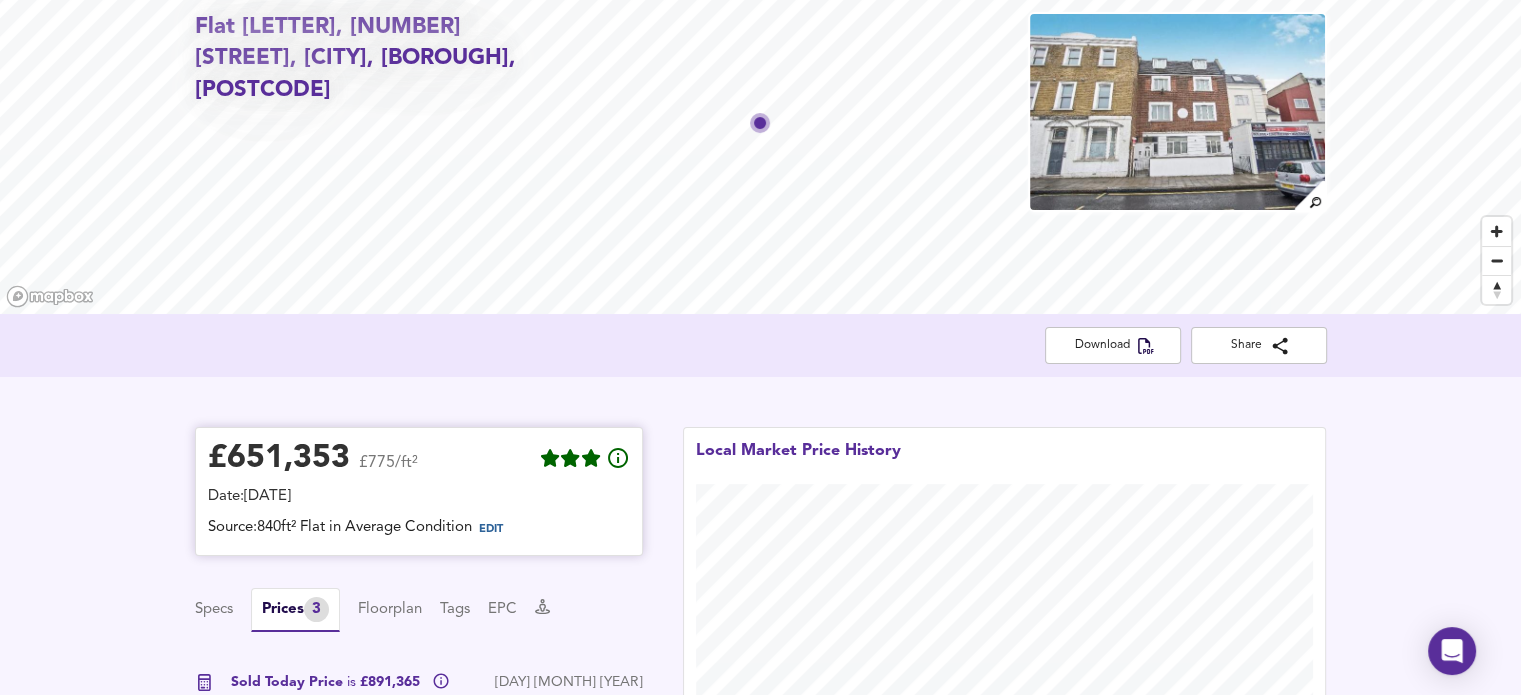 click on "EDIT" at bounding box center [499, 530] 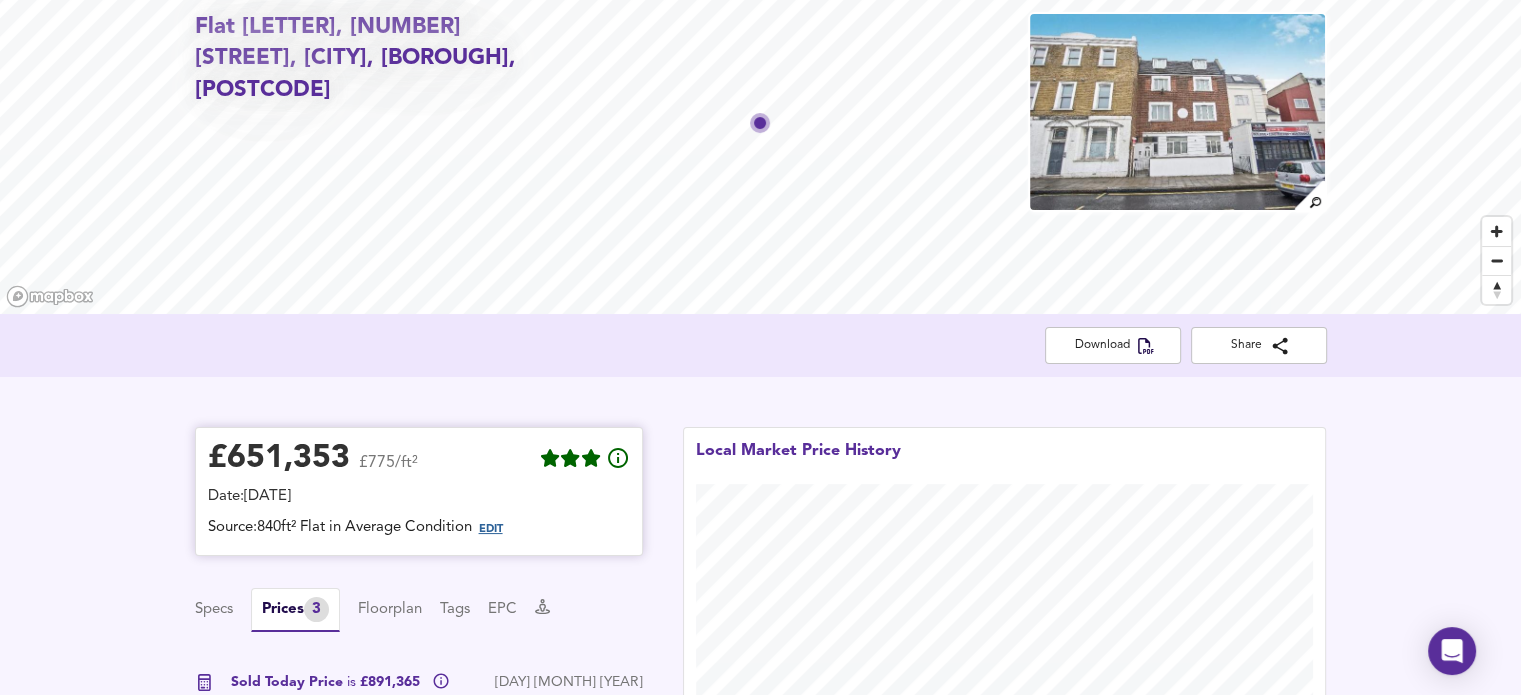 click on "EDIT" at bounding box center (491, 529) 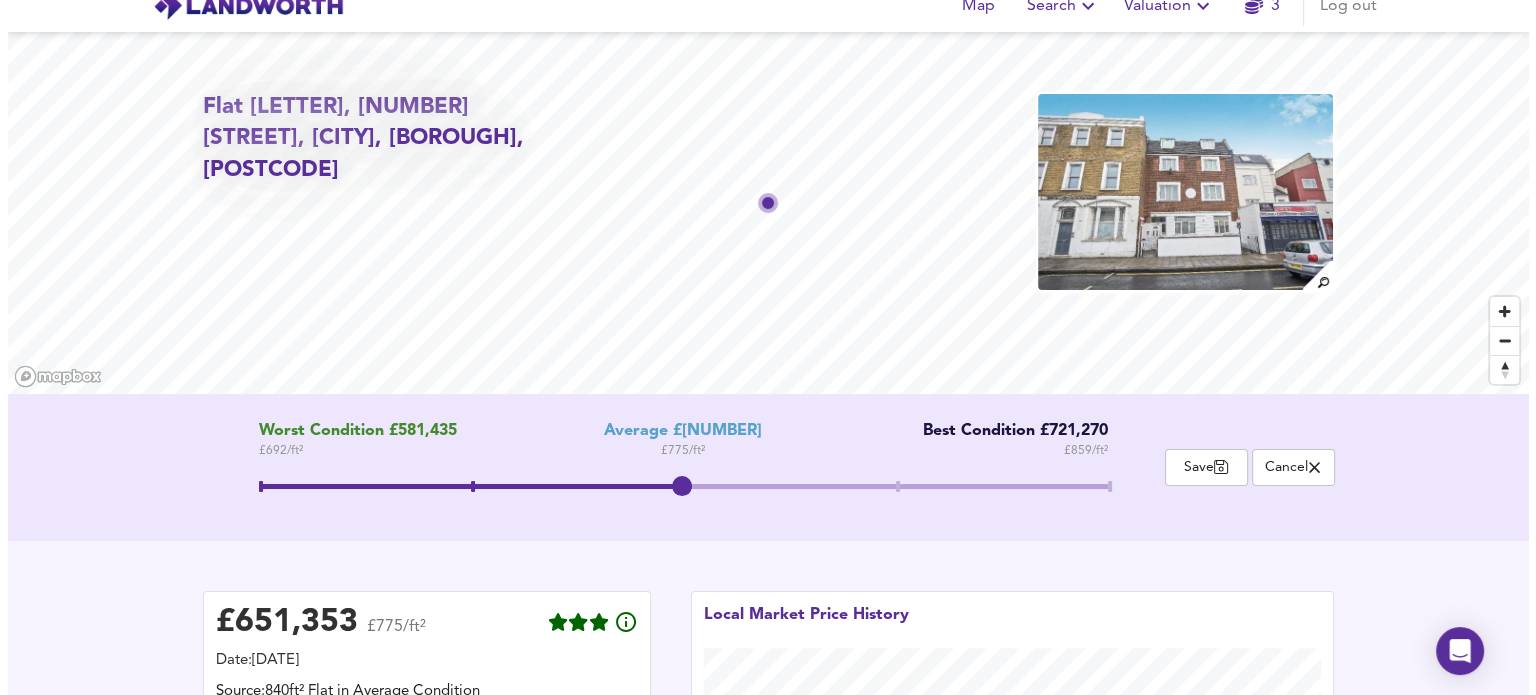 scroll, scrollTop: 0, scrollLeft: 0, axis: both 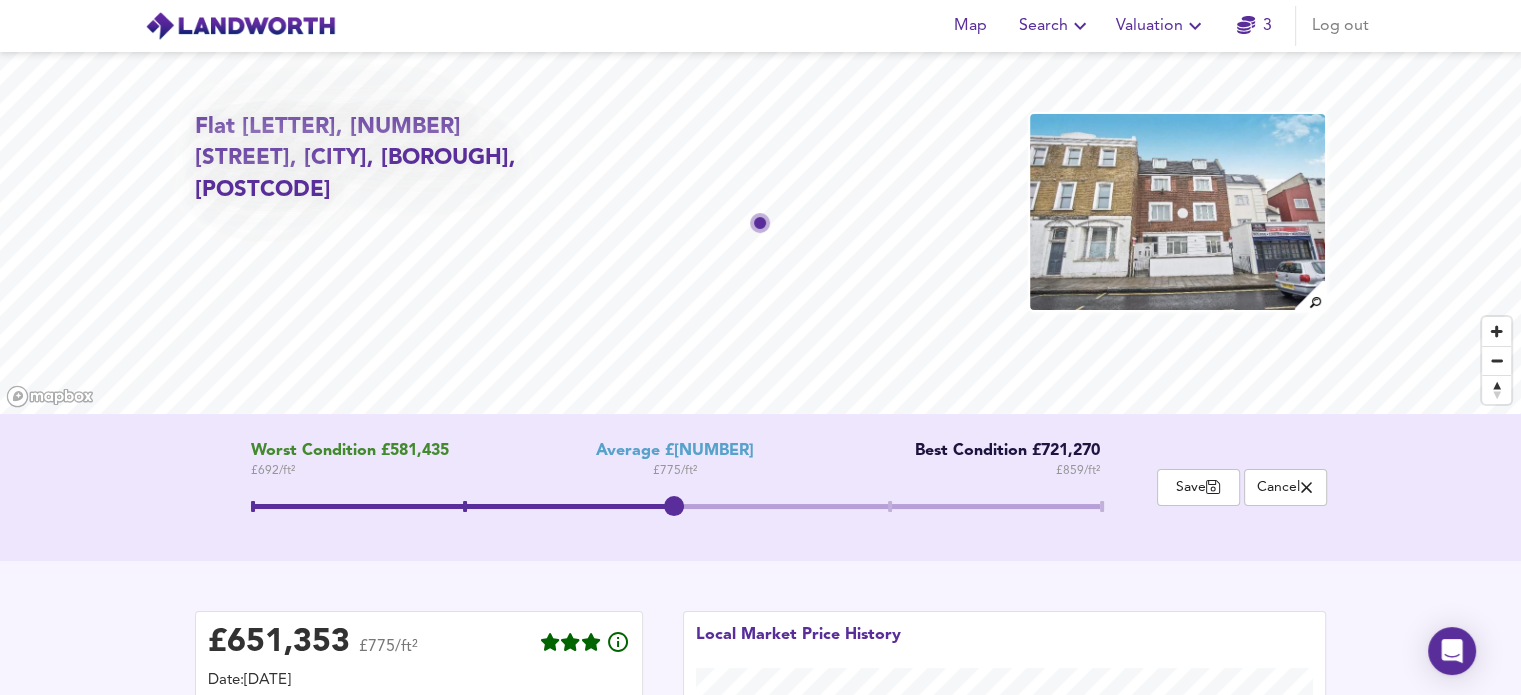 click on "Search" at bounding box center (1055, 26) 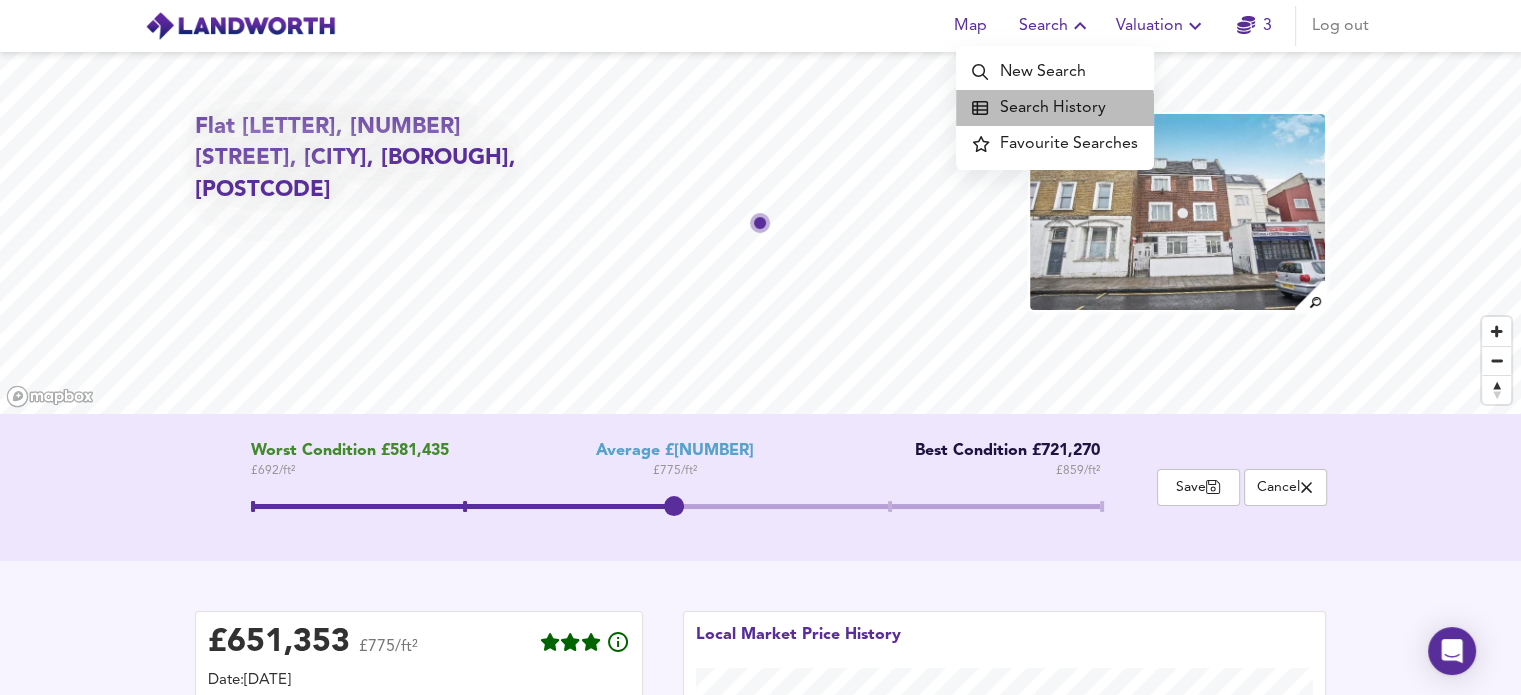 click on "Search History" at bounding box center (1055, 108) 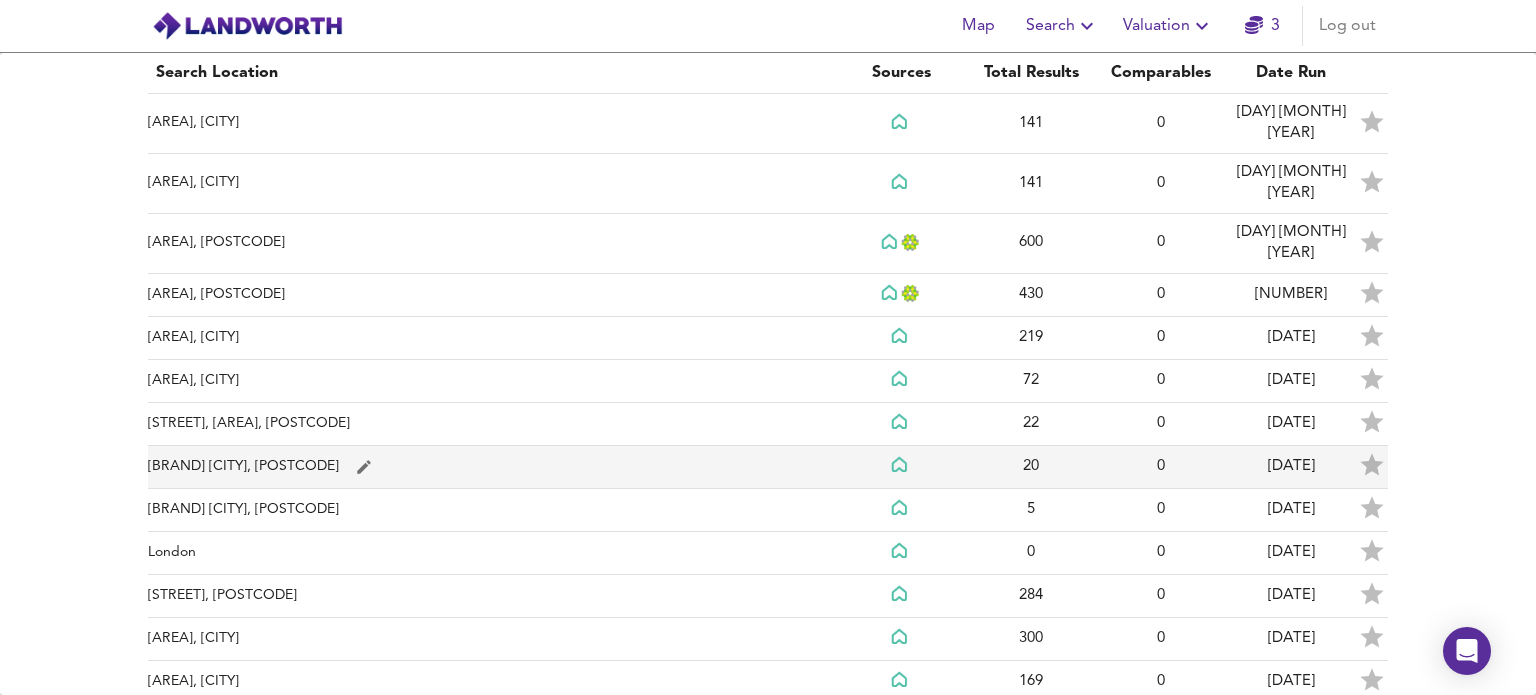 scroll, scrollTop: 0, scrollLeft: 0, axis: both 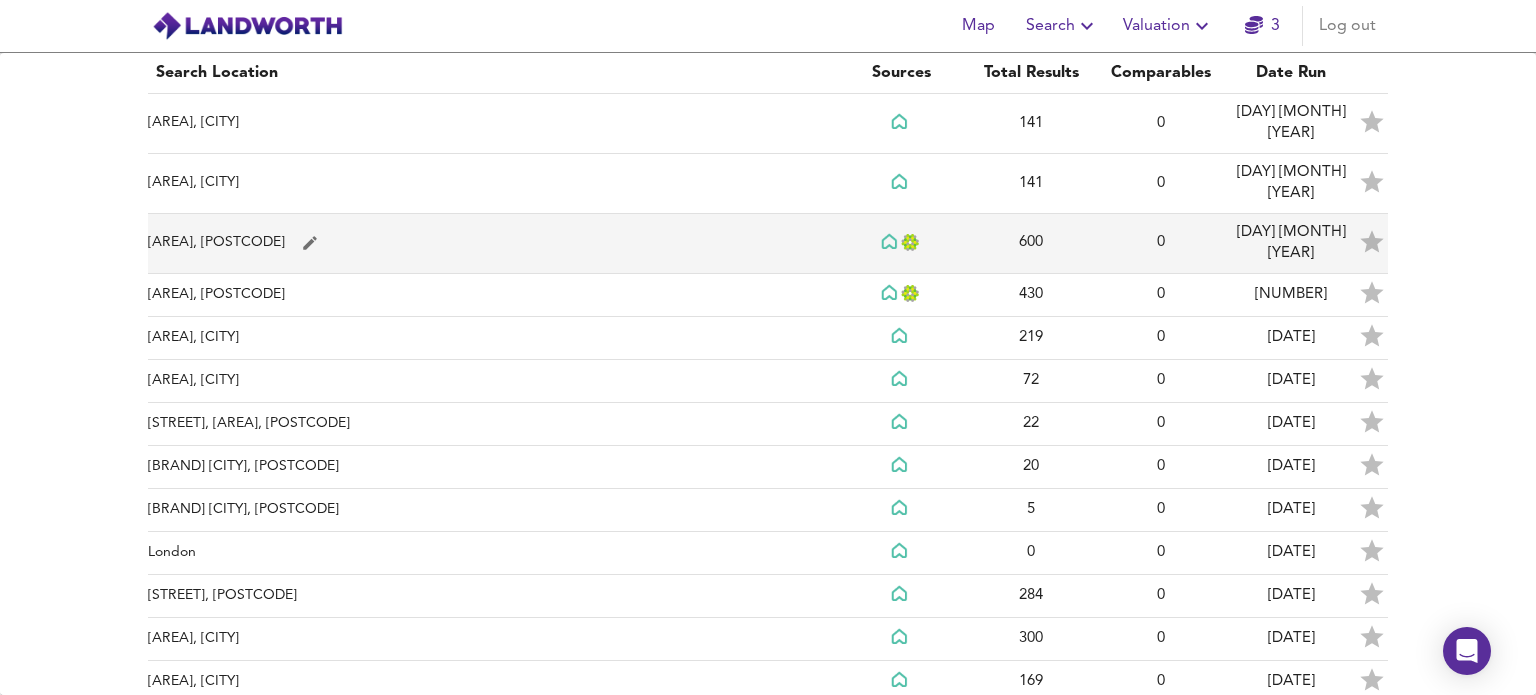 click on "[AREA], [POSTCODE]" at bounding box center [492, 124] 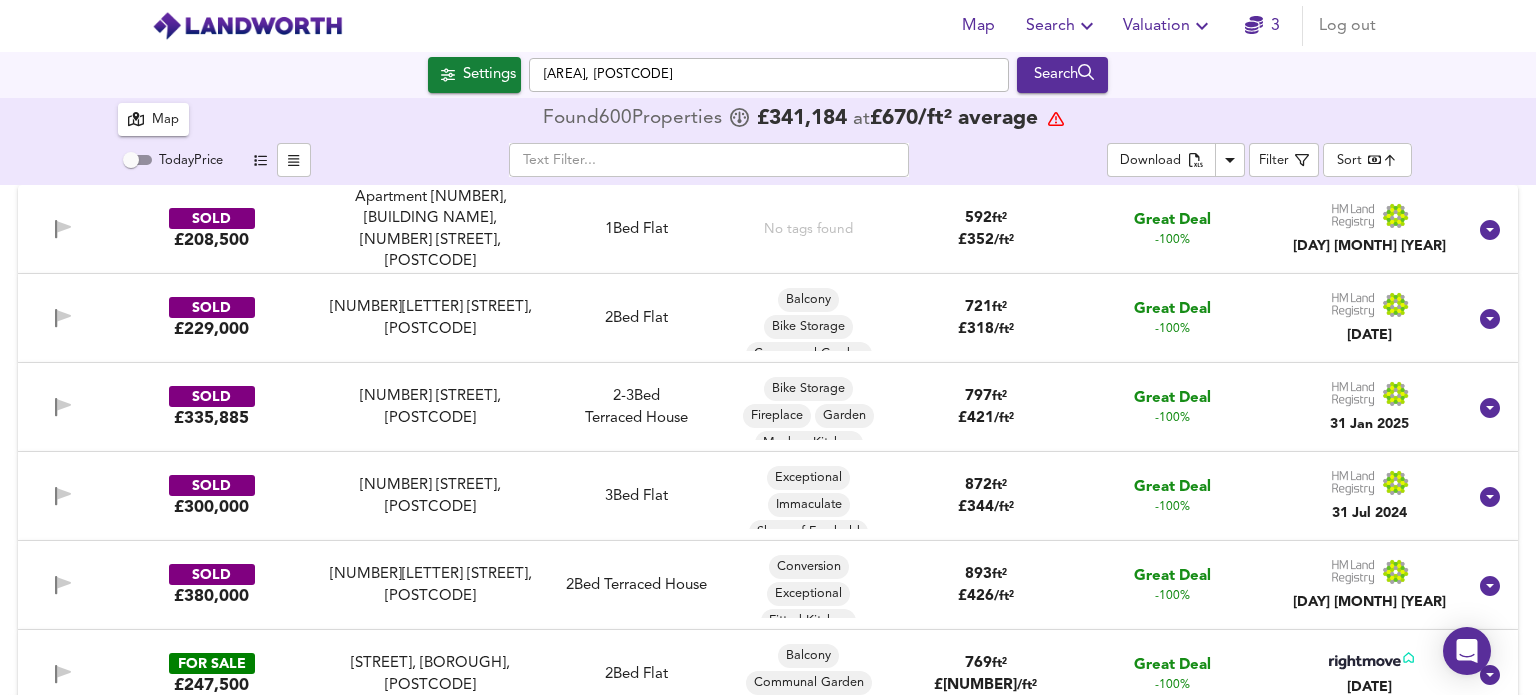 click on "Today  Price" at bounding box center (131, 160) 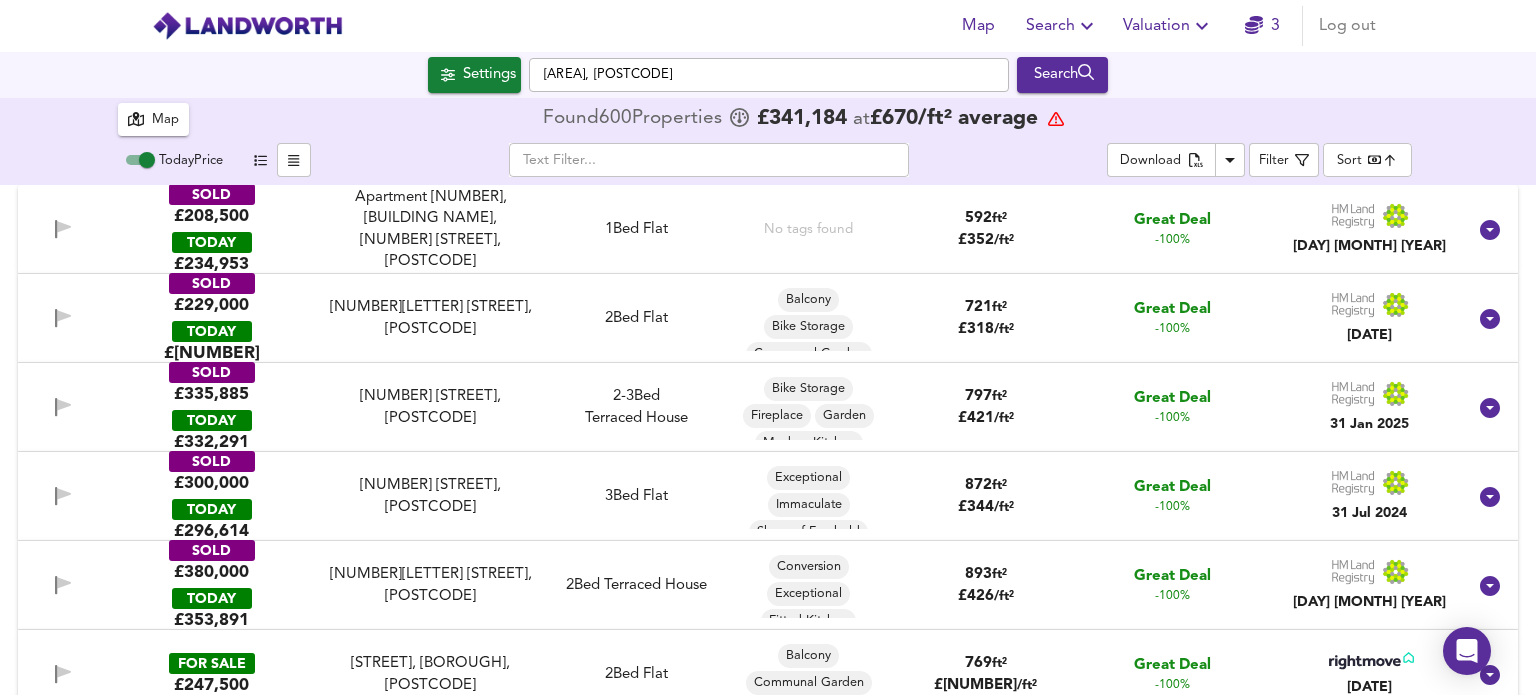 click on "Today  Price" at bounding box center (147, 160) 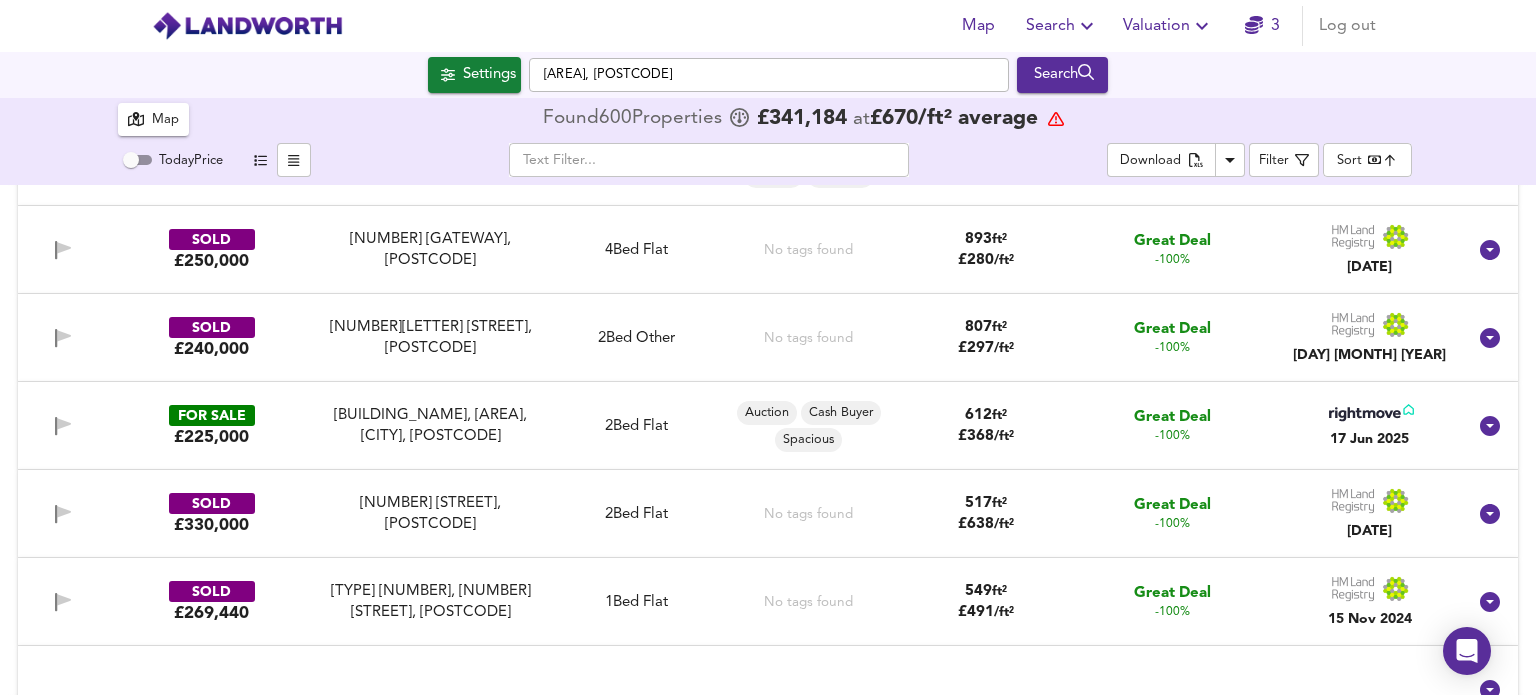 scroll, scrollTop: 1600, scrollLeft: 0, axis: vertical 